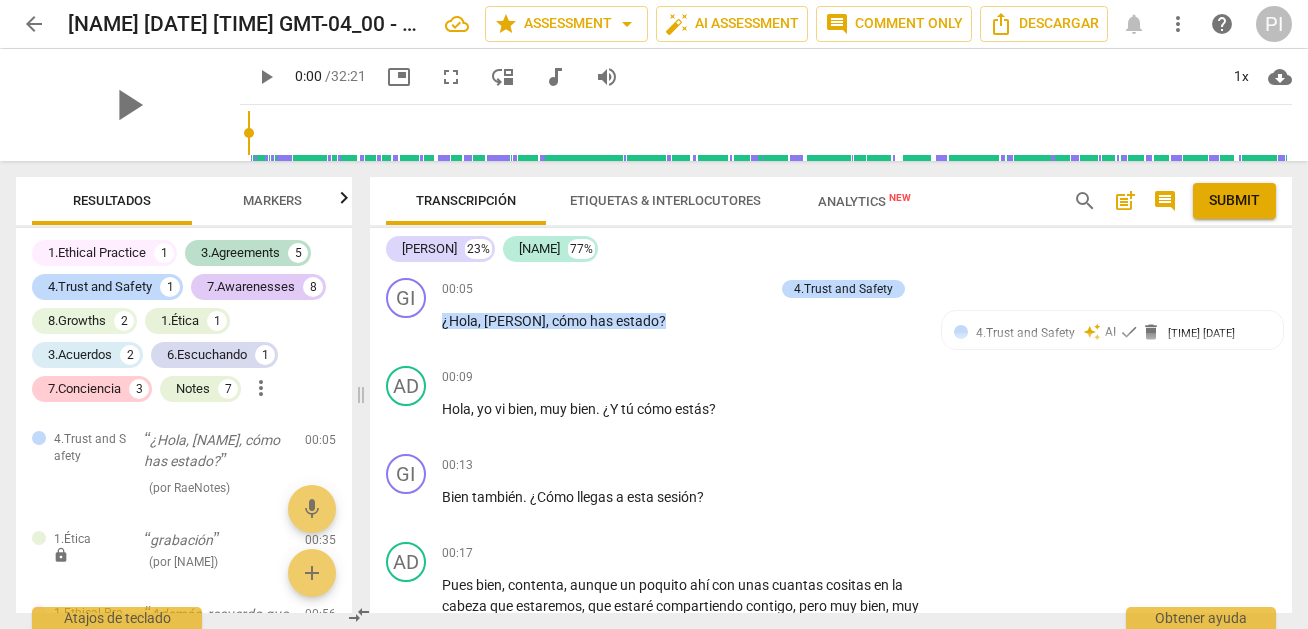 scroll, scrollTop: 0, scrollLeft: 0, axis: both 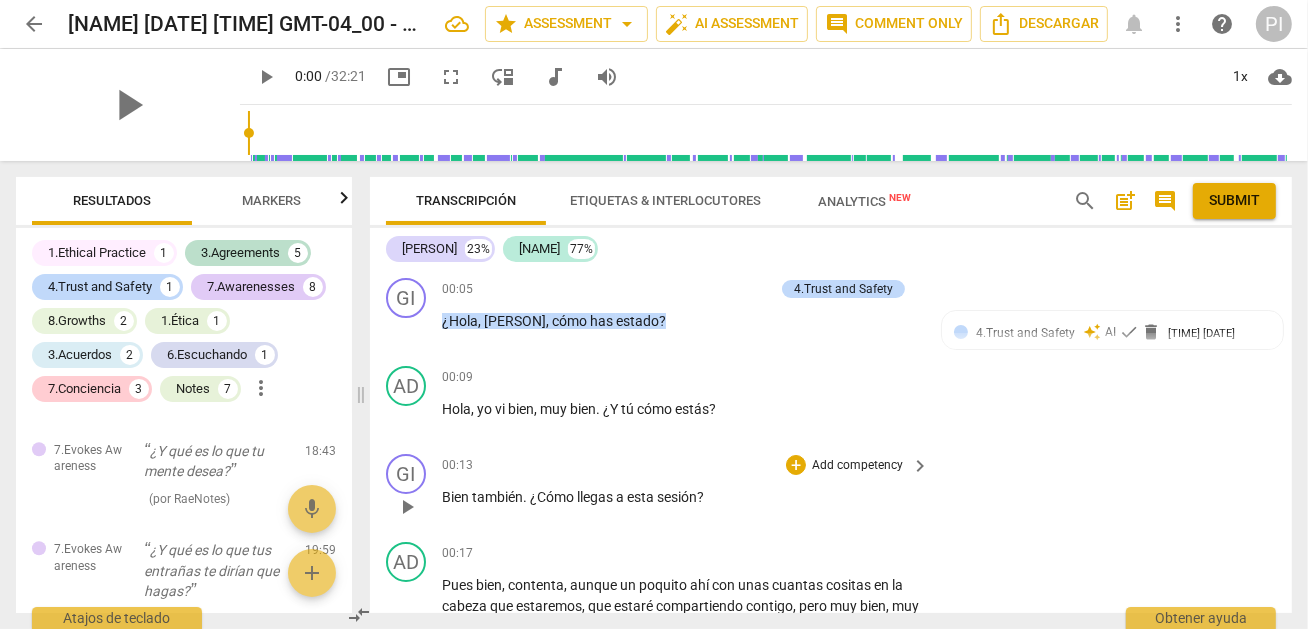 click on "GI play_arrow pause 00:13 + Add competency keyboard_arrow_right Bien también . ¿Cómo llegas a esta sesión?" at bounding box center [831, 490] 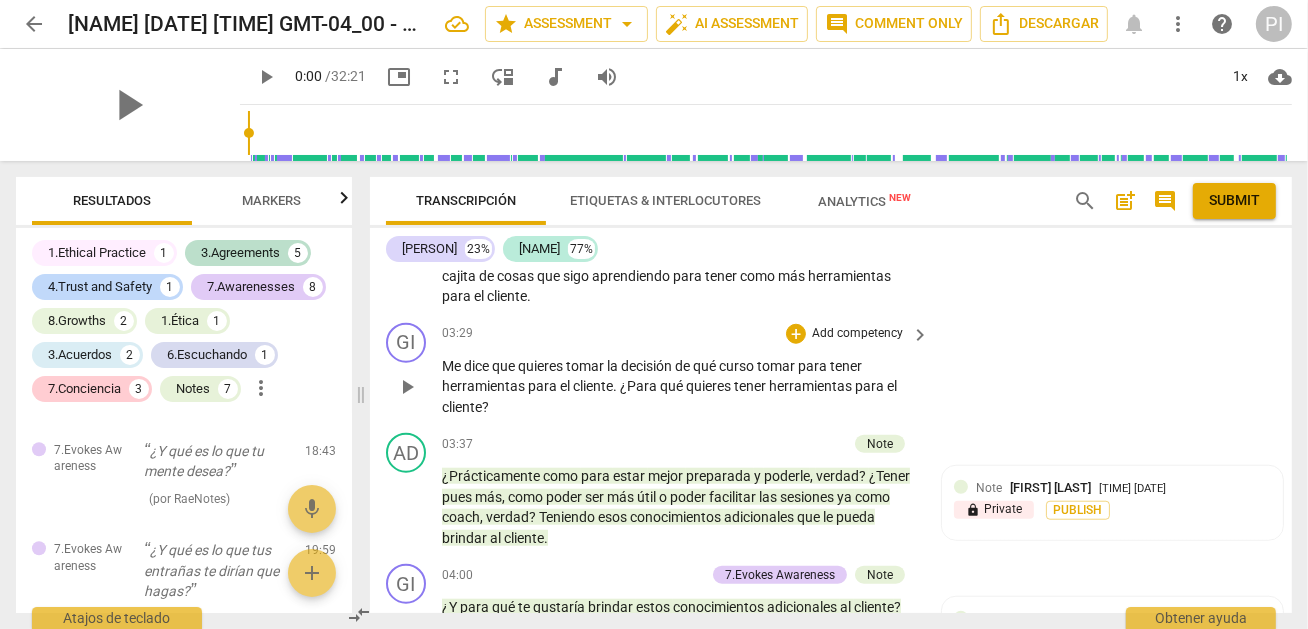 scroll, scrollTop: 1549, scrollLeft: 0, axis: vertical 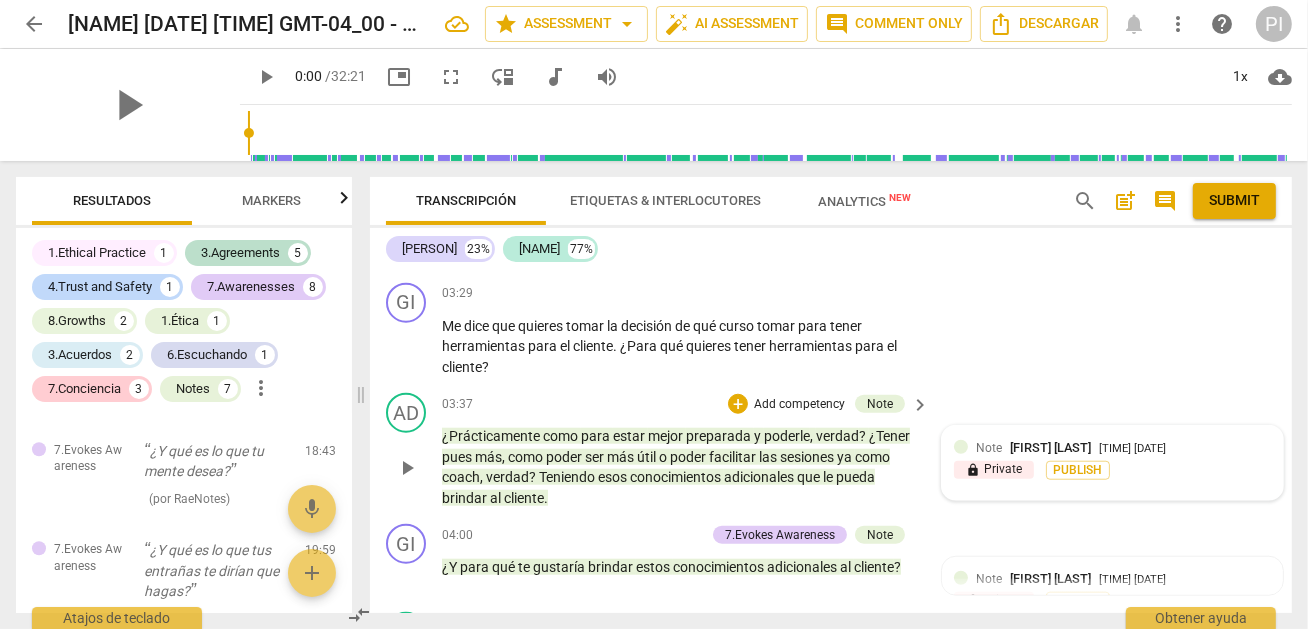 click on "[FIRST] [LAST]" at bounding box center [1050, 447] 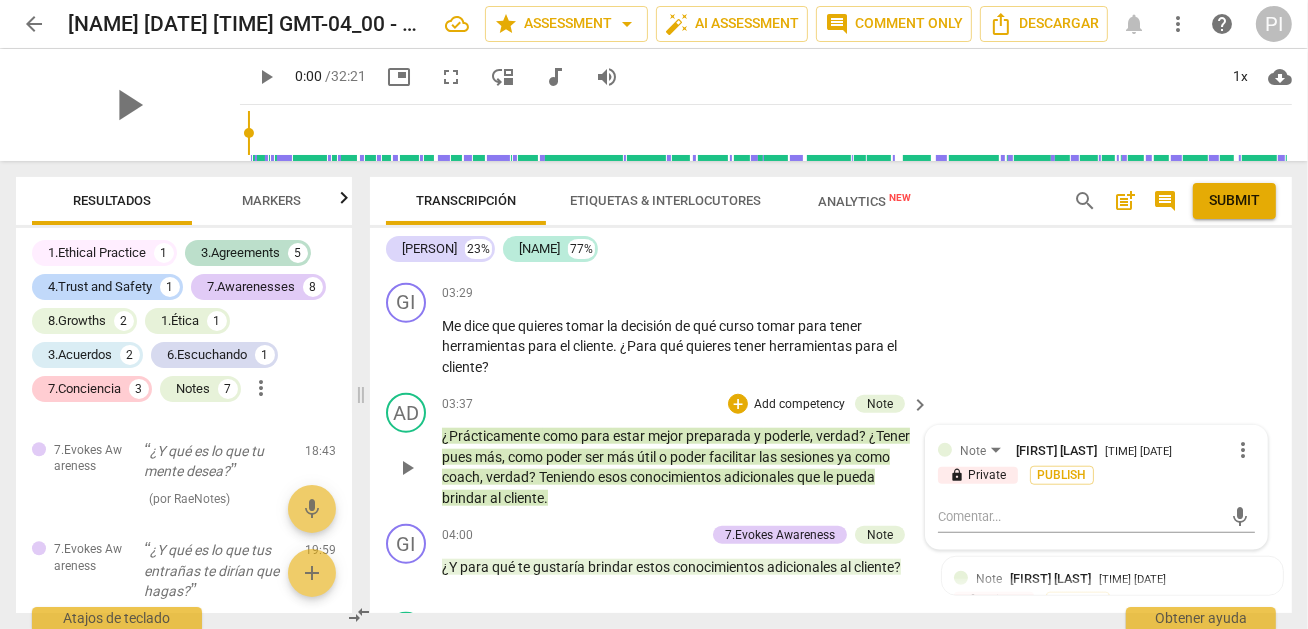 click on "lock Private" at bounding box center [978, 476] 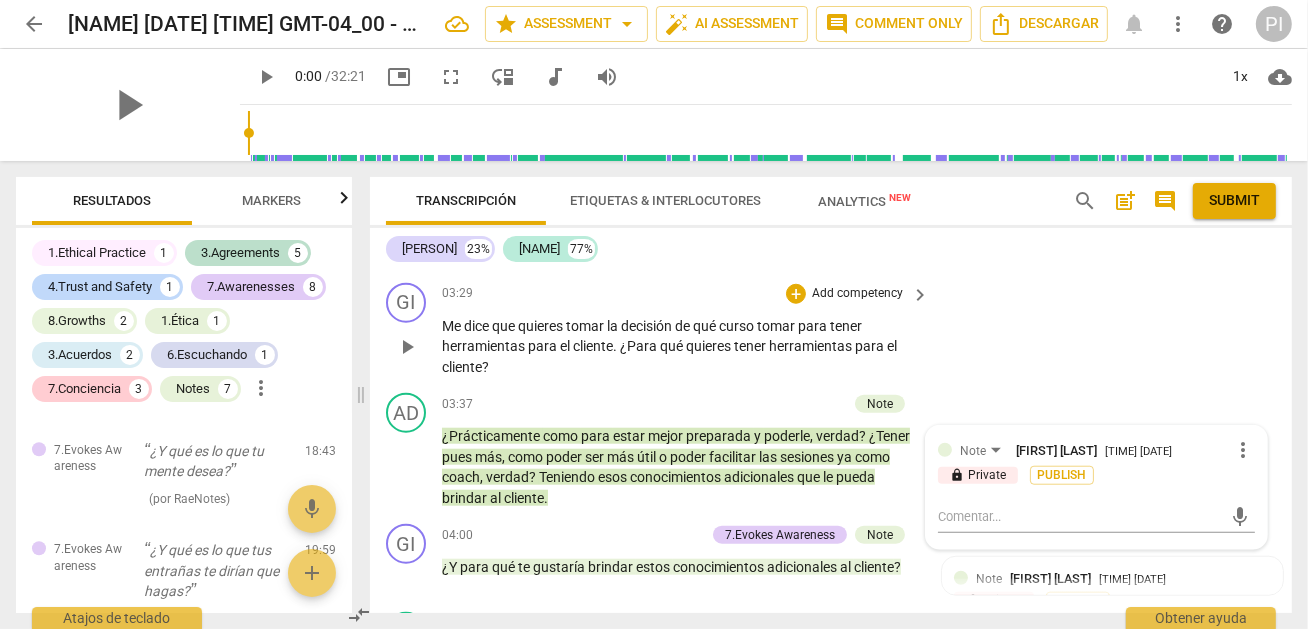 click on "[PLAY_PAUSE] [DURATION] + Add competency keyboard_arrow_right Me   dice   que   quieres   tomar   la   decisión   de   qué   curso   tomar   para   tener   herramientas   para   el   cliente .   ¿Para   qué   quieres   tener   herramientas   para   el   cliente ?" at bounding box center (831, 330) 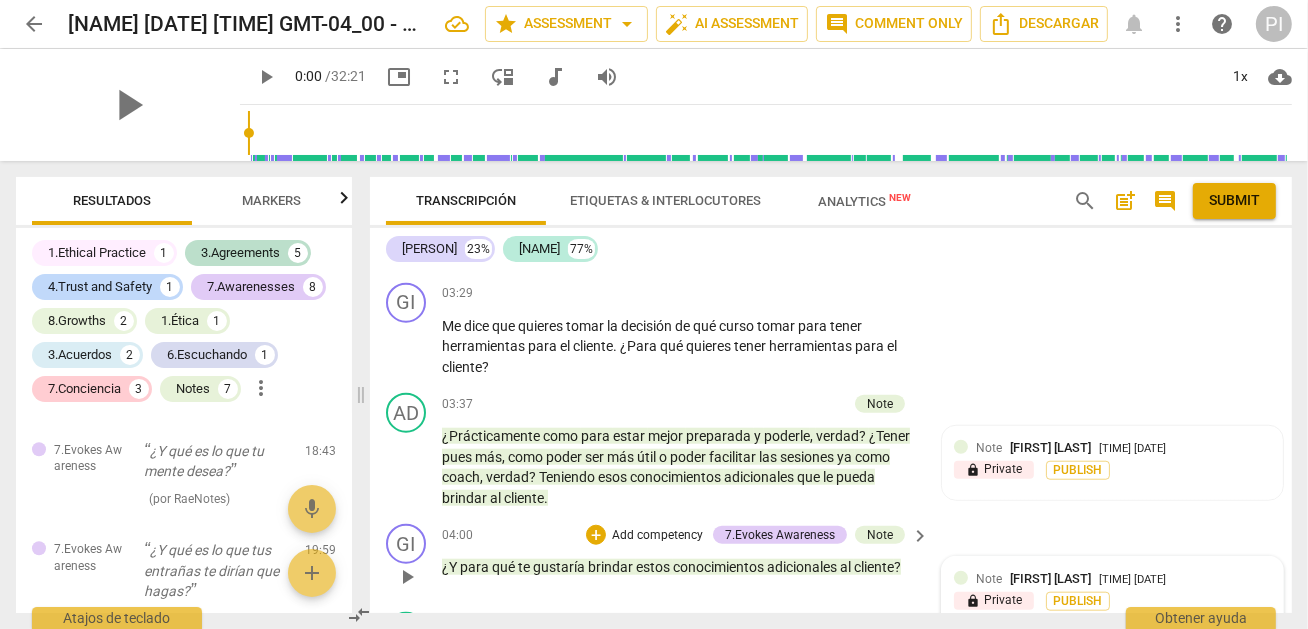 click on "Note" at bounding box center (989, 579) 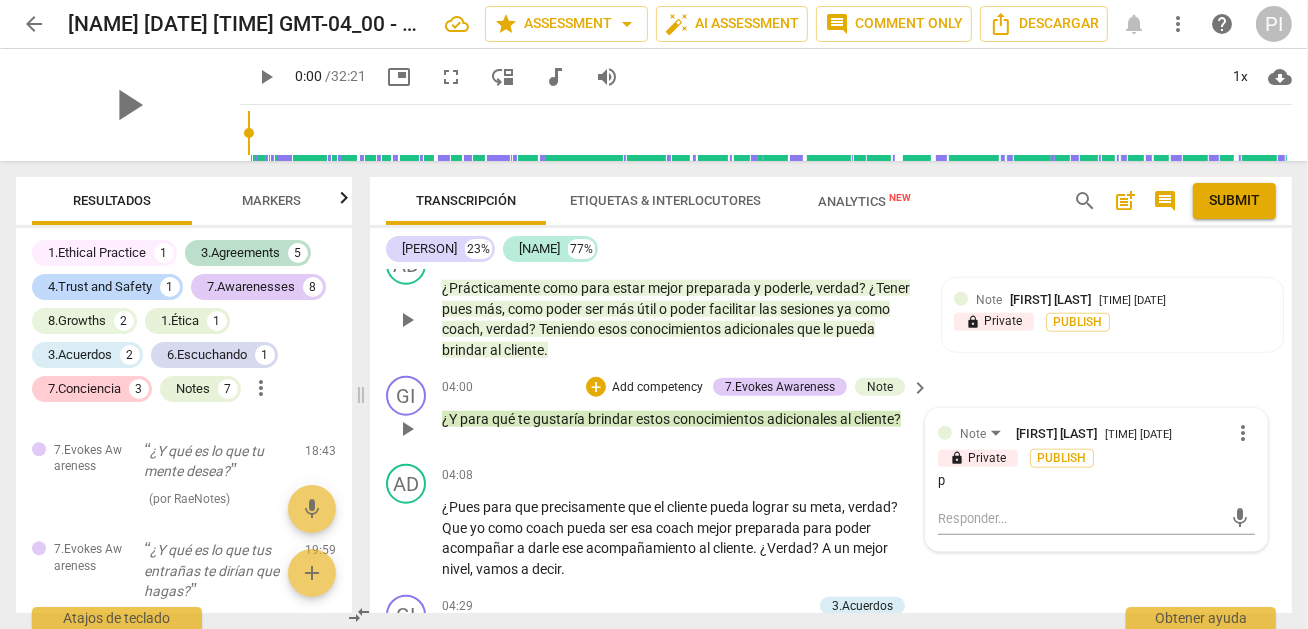 scroll, scrollTop: 1708, scrollLeft: 0, axis: vertical 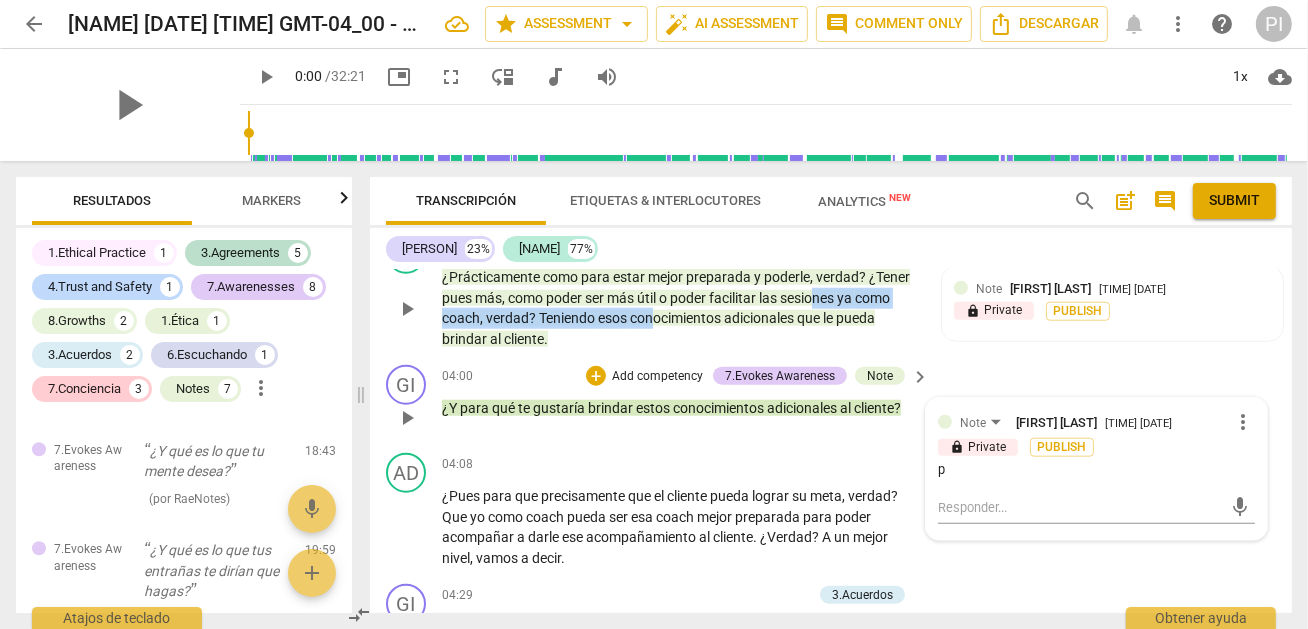 drag, startPoint x: 822, startPoint y: 297, endPoint x: 654, endPoint y: 298, distance: 168.00298 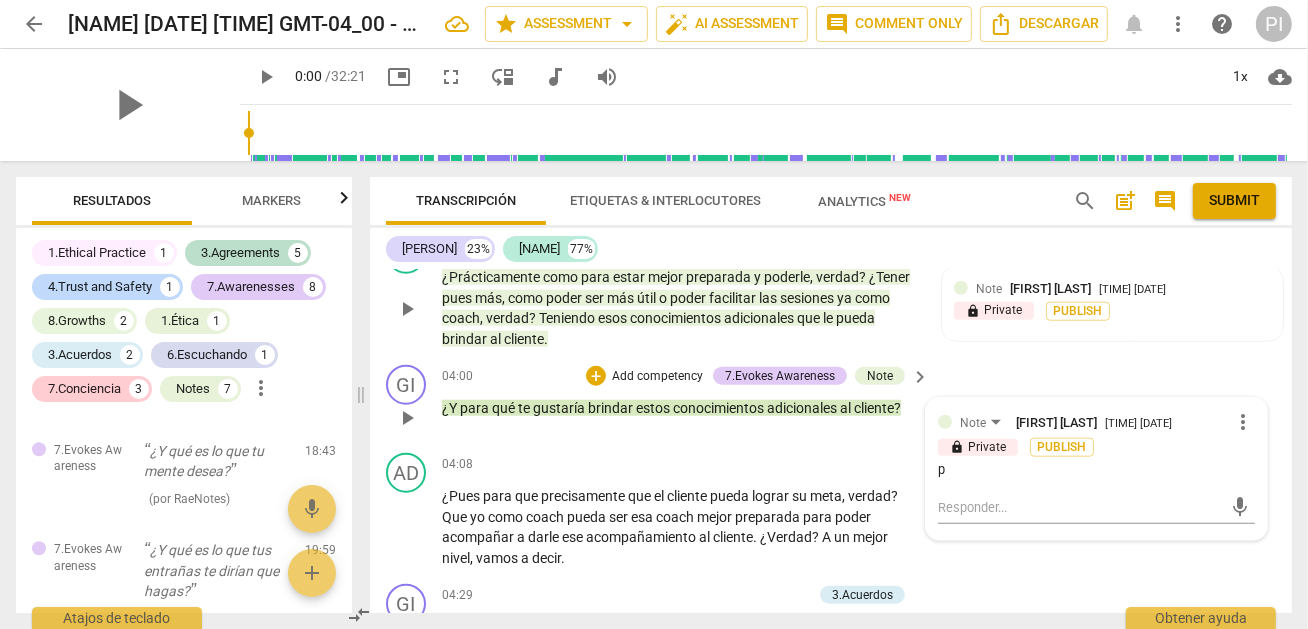 drag, startPoint x: 654, startPoint y: 298, endPoint x: 630, endPoint y: 345, distance: 52.773098 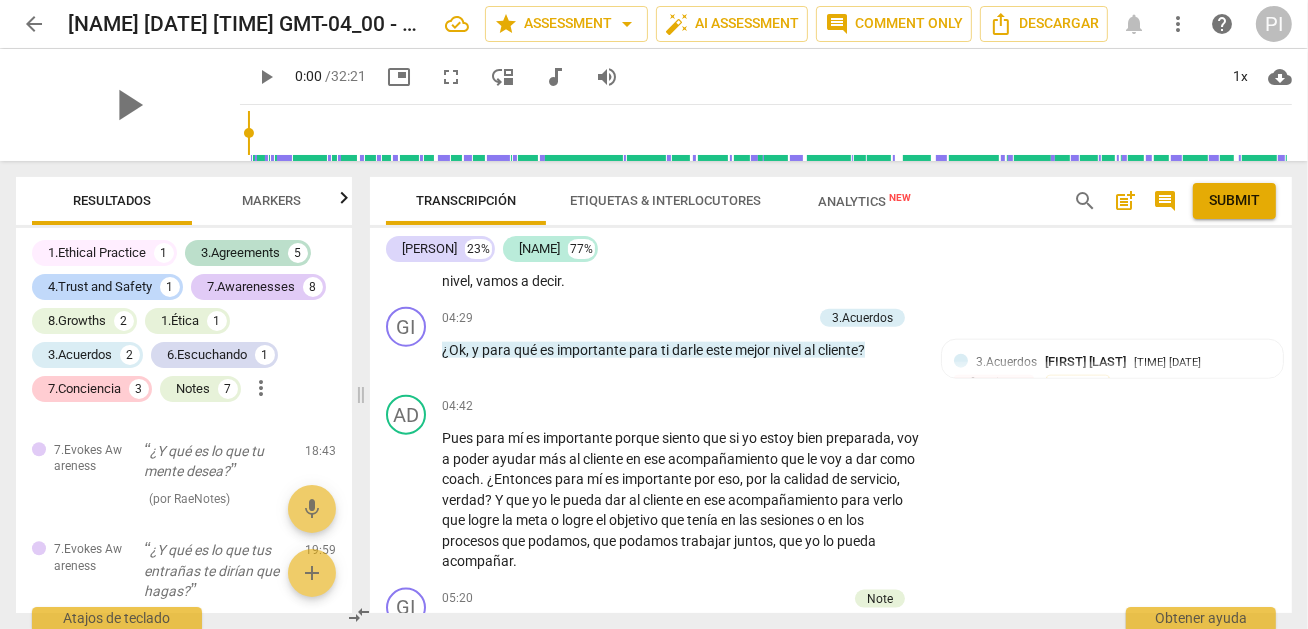 scroll, scrollTop: 1986, scrollLeft: 0, axis: vertical 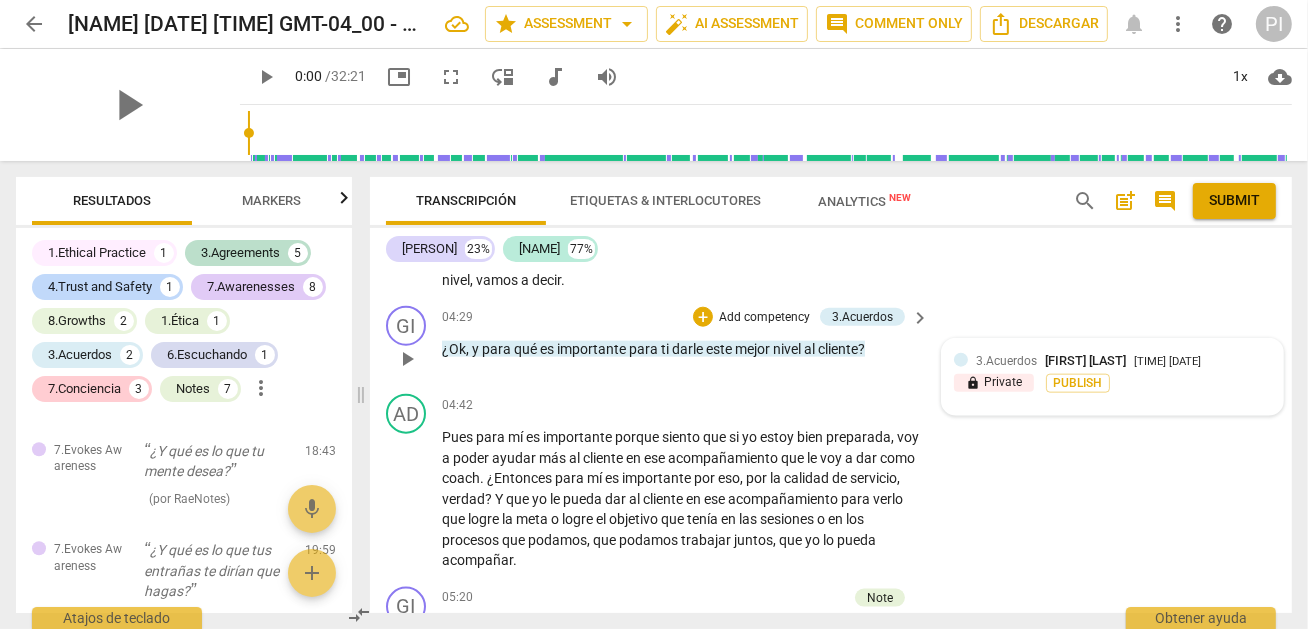 click on "lock Private" at bounding box center [994, 383] 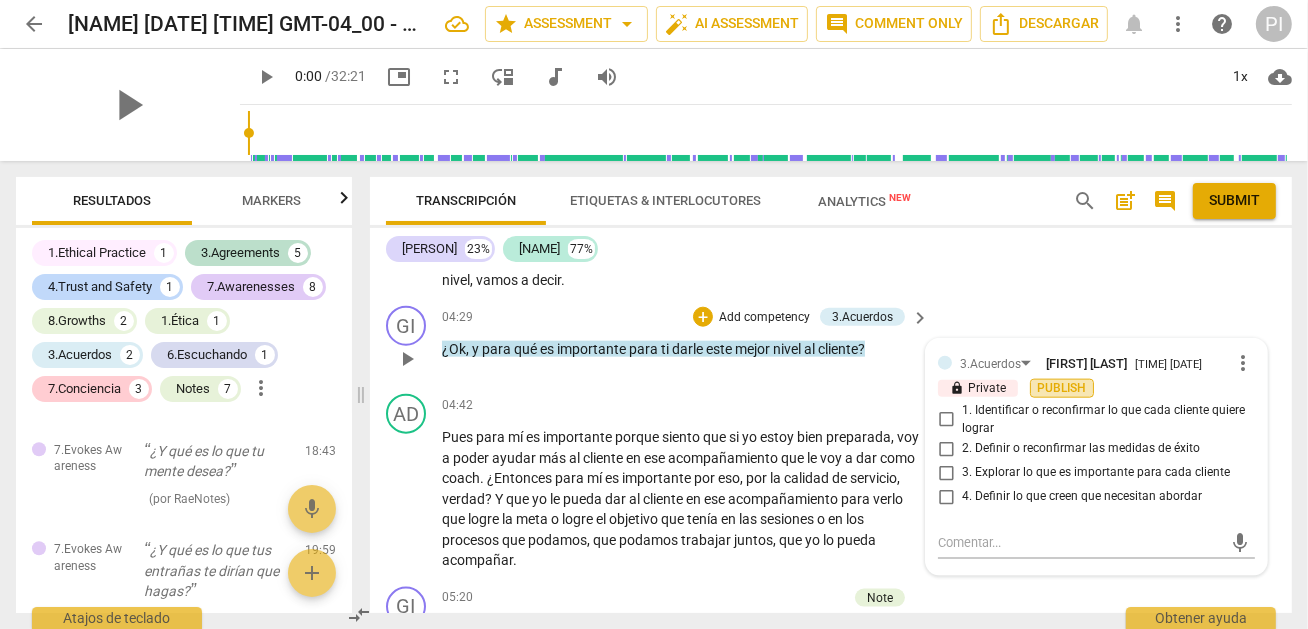 click on "Publish" at bounding box center [1062, 388] 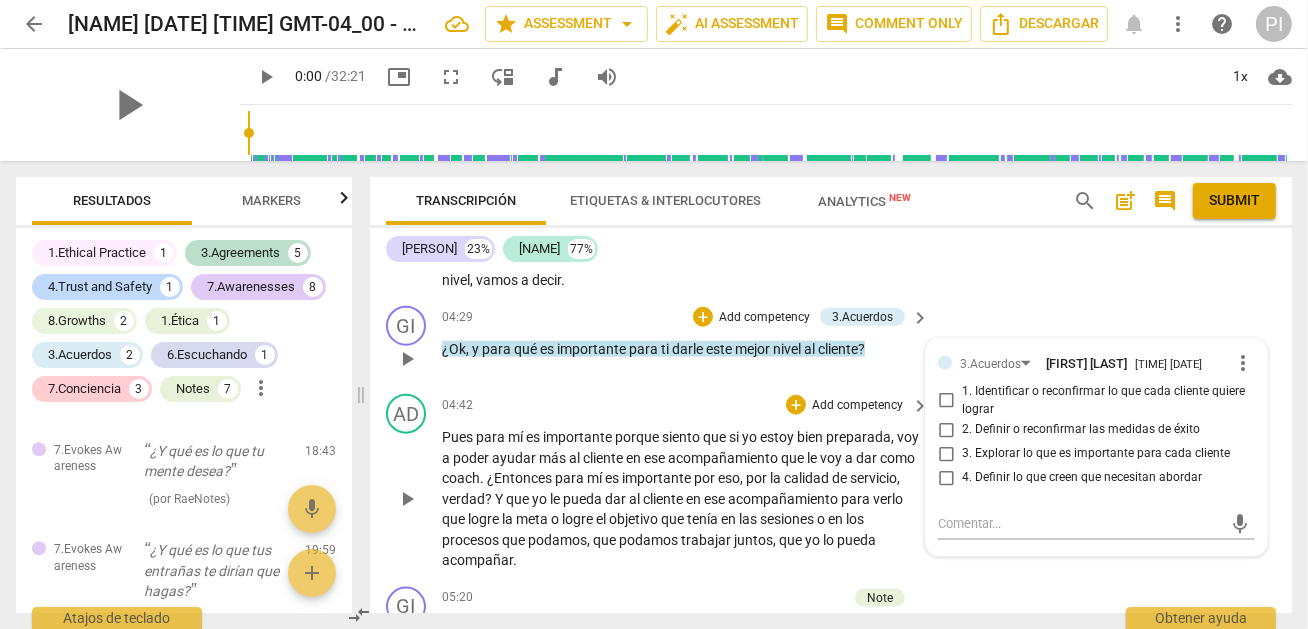 click on "[DURATION] + Add competency keyboard_arrow_right Pues   para   mí   es   importante   porque   siento   que   si   yo   estoy   bien   preparada ,   voy   a   poder   ayudar   más   al   cliente   en   ese   acompañamiento   que   le   voy   a   dar   como   coach .   ¿Entonces   para   mí   es   importante   por   eso ,   por   la   calidad   de   servicio ,   verdad ?   Y   que   yo   le   pueda   dar   al   cliente   en   ese   acompañamiento   para   verlo   que   logre   la   meta   o   logre   el   objetivo   que   tenía   en   las   sesiones   o   en   los   procesos   que   podamos ,   que   podamos   trabajar   juntos ,   que   yo   lo   pueda   acompañar ." at bounding box center [687, 482] 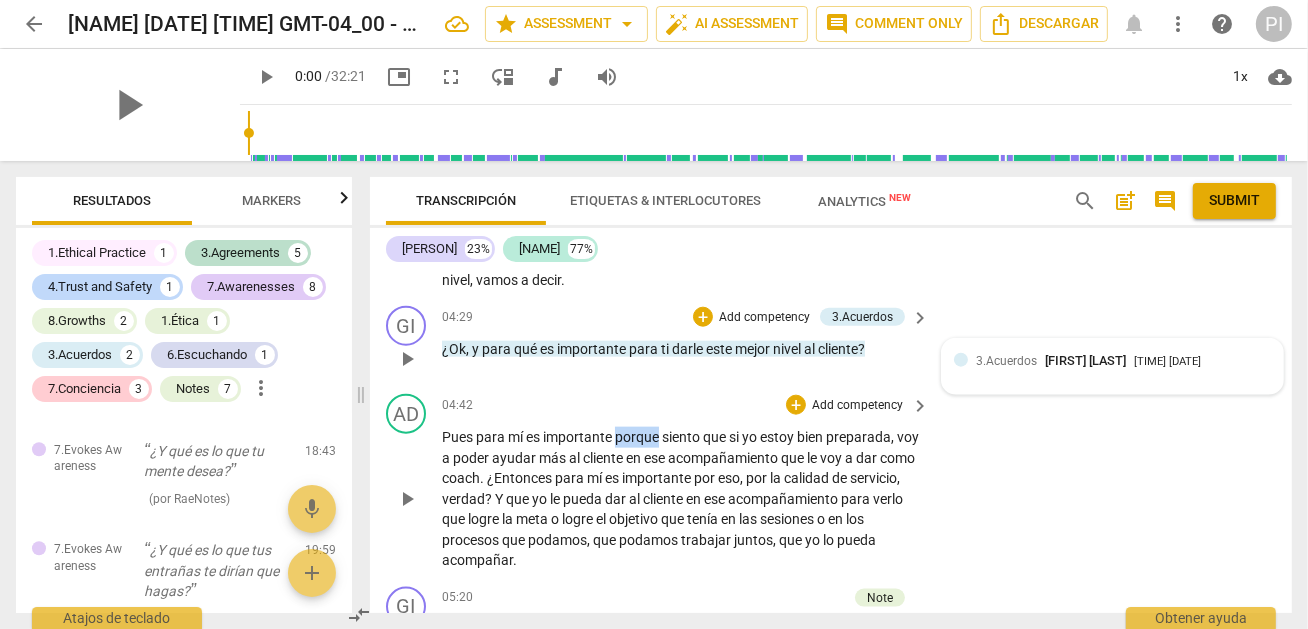 drag, startPoint x: 615, startPoint y: 427, endPoint x: 659, endPoint y: 428, distance: 44.011364 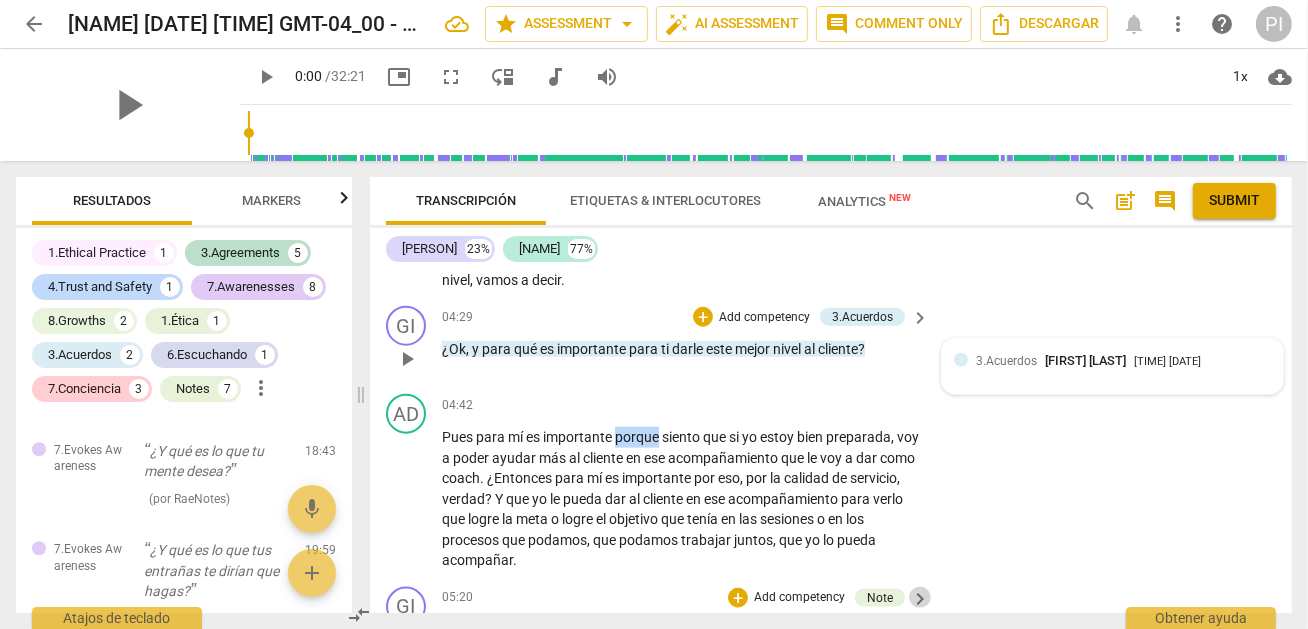 click on "keyboard_arrow_right" at bounding box center (920, 599) 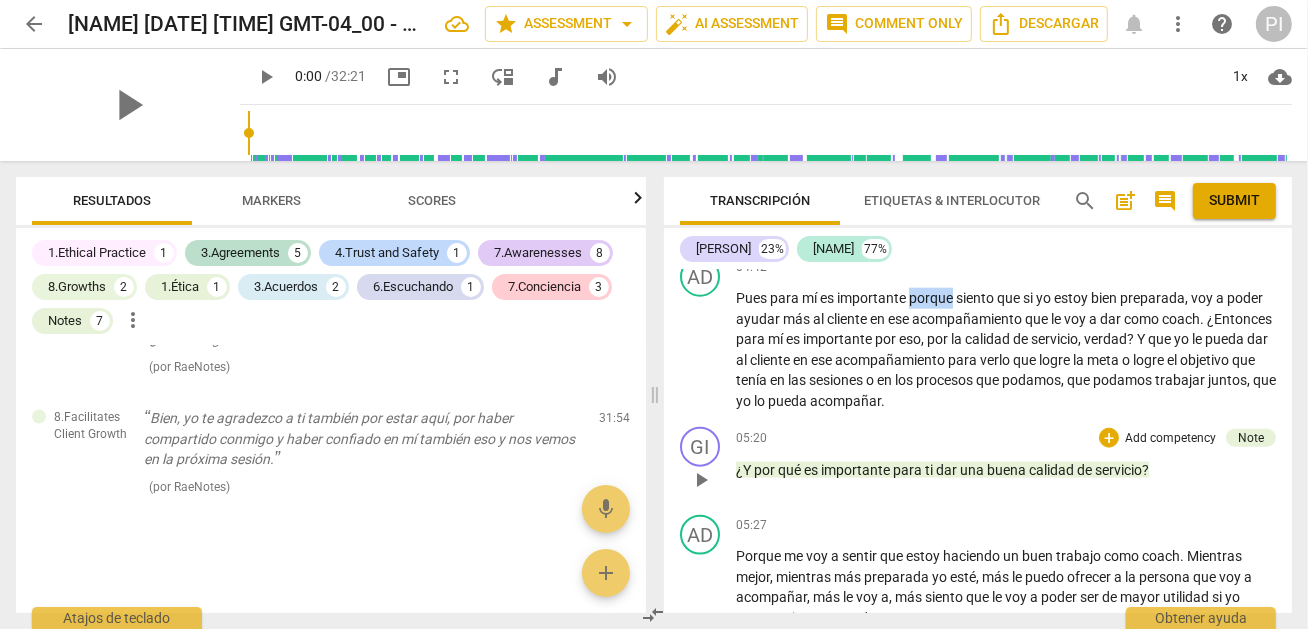 scroll, scrollTop: 1871, scrollLeft: 0, axis: vertical 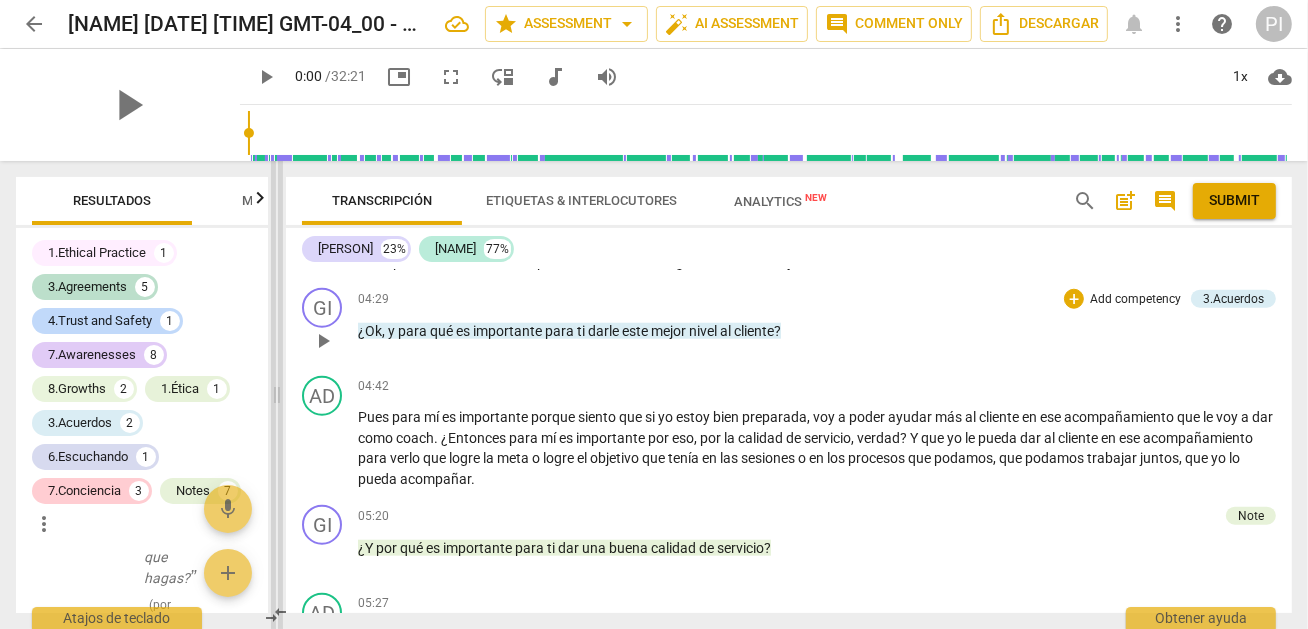 drag, startPoint x: 654, startPoint y: 388, endPoint x: 259, endPoint y: 401, distance: 395.21387 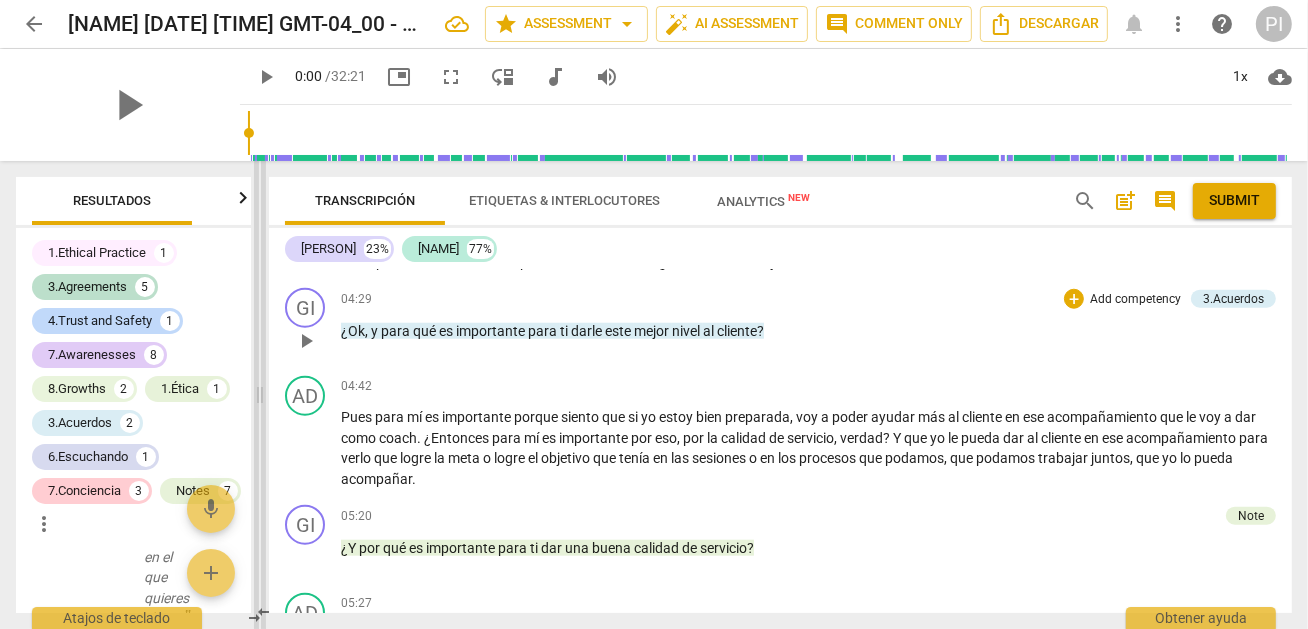 scroll, scrollTop: 11954, scrollLeft: 0, axis: vertical 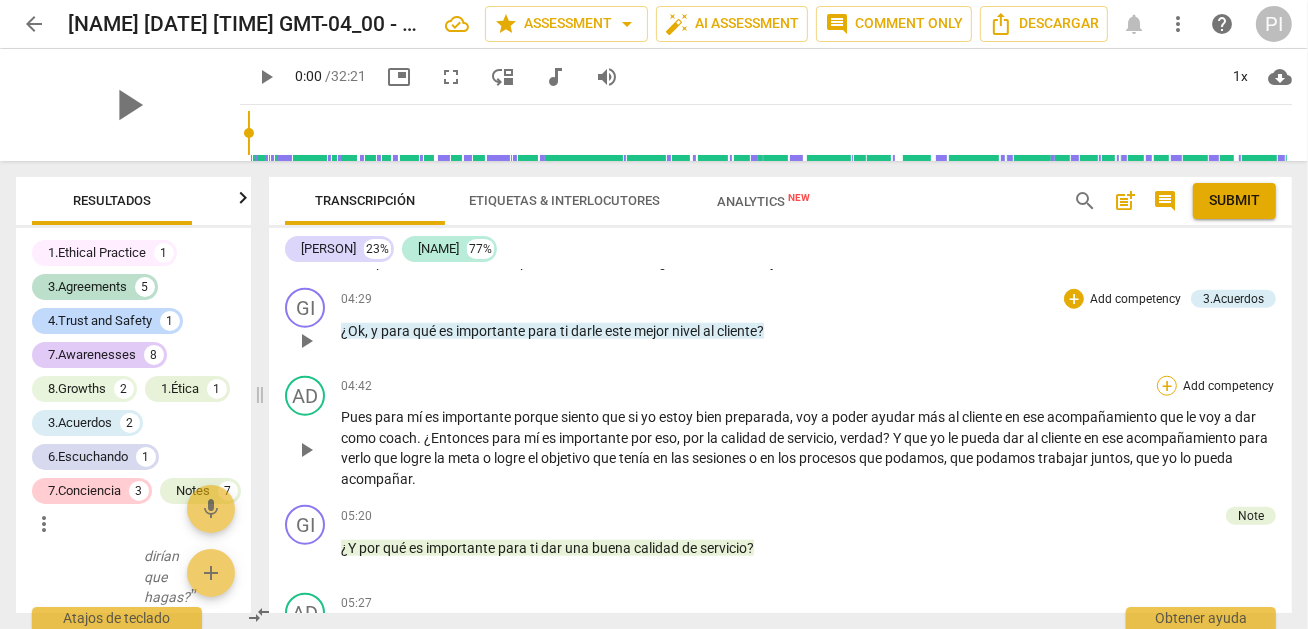 click on "+" at bounding box center [1167, 386] 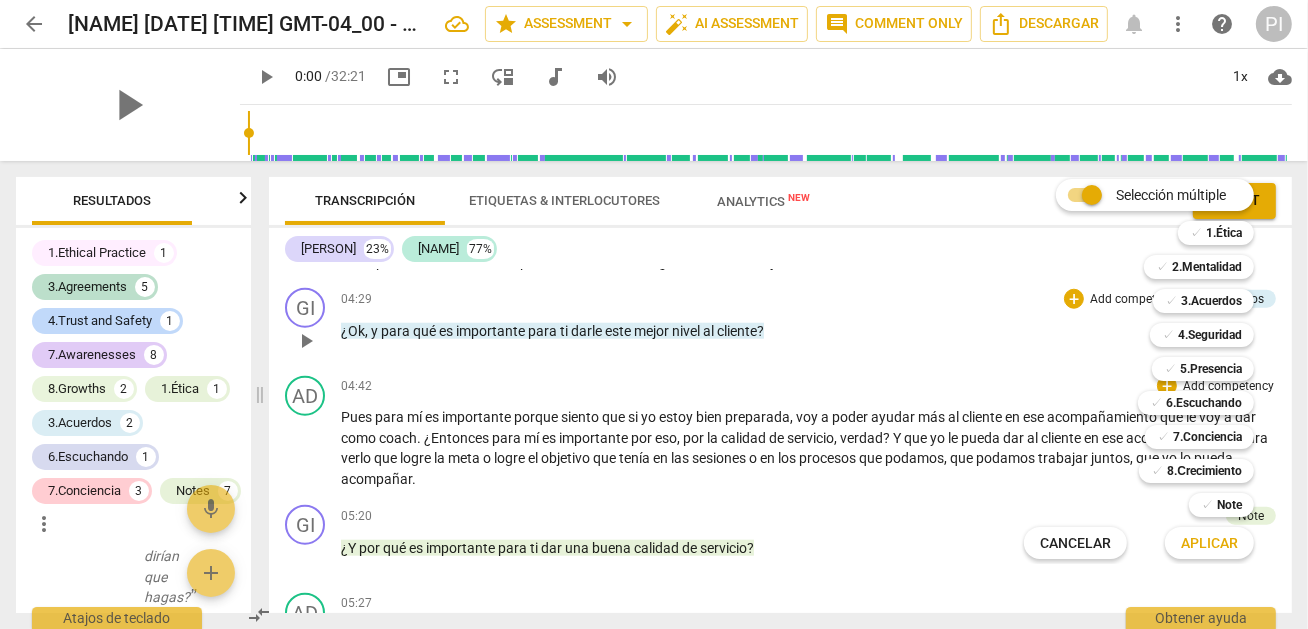 click at bounding box center [654, 314] 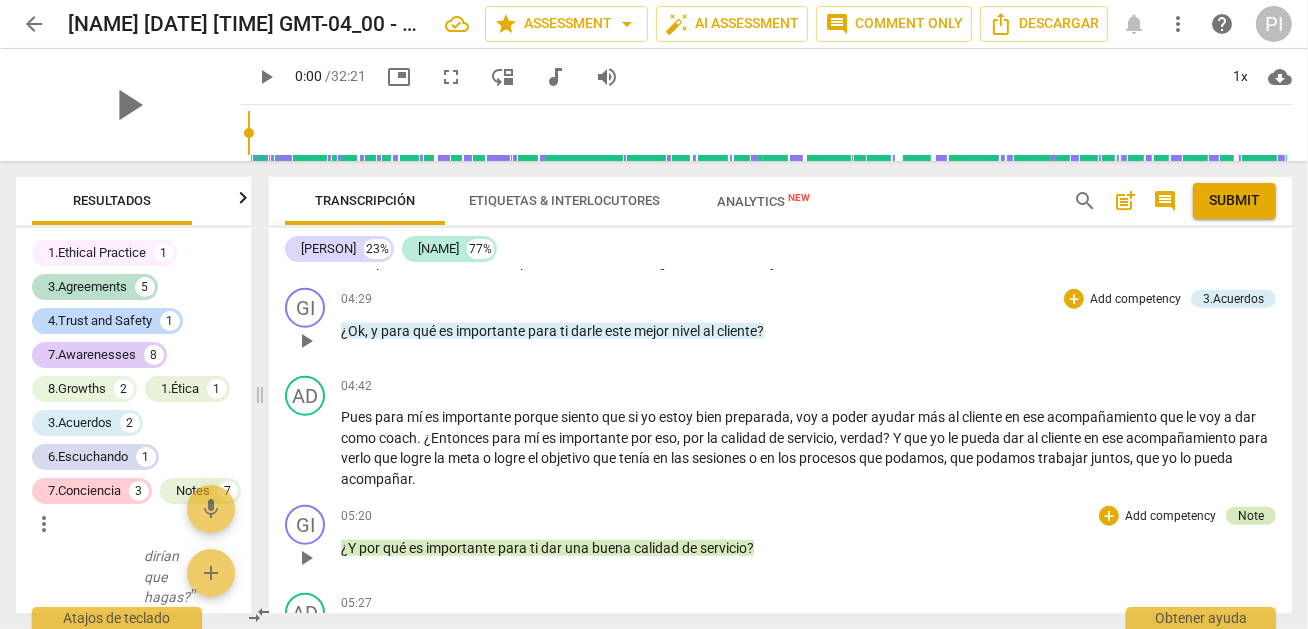 click on "Note" at bounding box center (1251, 516) 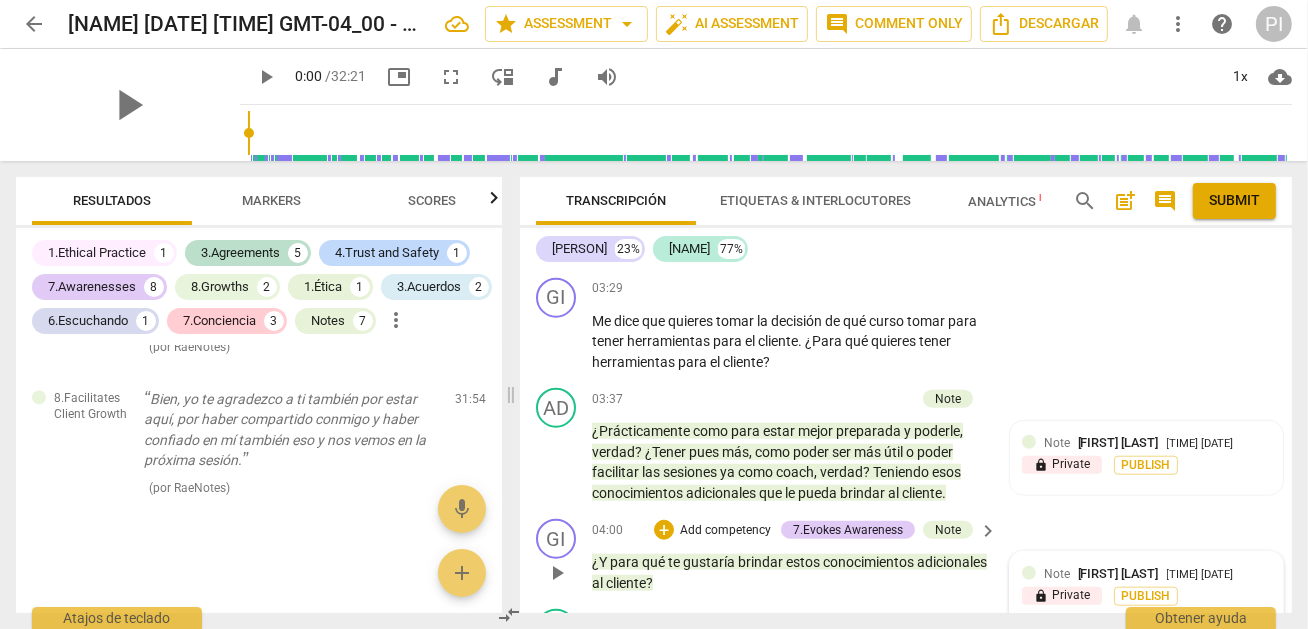 scroll, scrollTop: 2139, scrollLeft: 0, axis: vertical 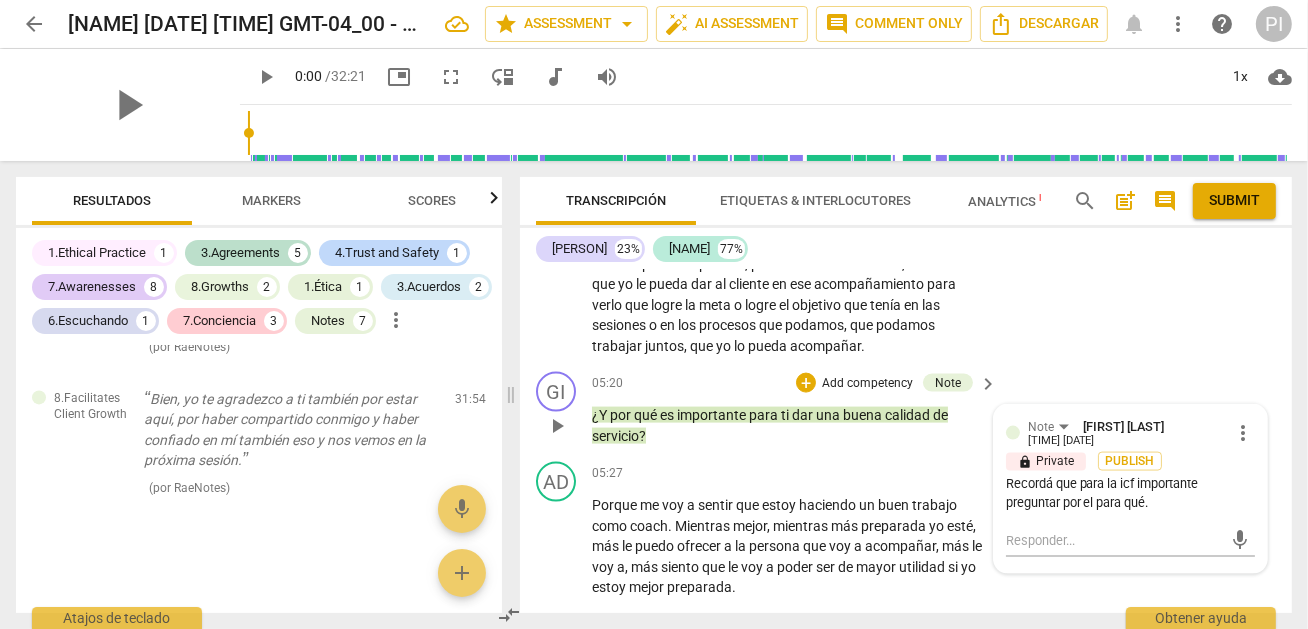 click on "Recordá que para la icf importante preguntar por el para qué." at bounding box center [1130, 494] 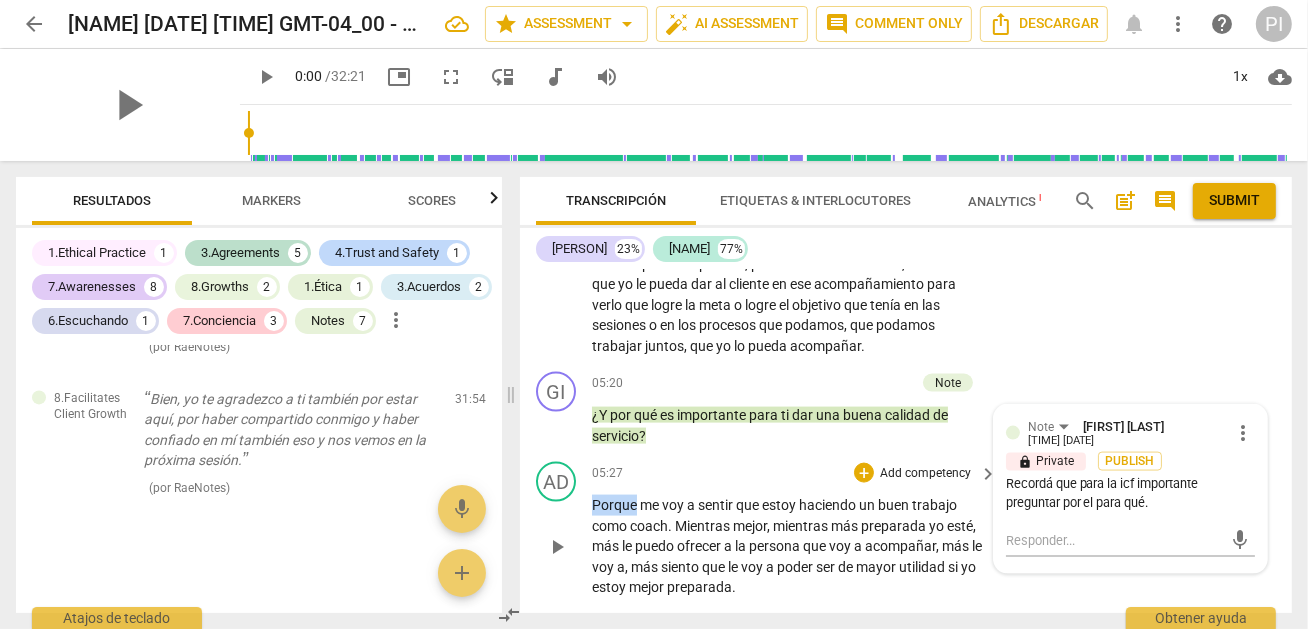 drag, startPoint x: 632, startPoint y: 535, endPoint x: 588, endPoint y: 541, distance: 44.407207 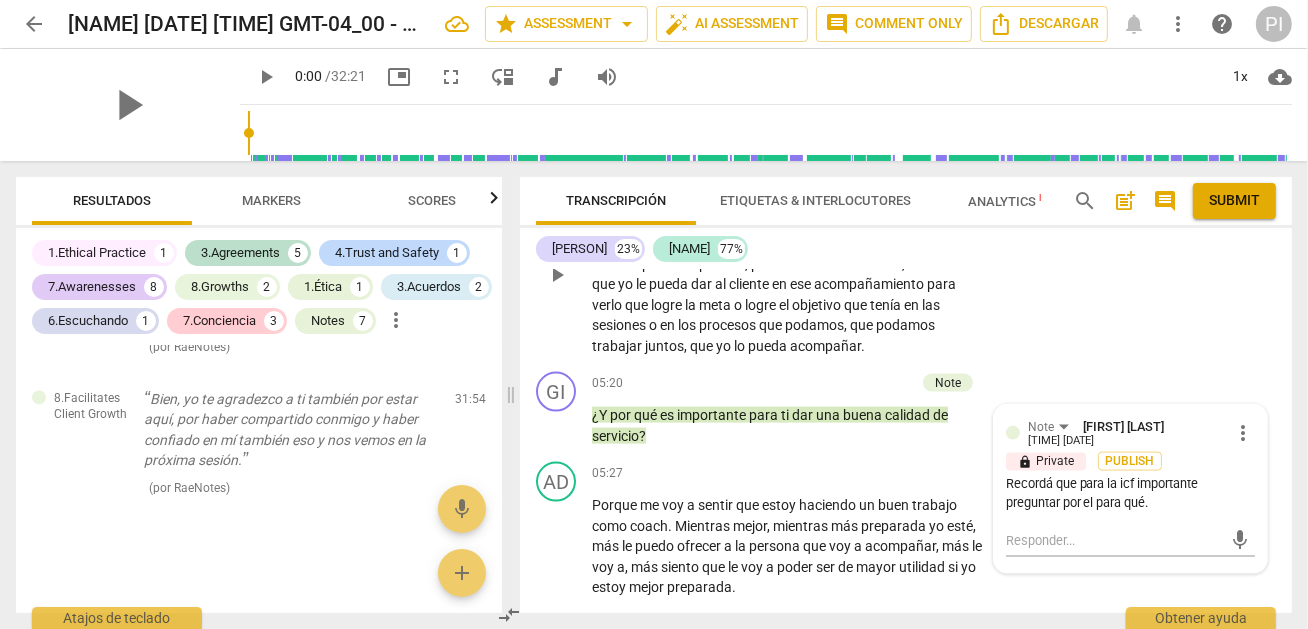 click on "AD play_arrow pause 04:42 + Add competency keyboard_arrow_right Pues para mí es importante porque siento que si yo estoy bien preparada , voy a poder ayudar más al cliente en ese acompañamiento que le voy a dar como coach . ¿Entonces para mí es importante por eso , por la calidad de servicio , verdad ? Y que yo le pueda dar al cliente en ese acompañamiento para verlo que logre la meta o logre el objetivo que tenía en las sesiones o en los procesos que podamos , que podamos trabajar juntos , que yo lo pueda acompañar ." at bounding box center [906, 257] 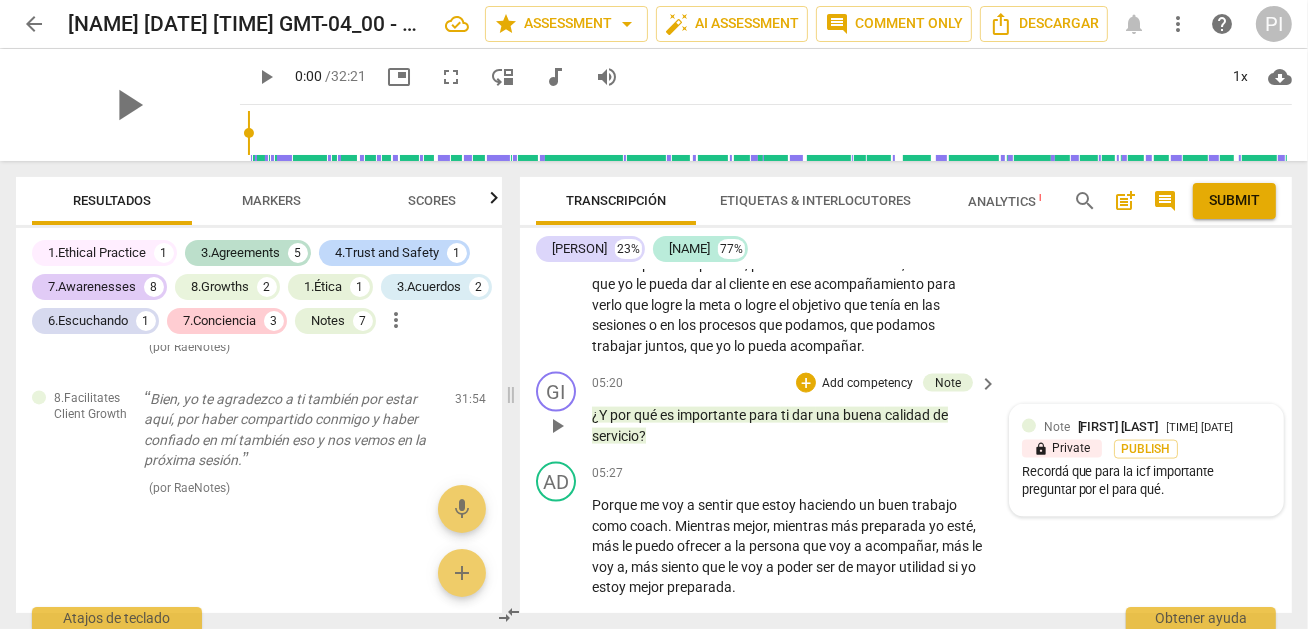 click on "Recordá que para la icf importante preguntar por el para qué." at bounding box center (1146, 482) 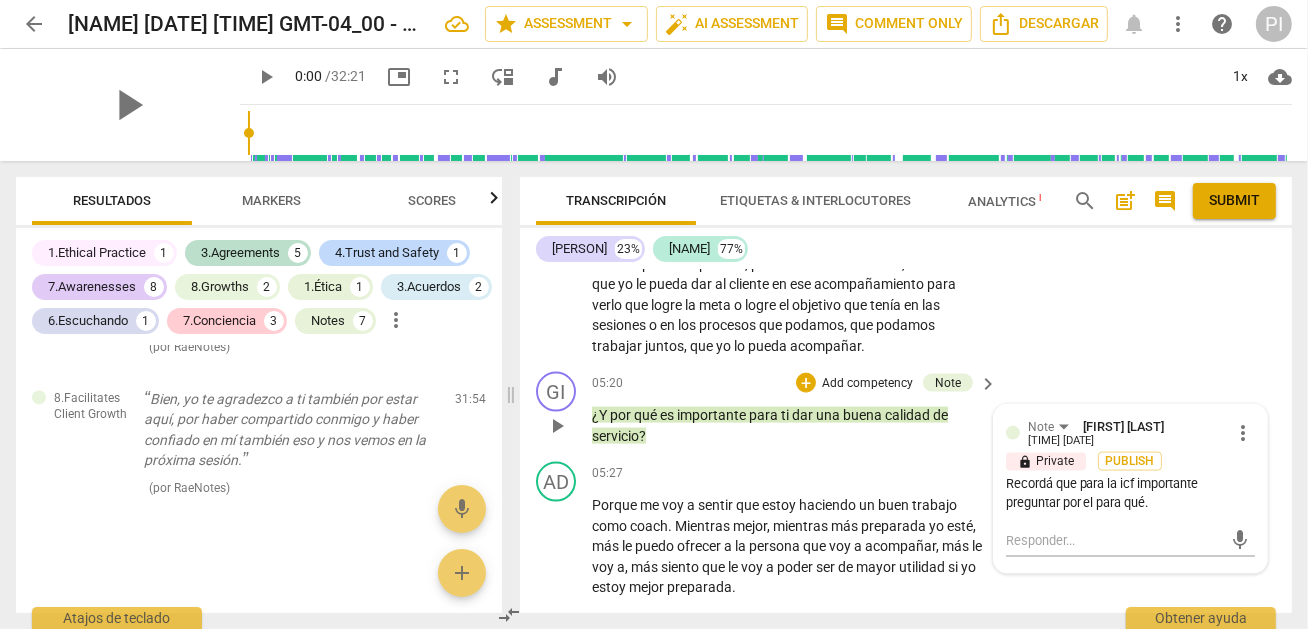 click on "Recordá que para la icf importante preguntar por el para qué." at bounding box center [1130, 494] 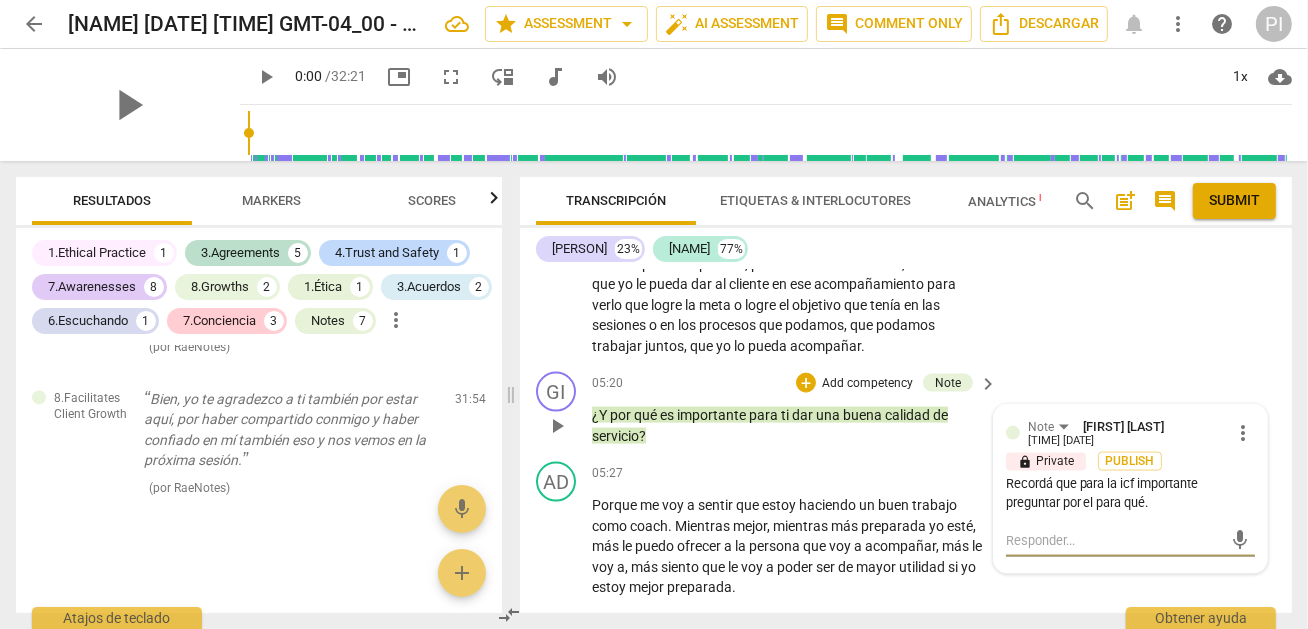 click at bounding box center [1114, 540] 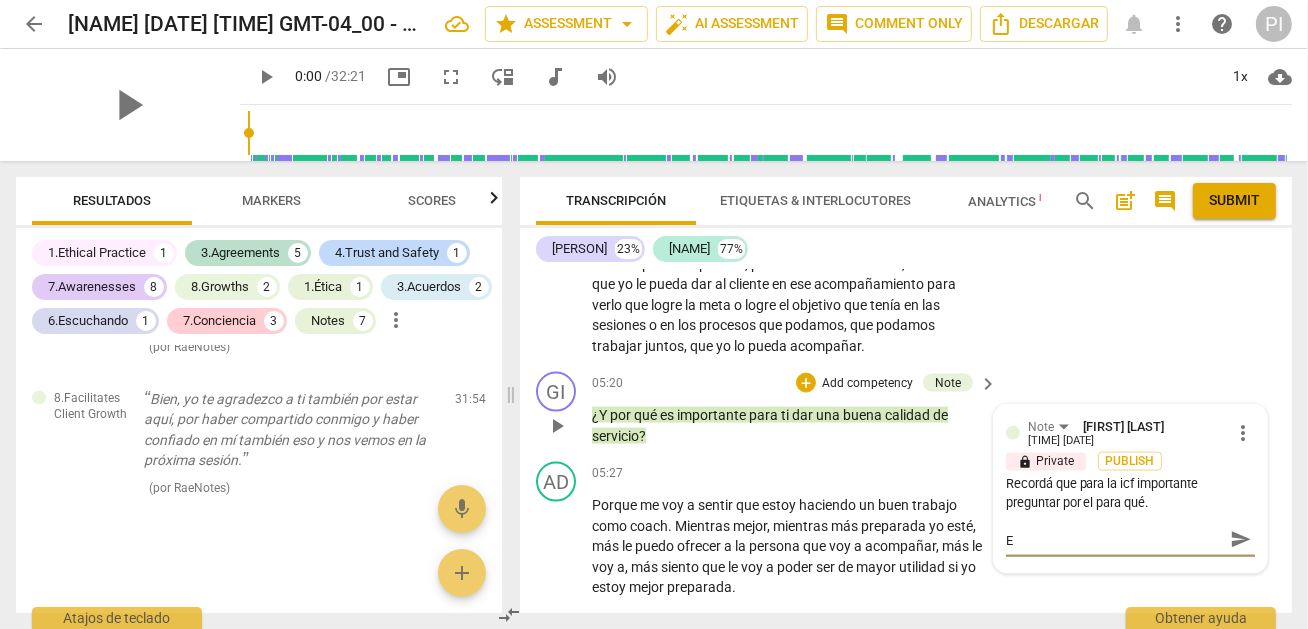 type on "Es" 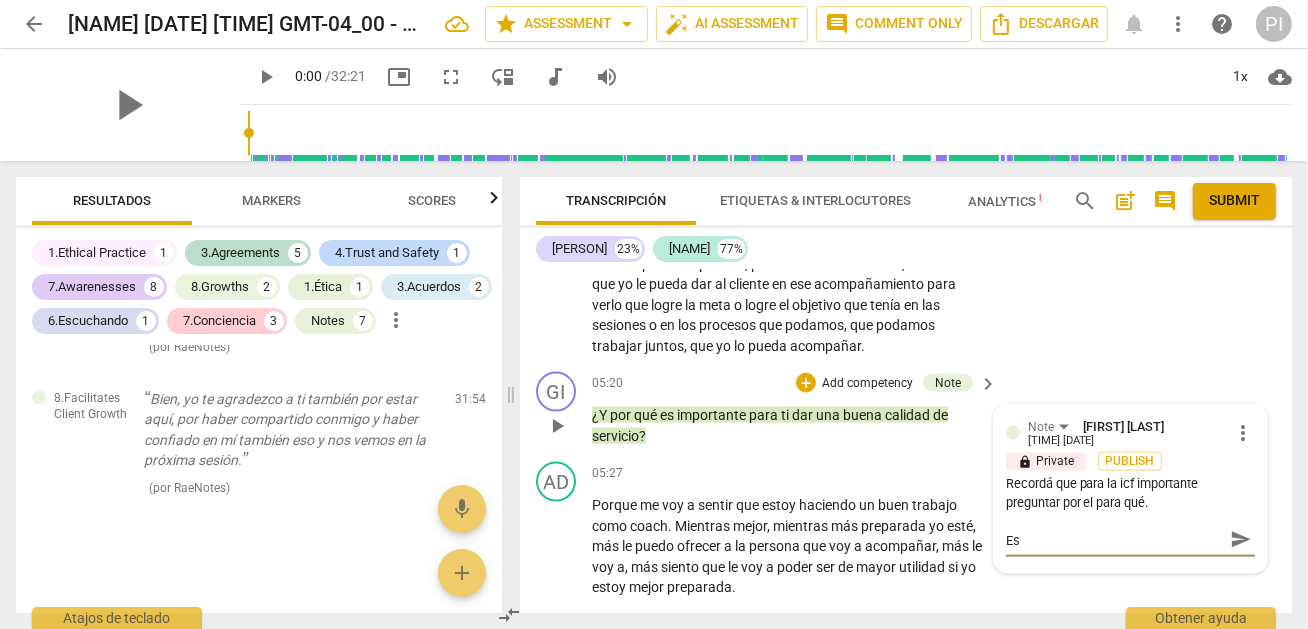 type on "Es" 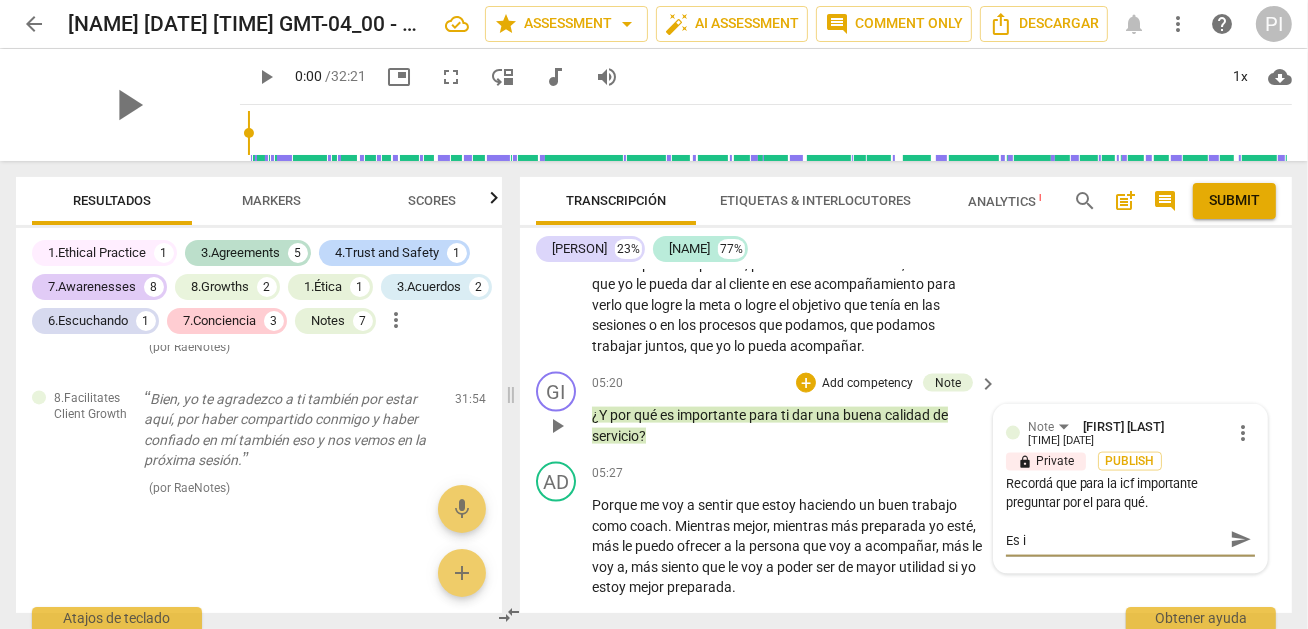 type on "Es im" 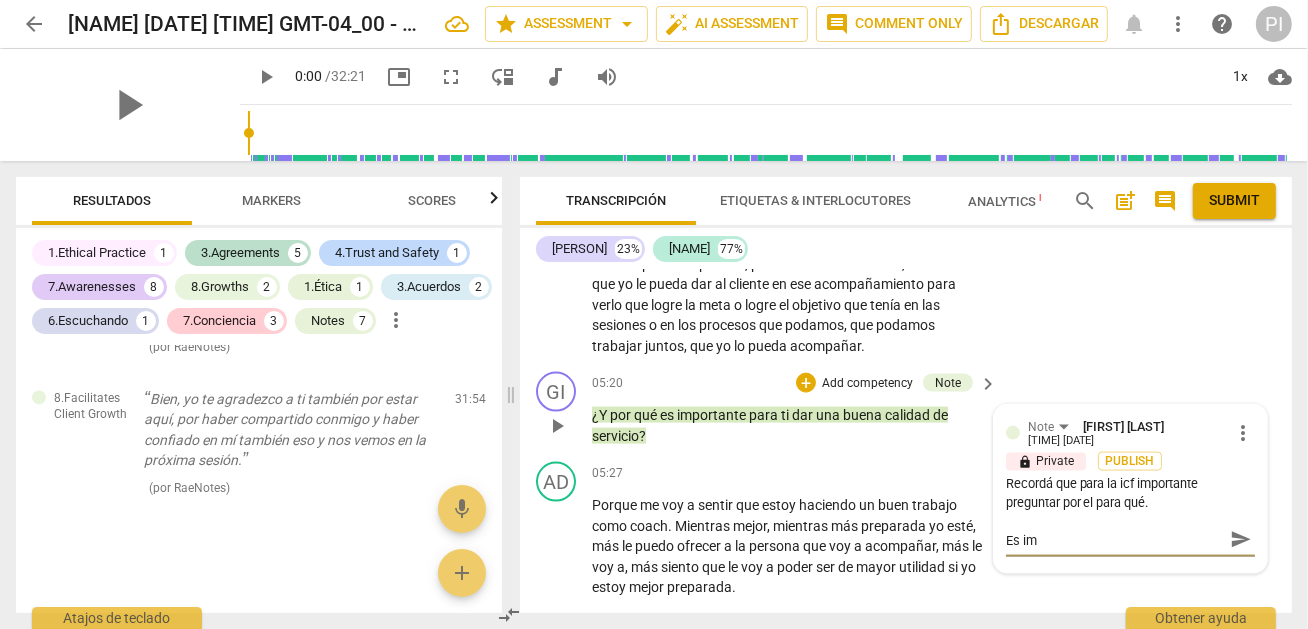 type on "Es imp" 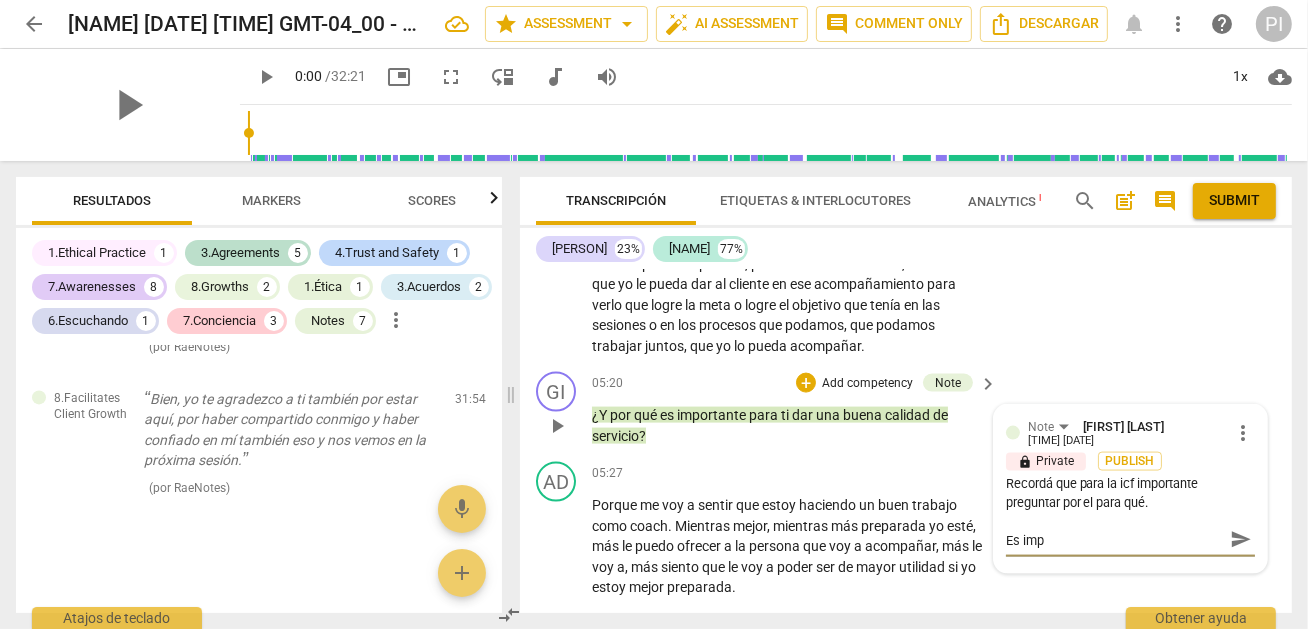 type on "Es impo" 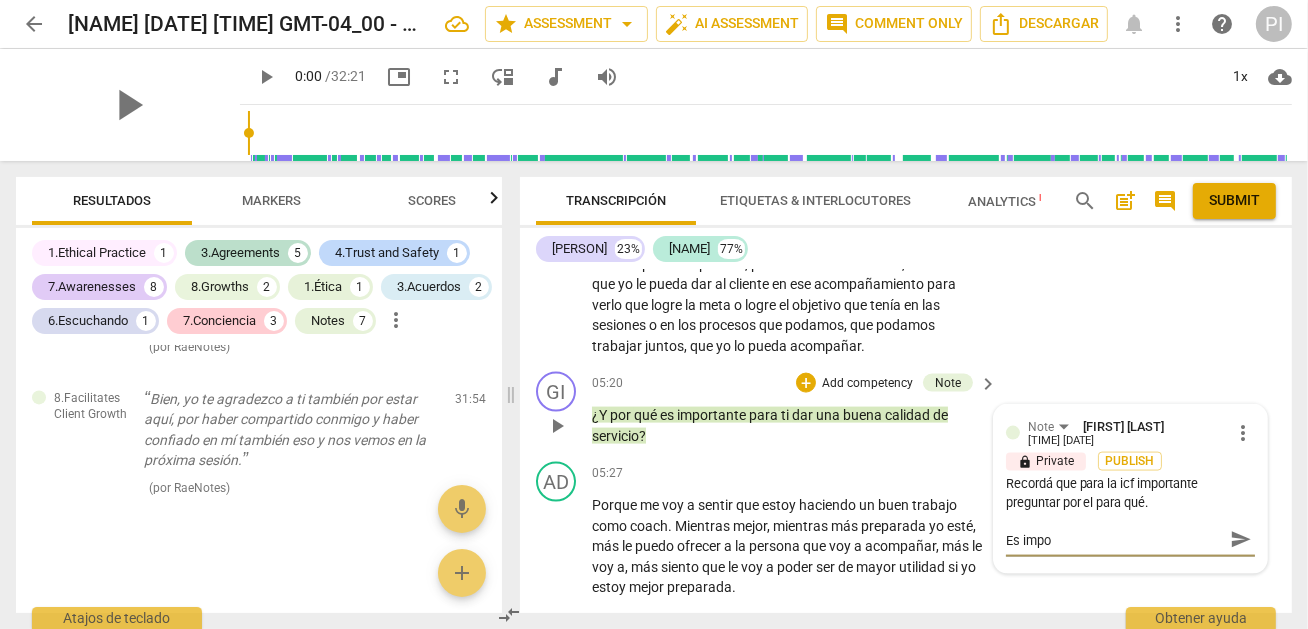 type on "Es impor" 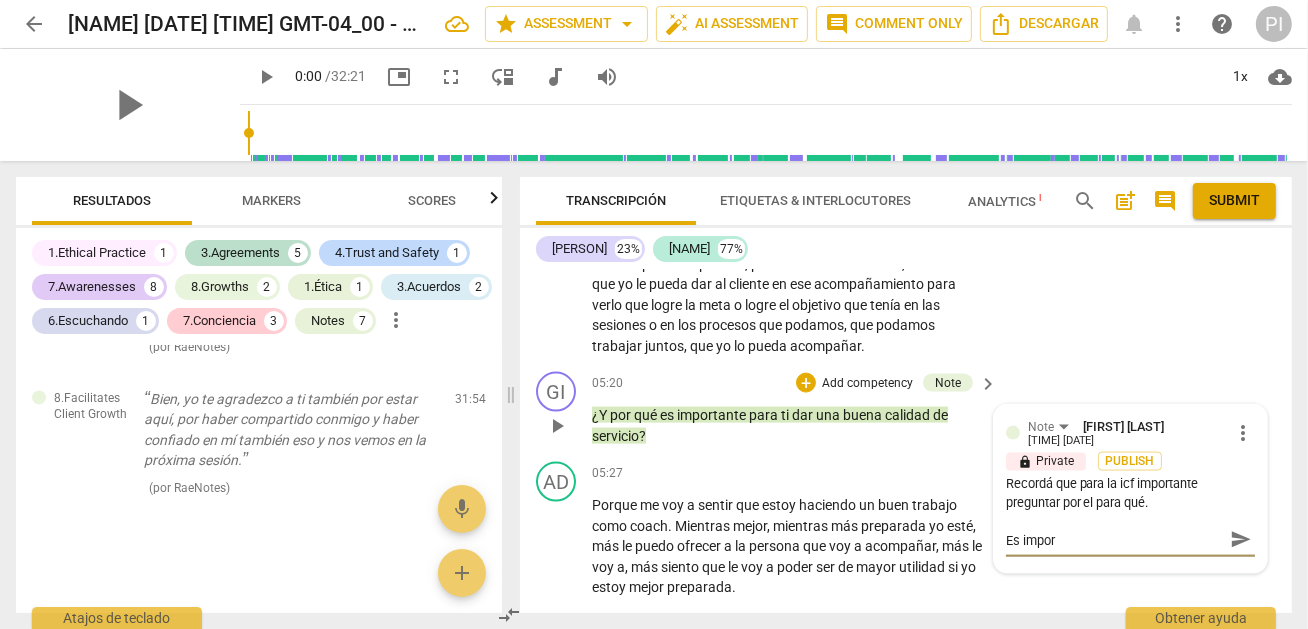 type on "Es import" 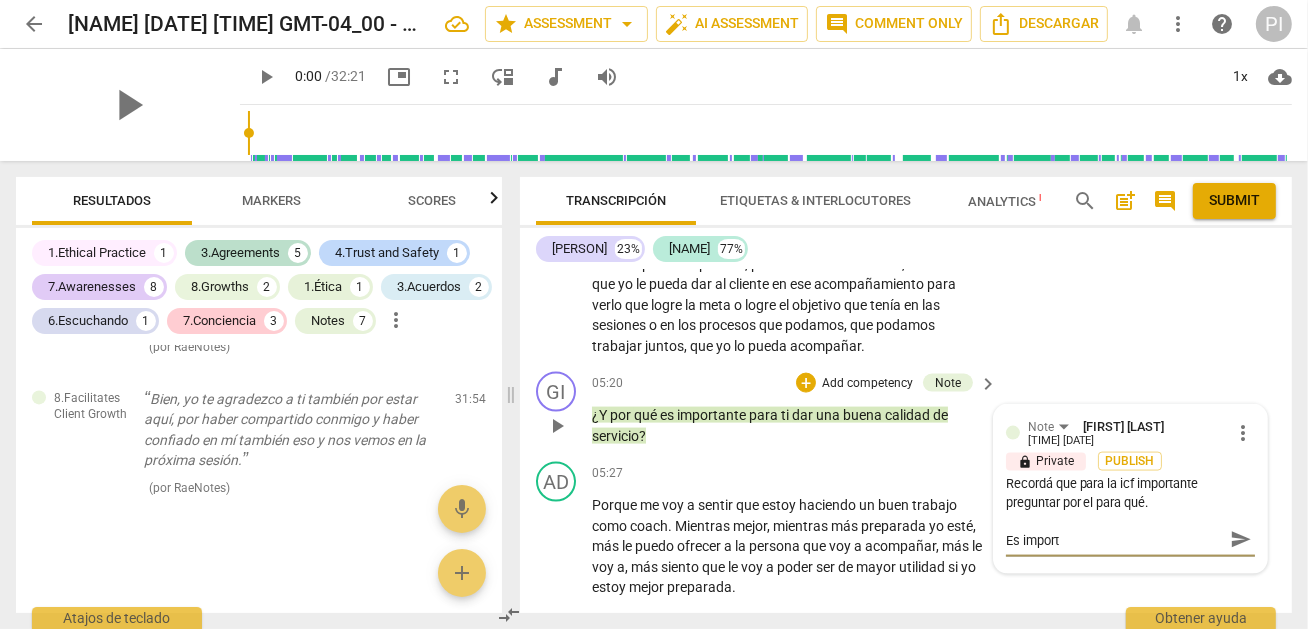 type on "Es importa" 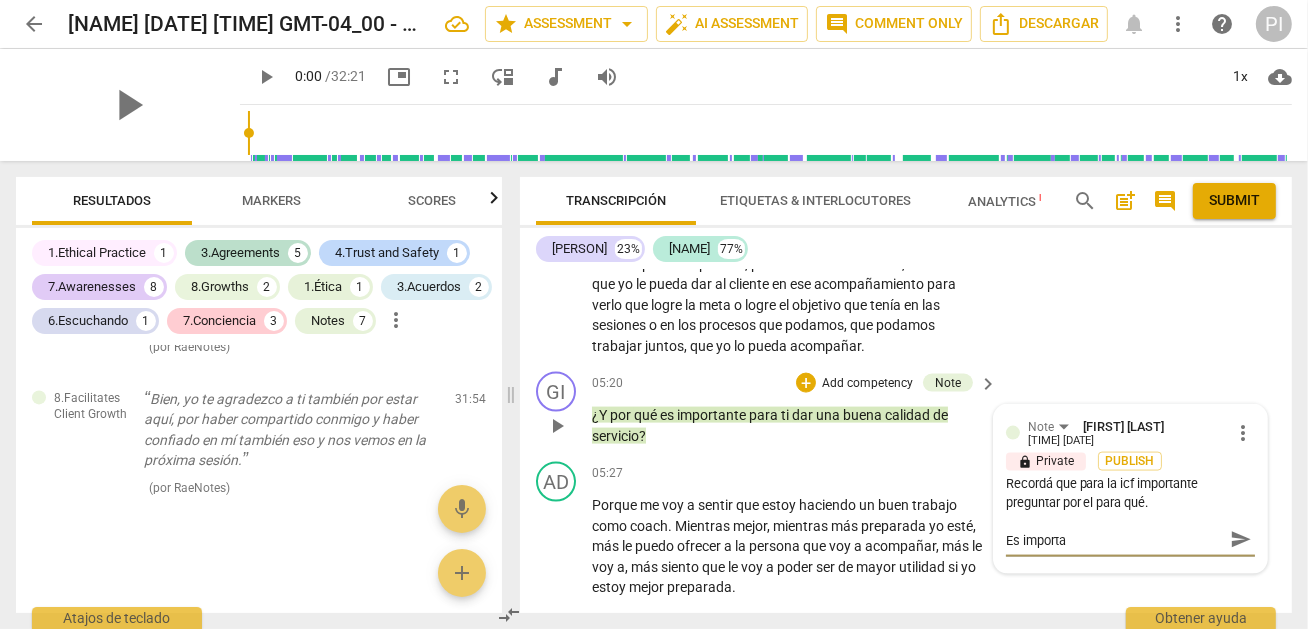 type on "Es importan" 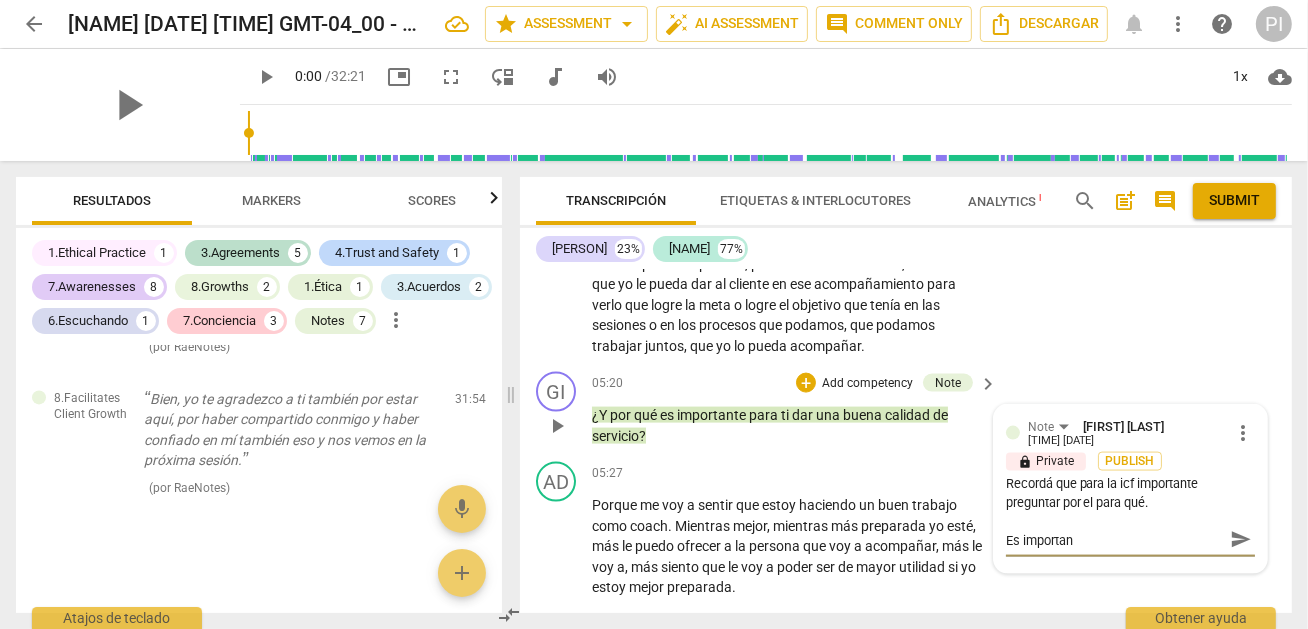type on "Es important" 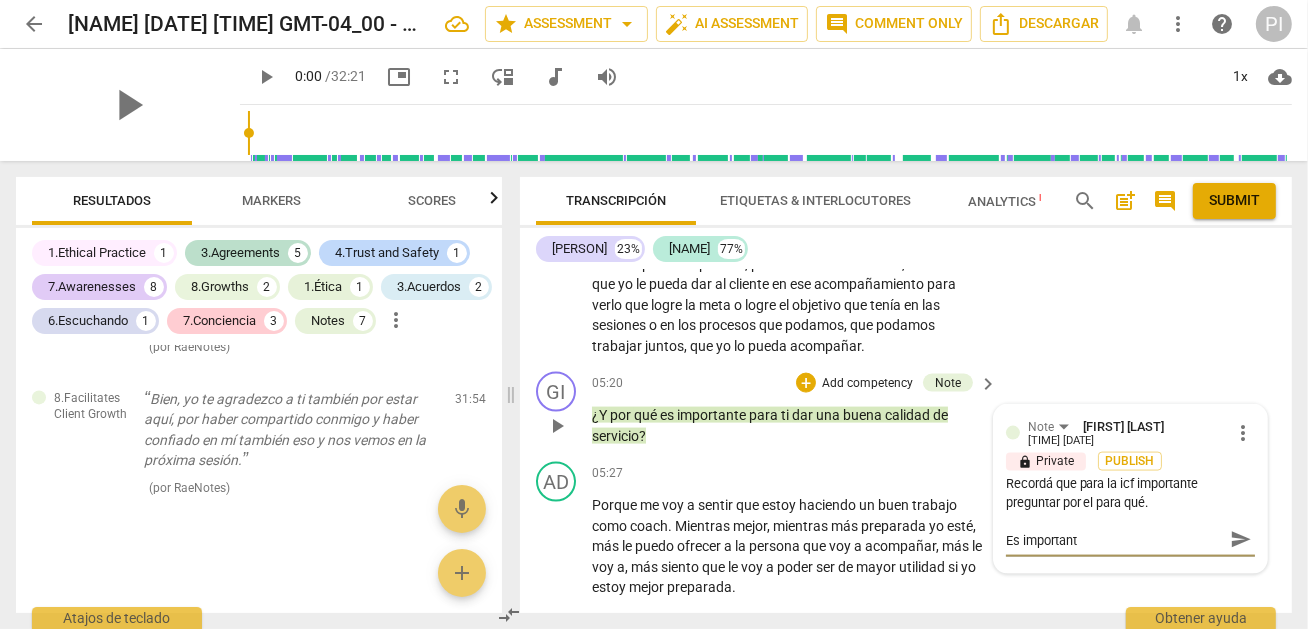 type on "Es importante" 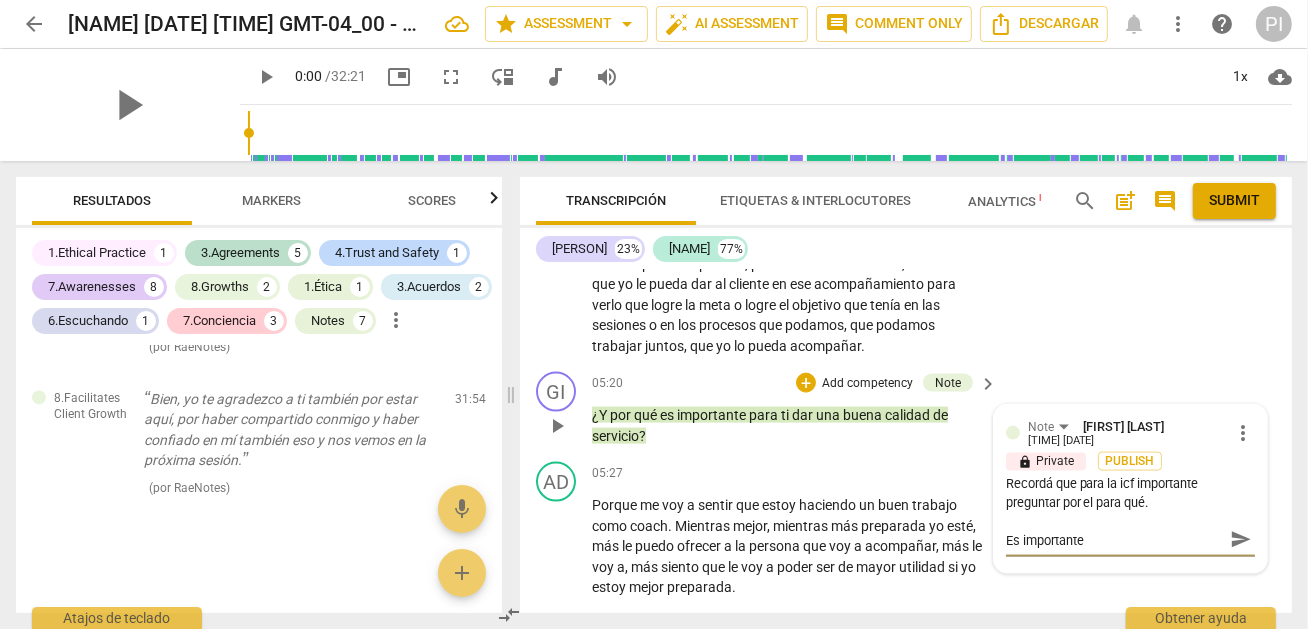 type on "Es importante" 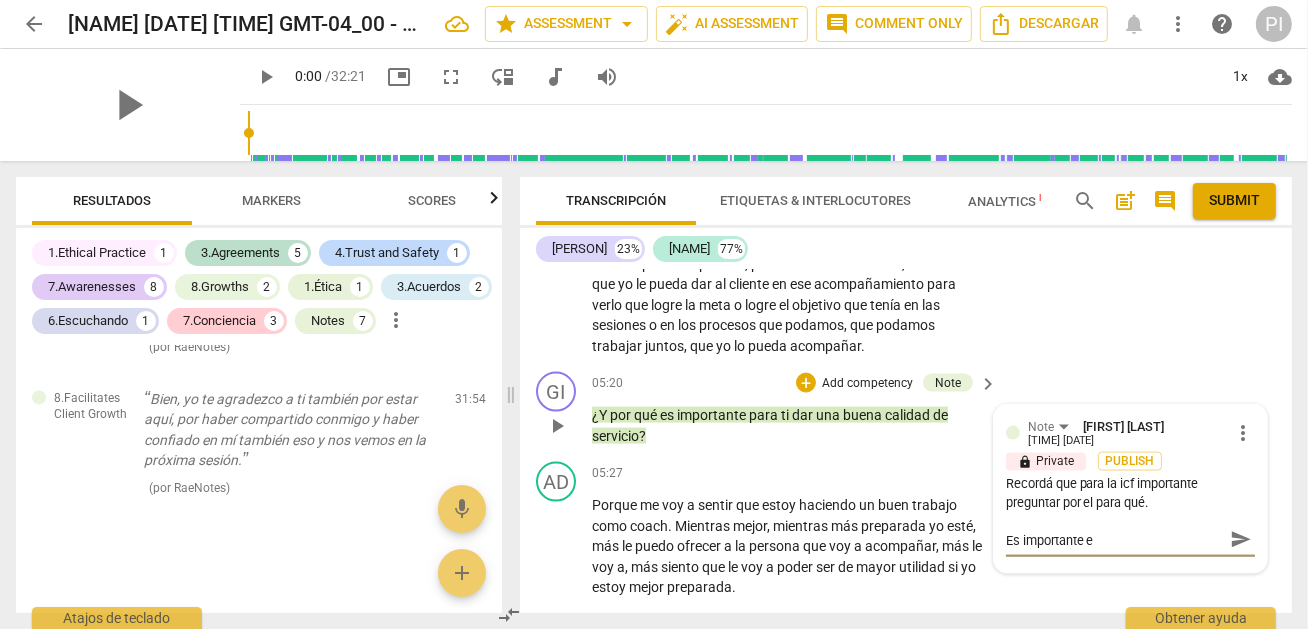 type on "Es importante el" 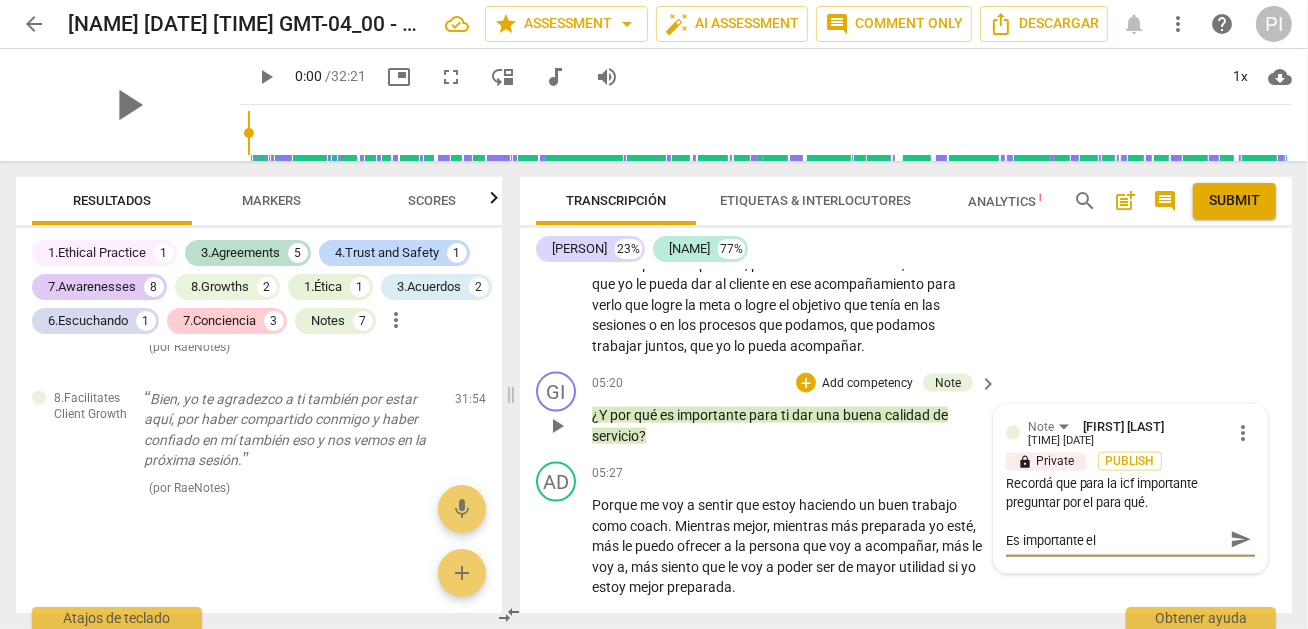 type on "Es importante el" 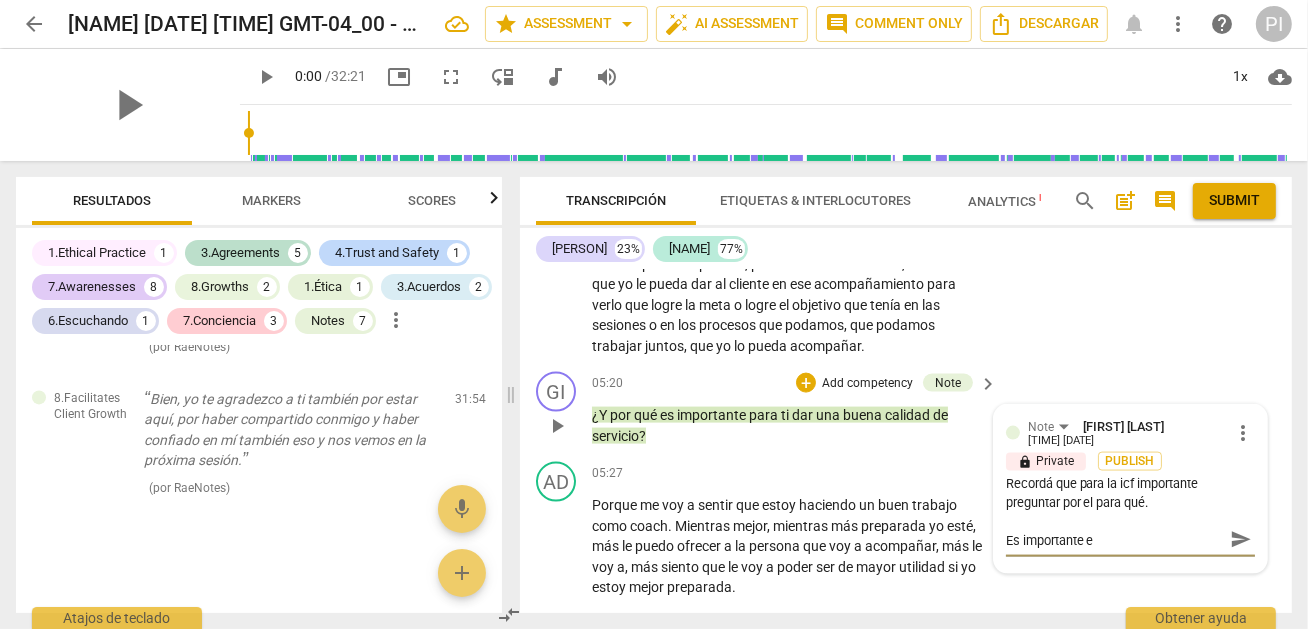 type on "Es importante" 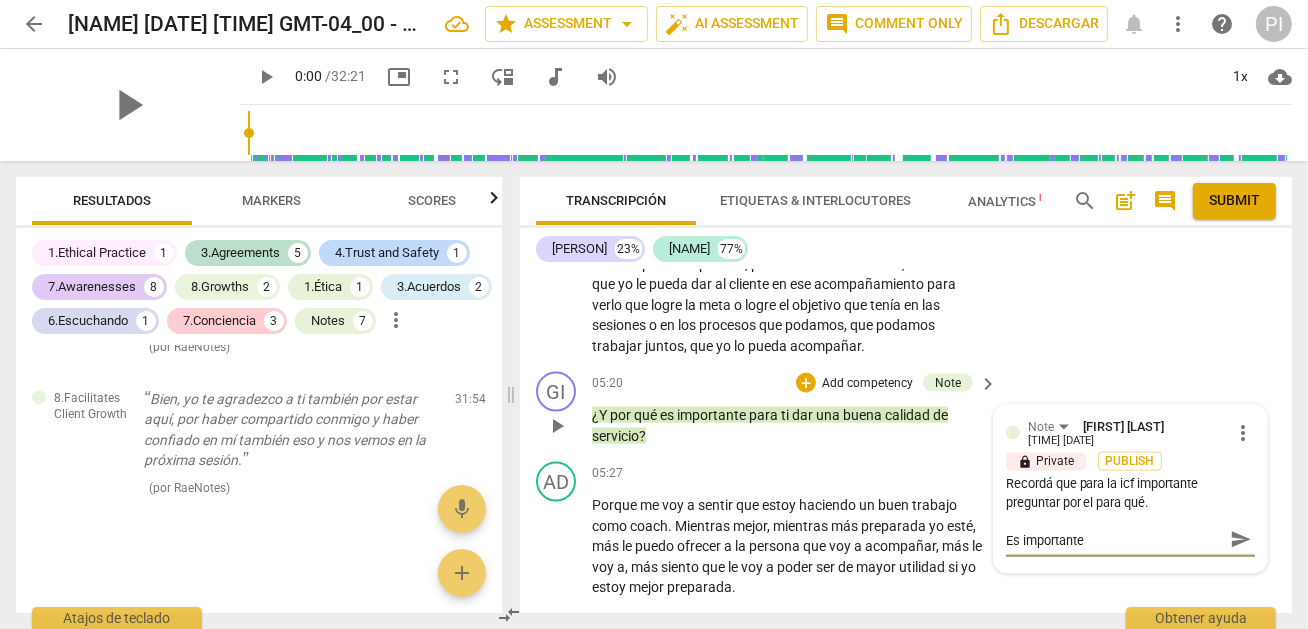 type on "Es importante l" 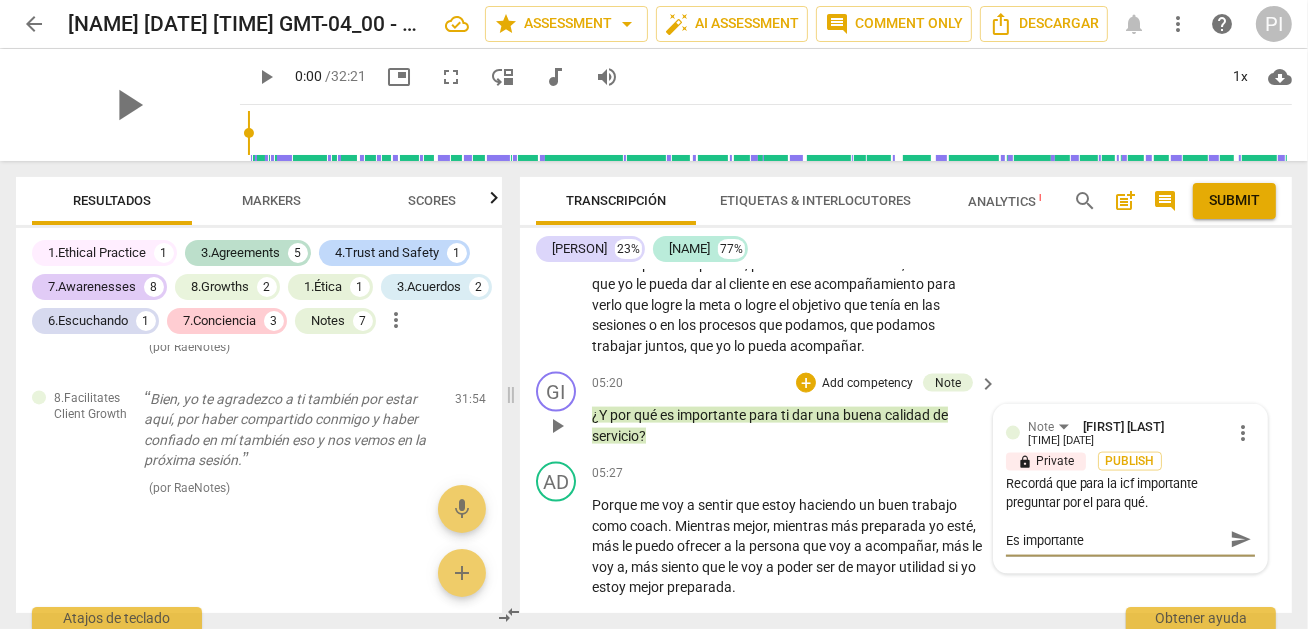 type on "Es importante l" 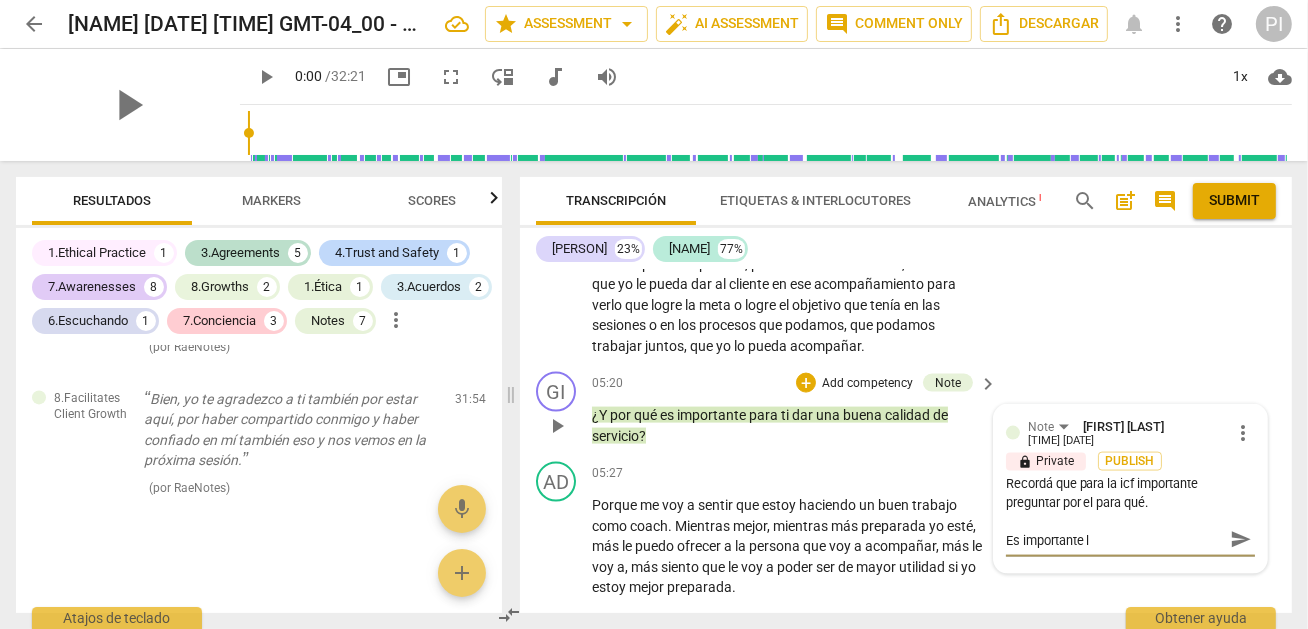 type on "Es importante la" 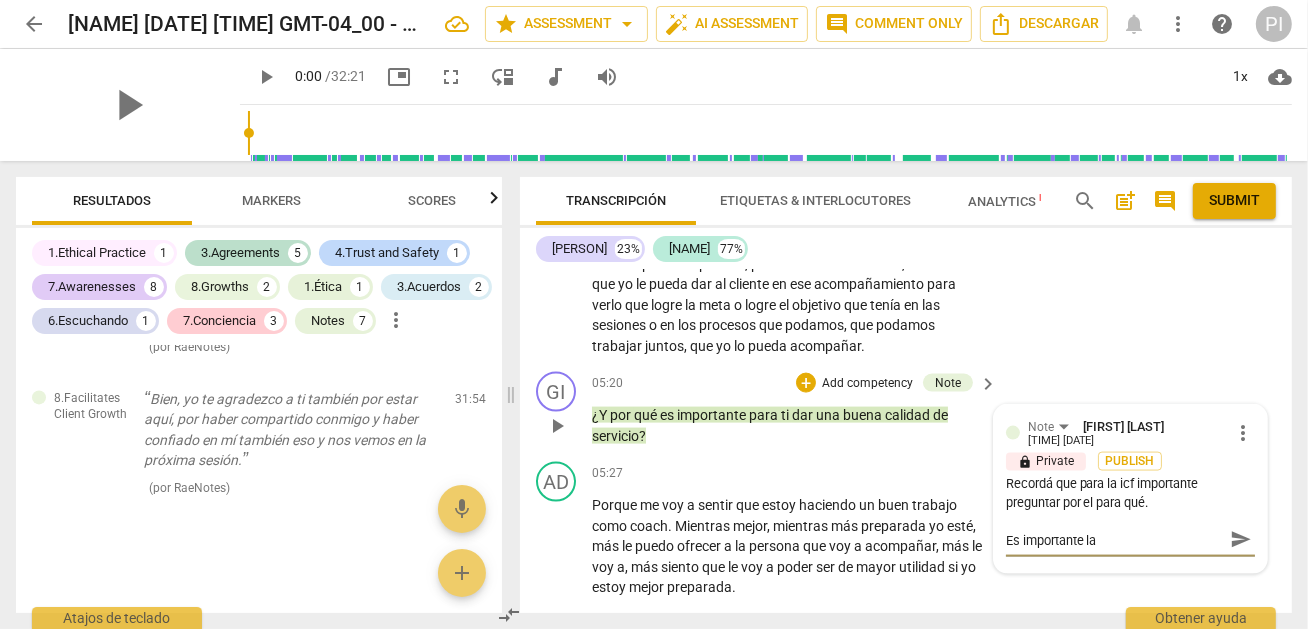 type on "Es importante la" 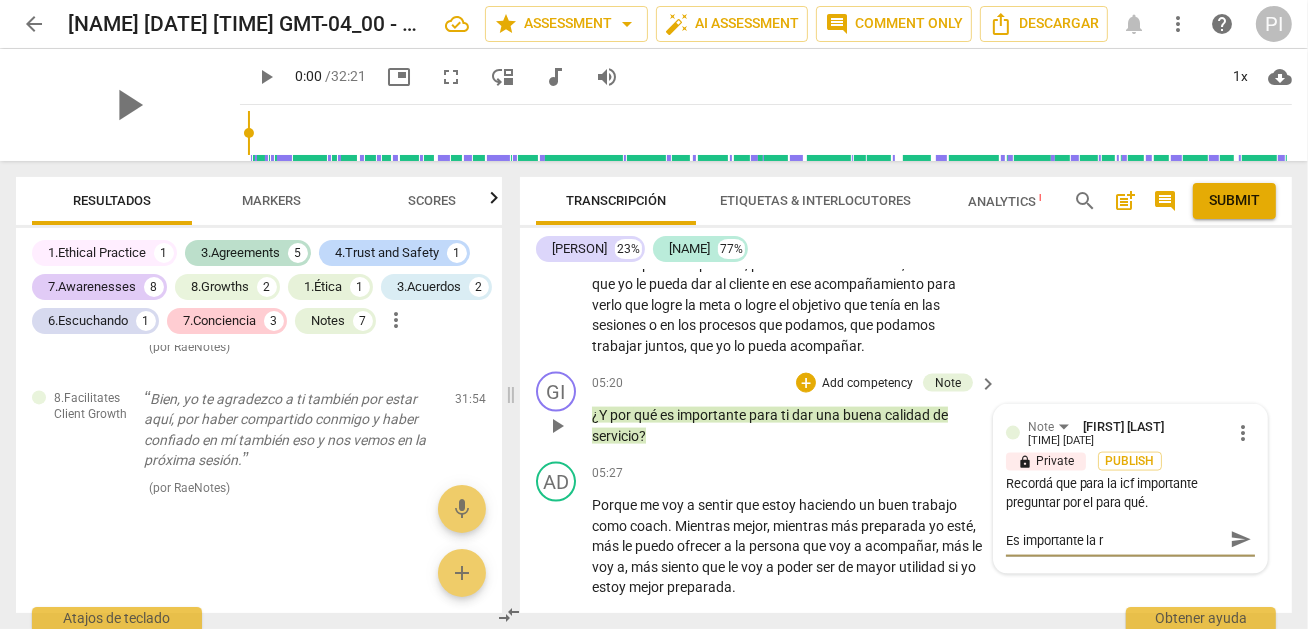type on "Es importante la re" 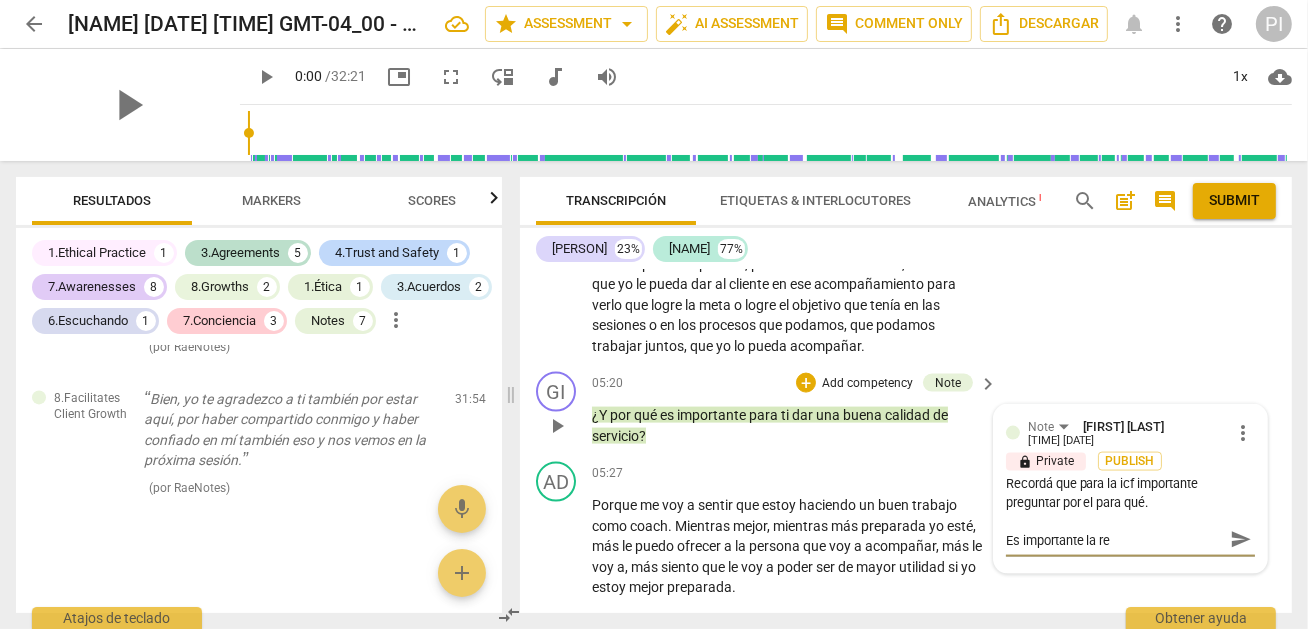 type on "Es importante la res" 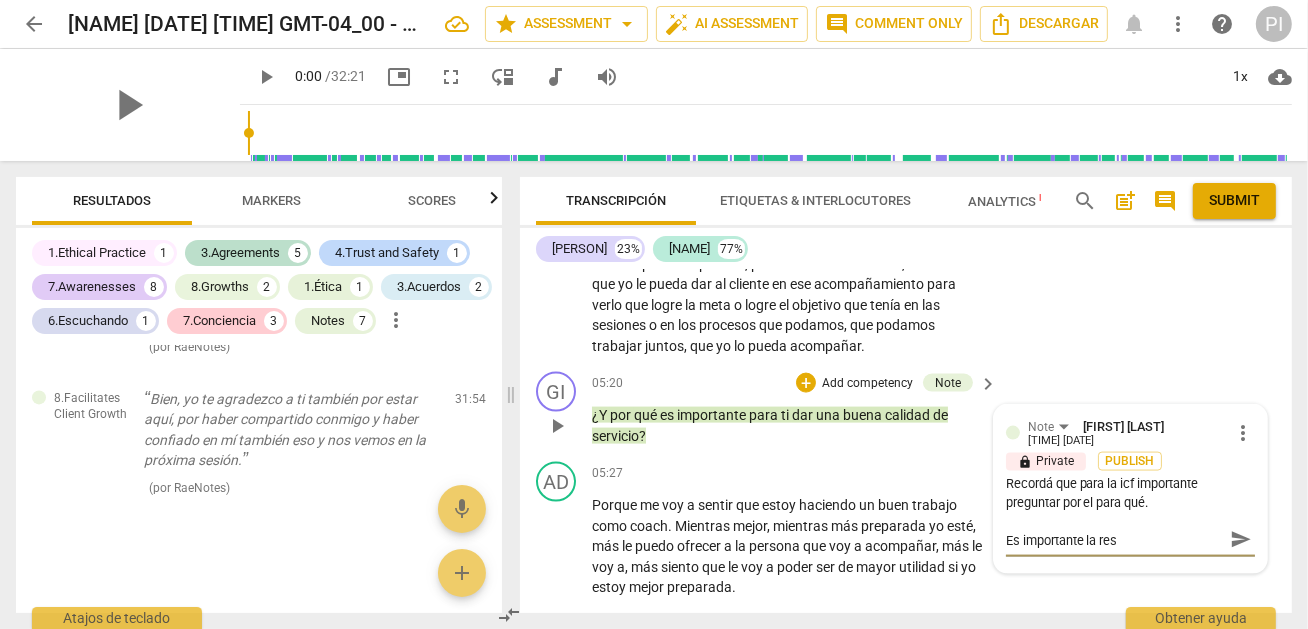 type on "Es importante la resp" 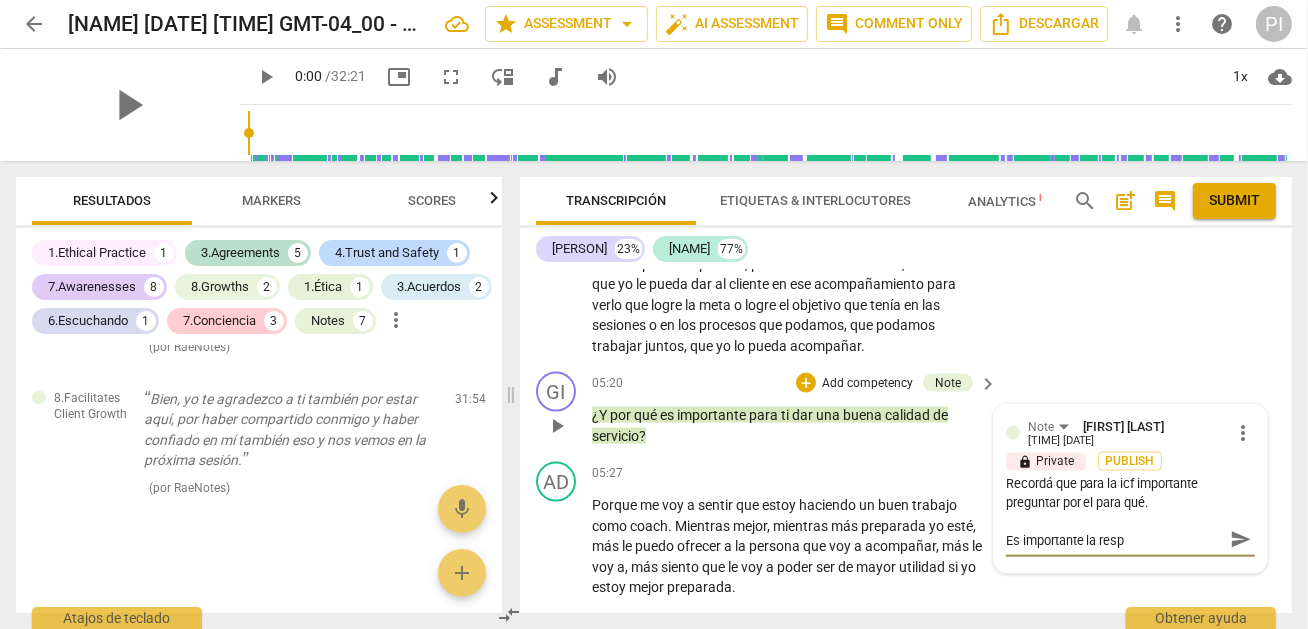 type on "Es importante la respu" 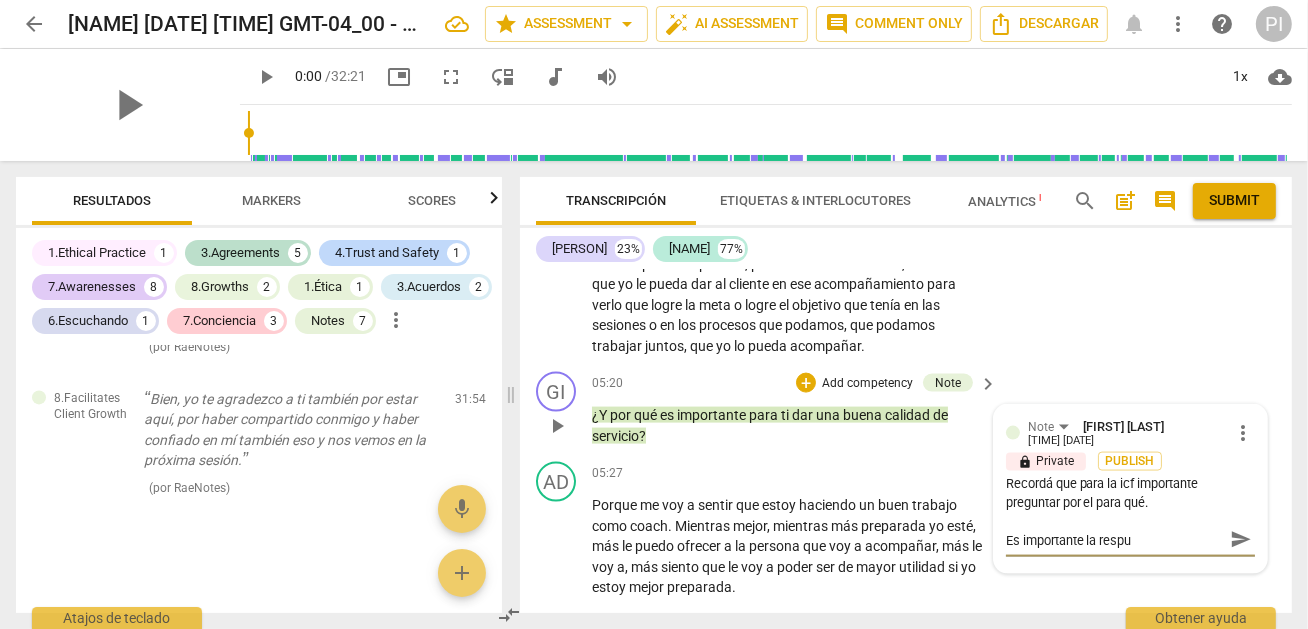 type on "Es importante la respue" 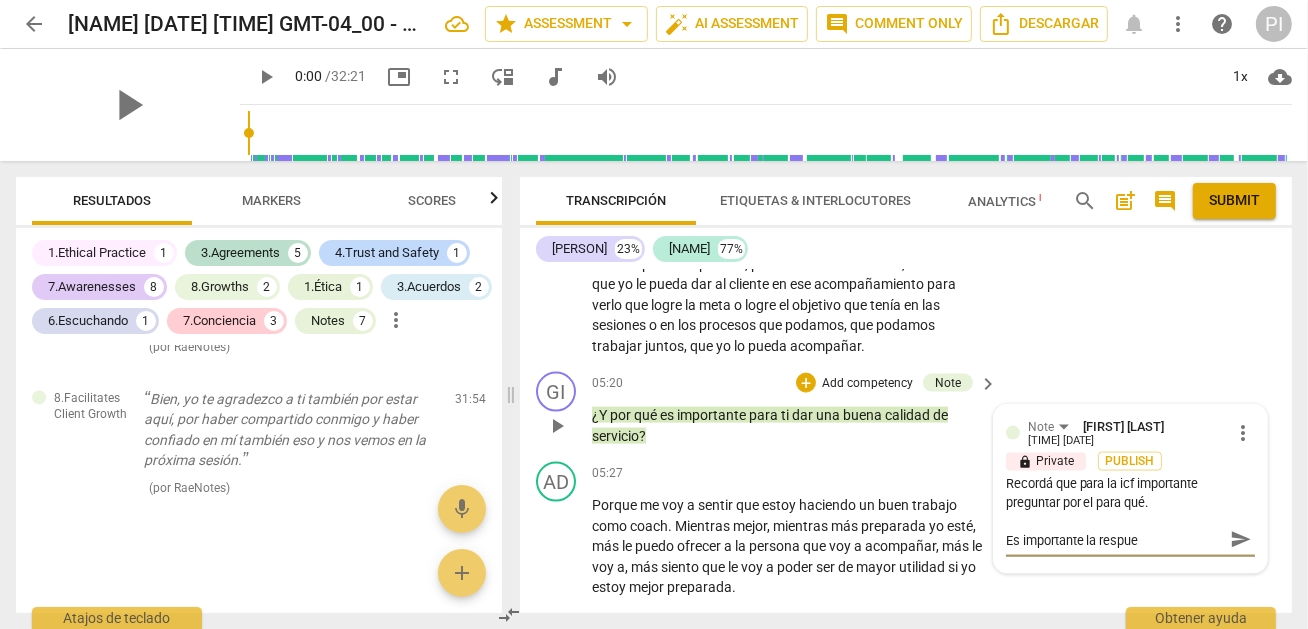 type on "Es importante la respues" 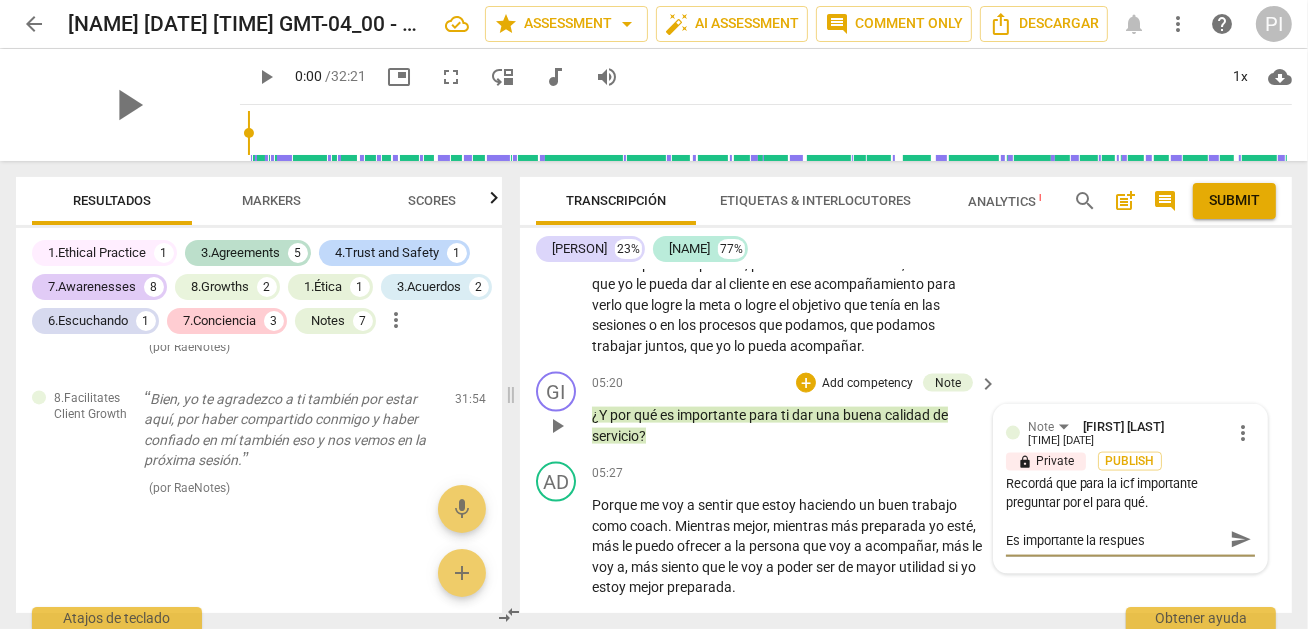 type on "Es importante la respuest" 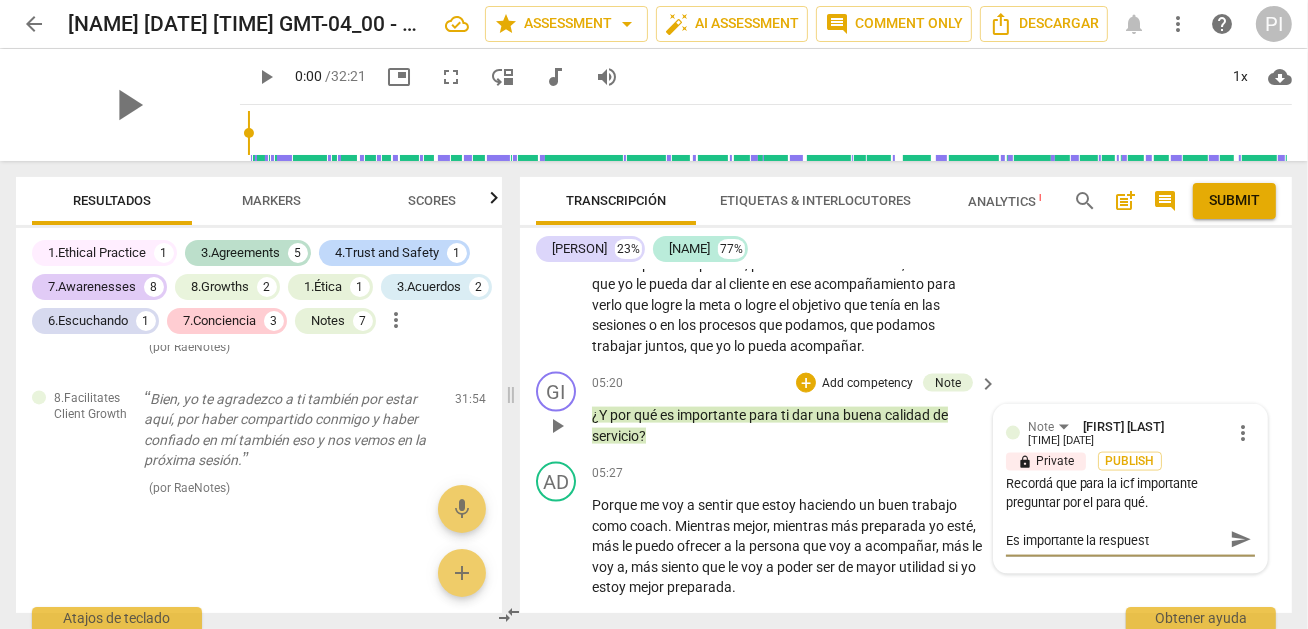 type on "Es importante la respuesta" 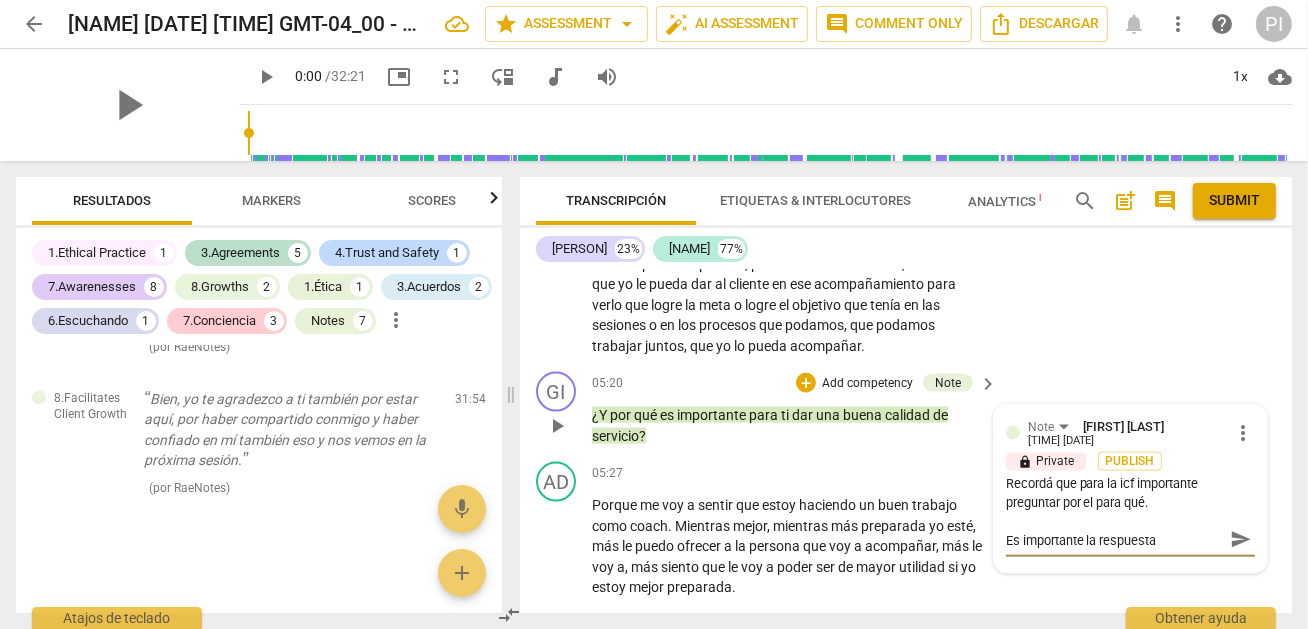 type on "Es importante la respuesta" 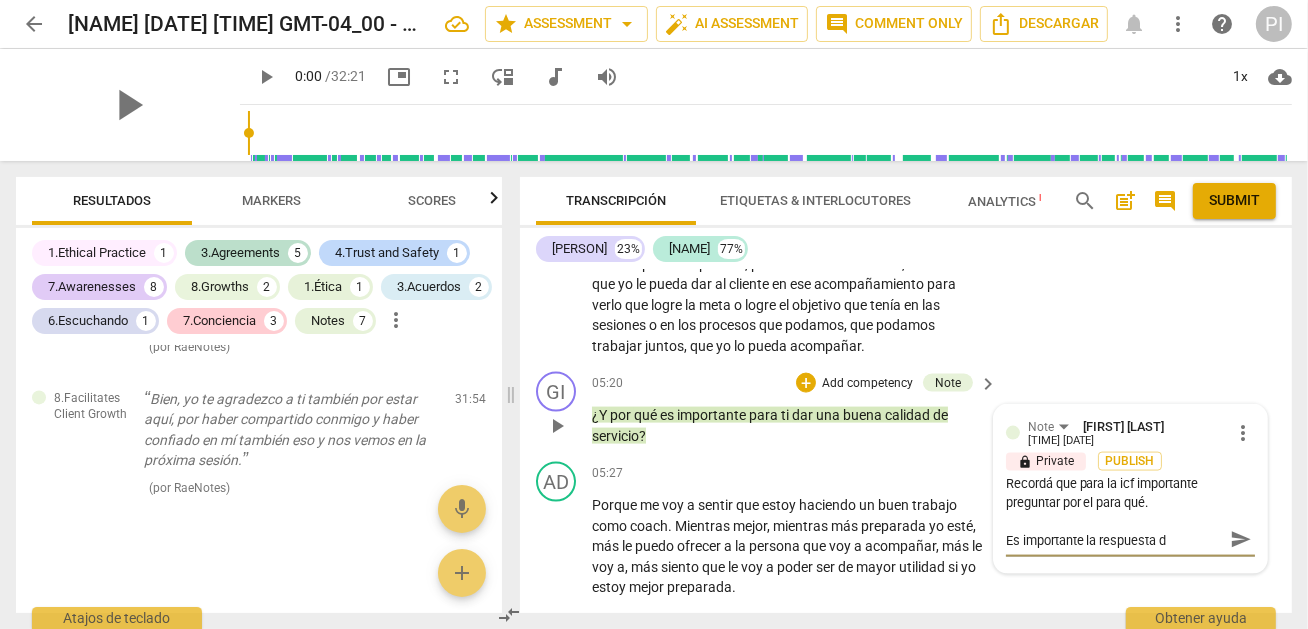 type on "Es importante la respuesta de" 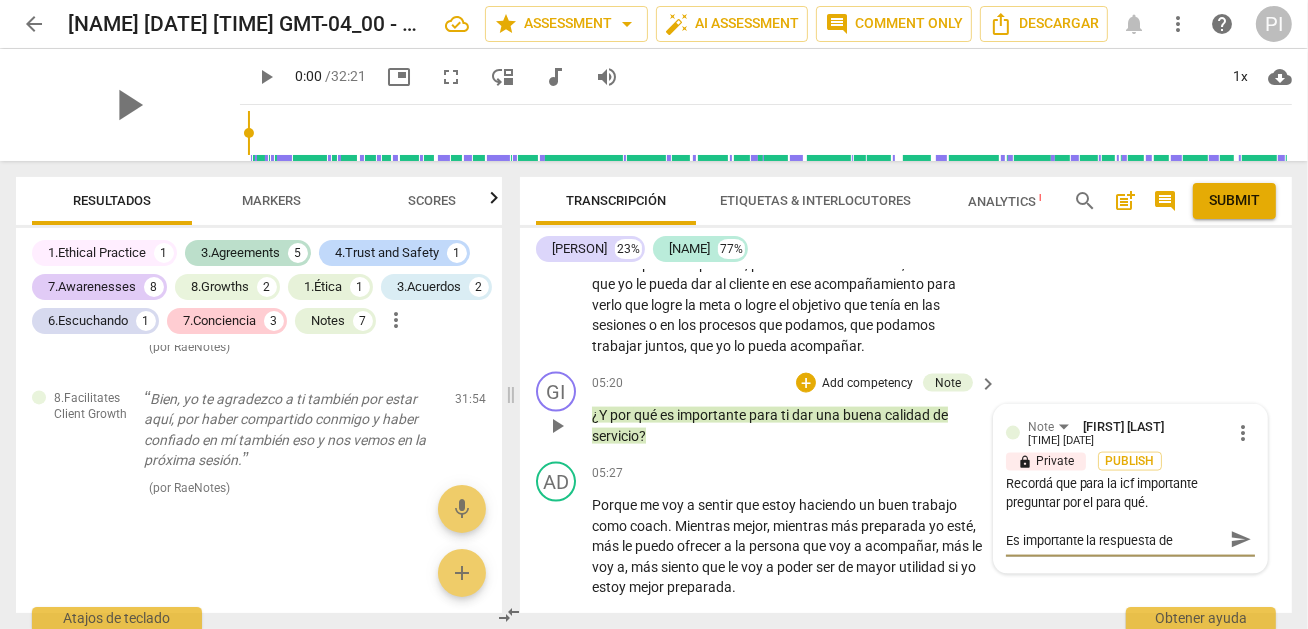 type on "Es importante la respuesta de" 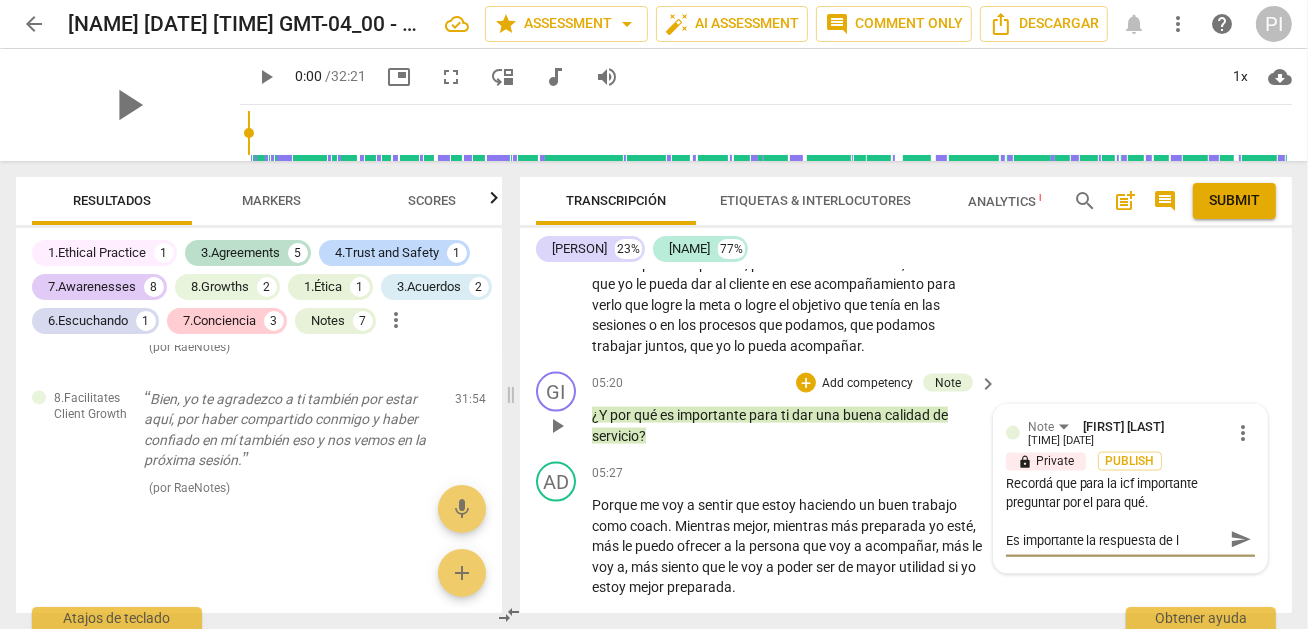 type on "Es importante la respuesta de la" 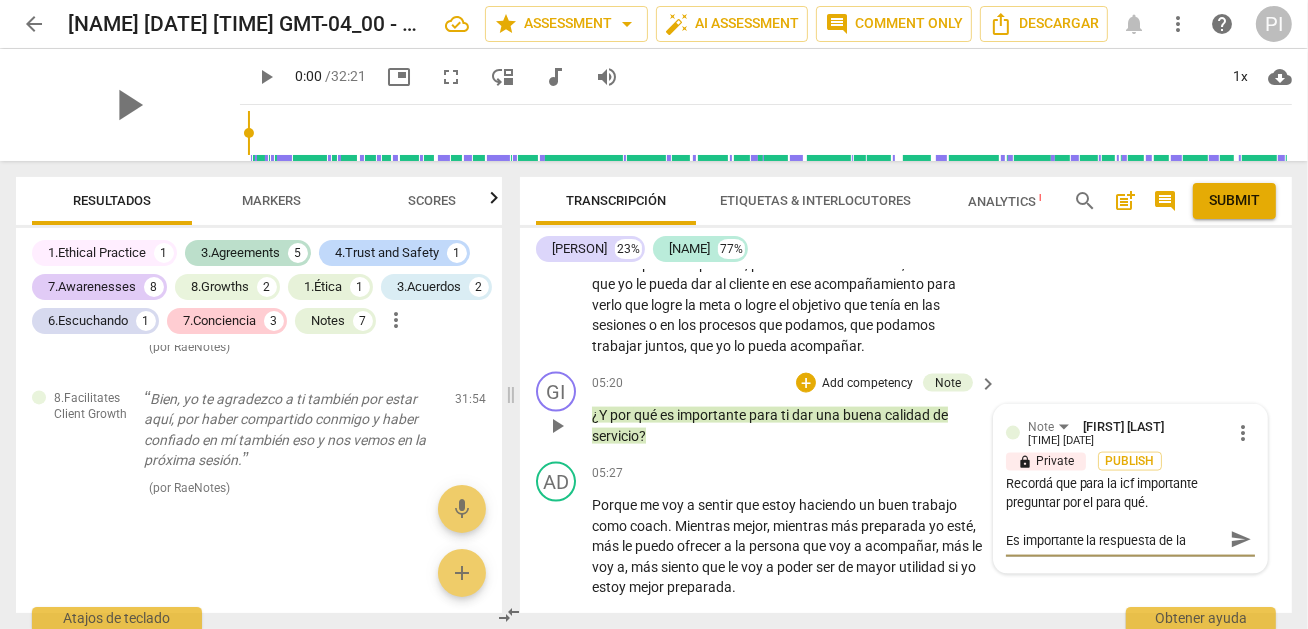 type on "Es importante la respuesta de la" 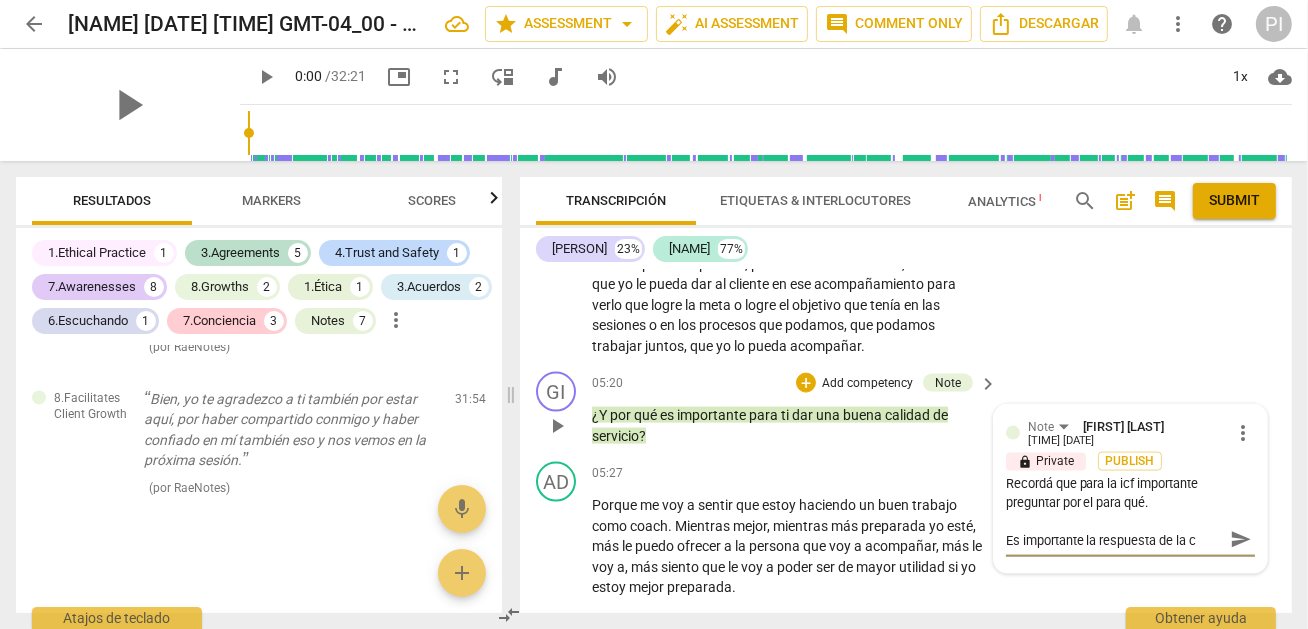 type on "Es importante la respuesta de la cl" 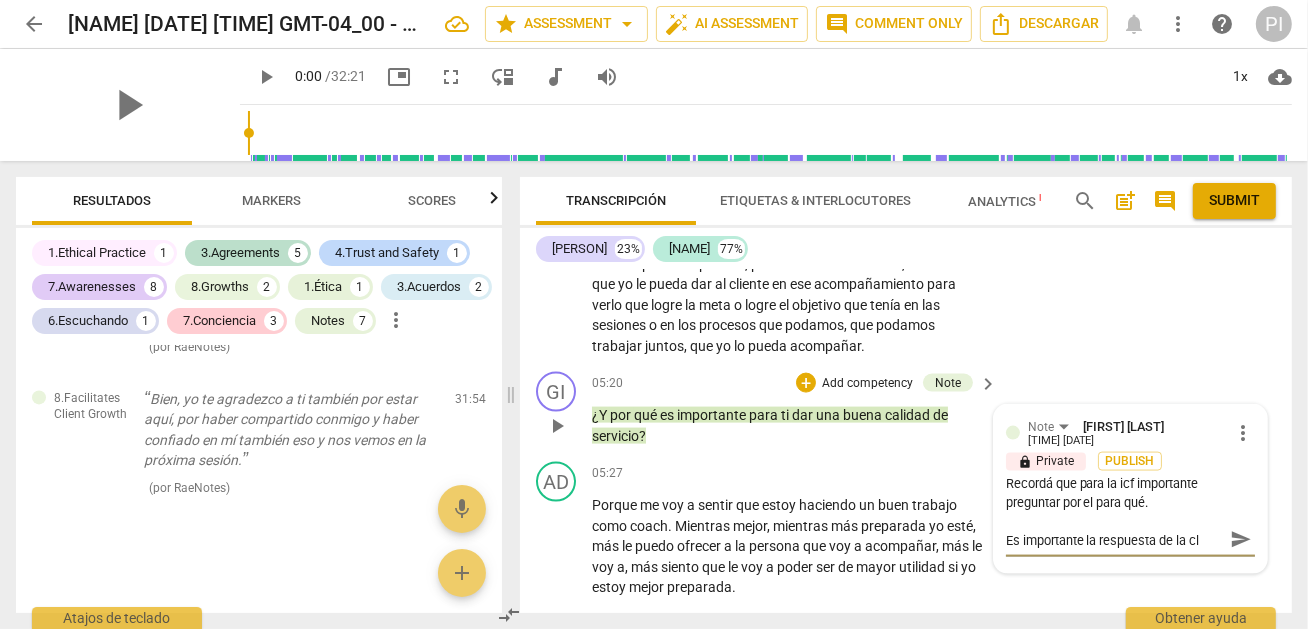 type on "Es importante la respuesta de la cli" 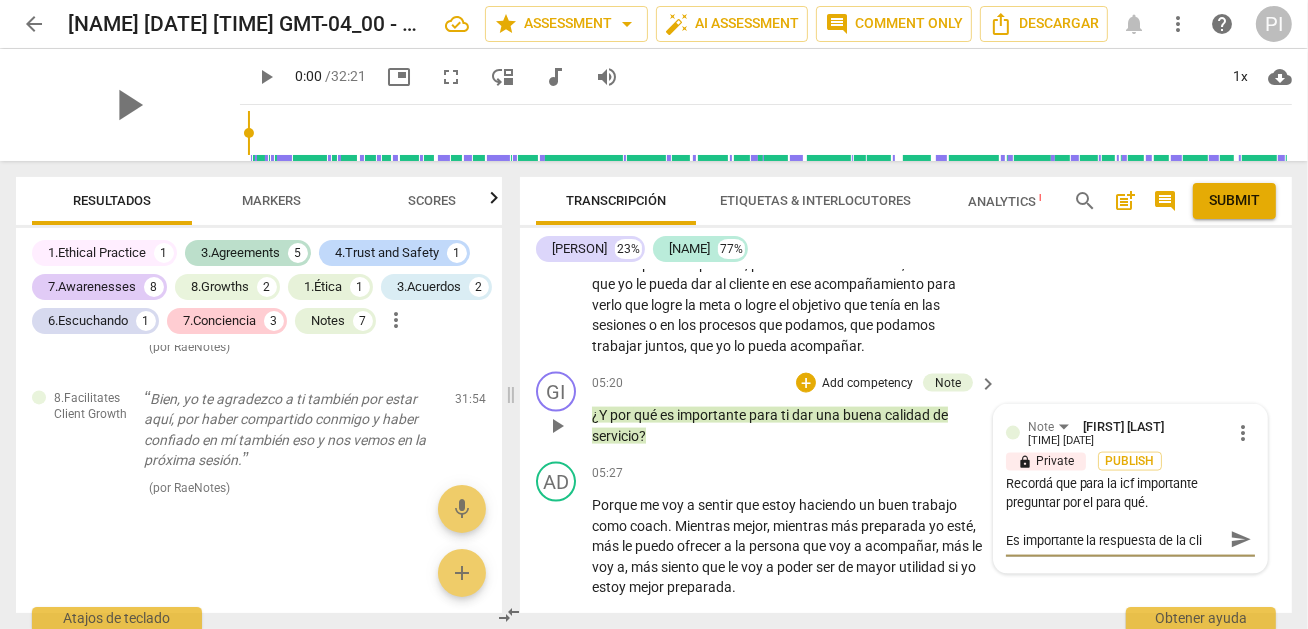 type on "Es importante la respuesta de la clie" 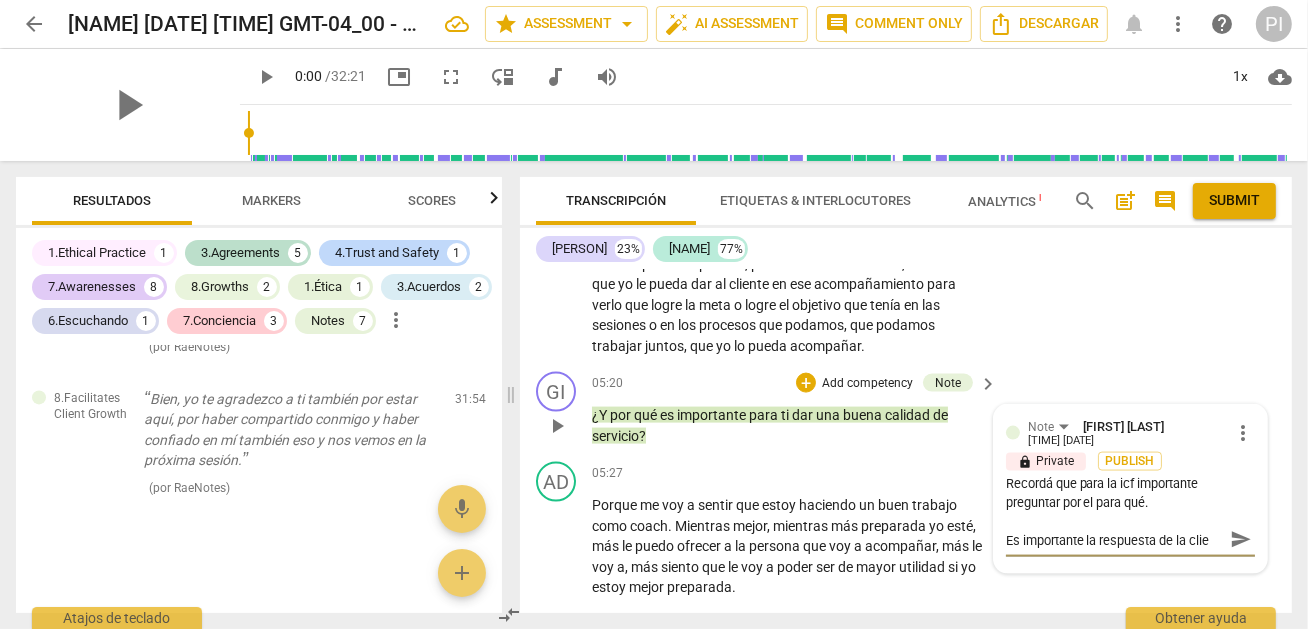 type on "Es importante la respuesta de la clien" 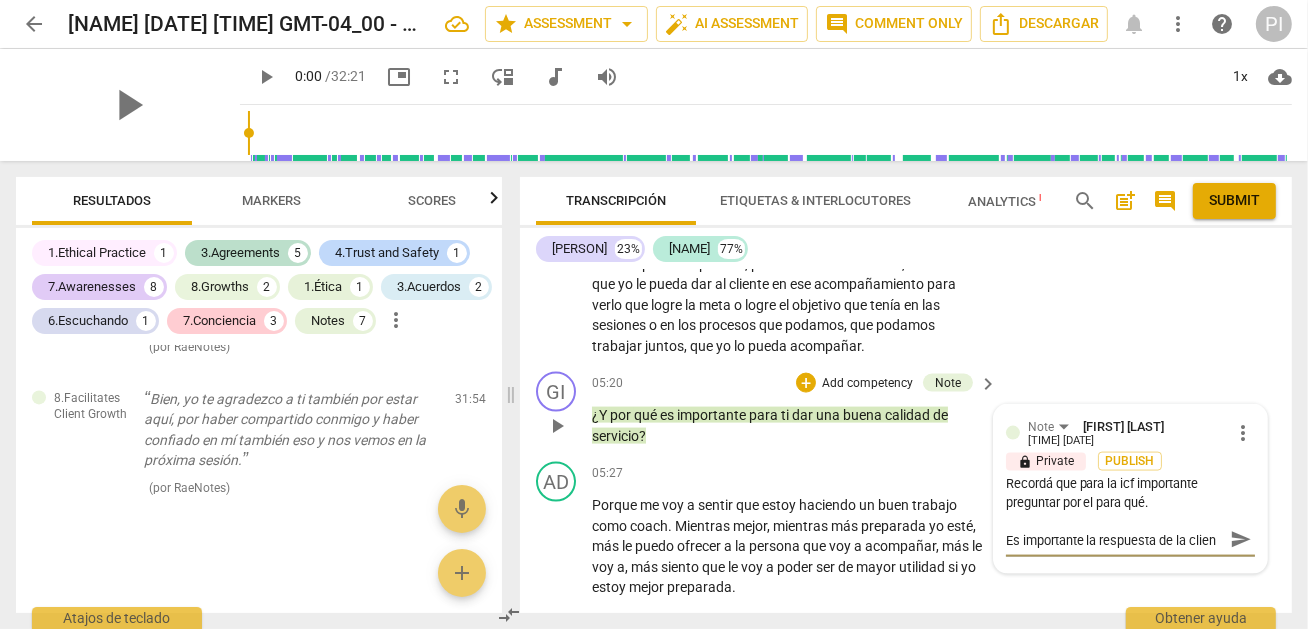 type on "Es importante la respuesta de la client" 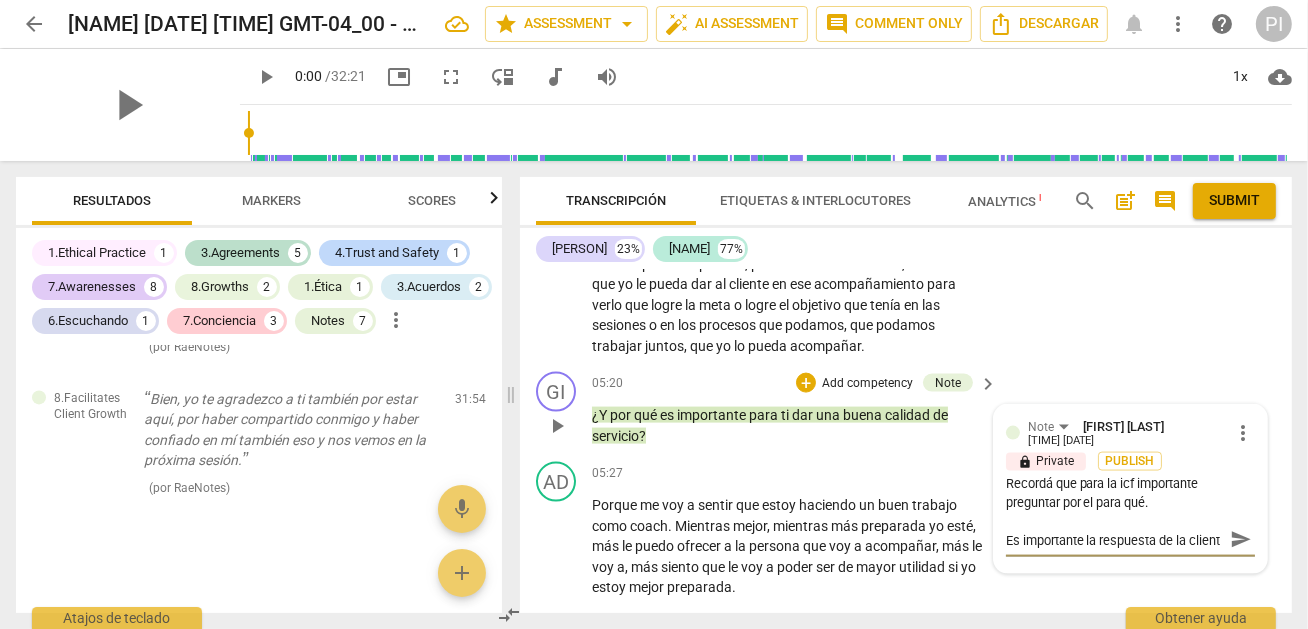 scroll, scrollTop: 17, scrollLeft: 0, axis: vertical 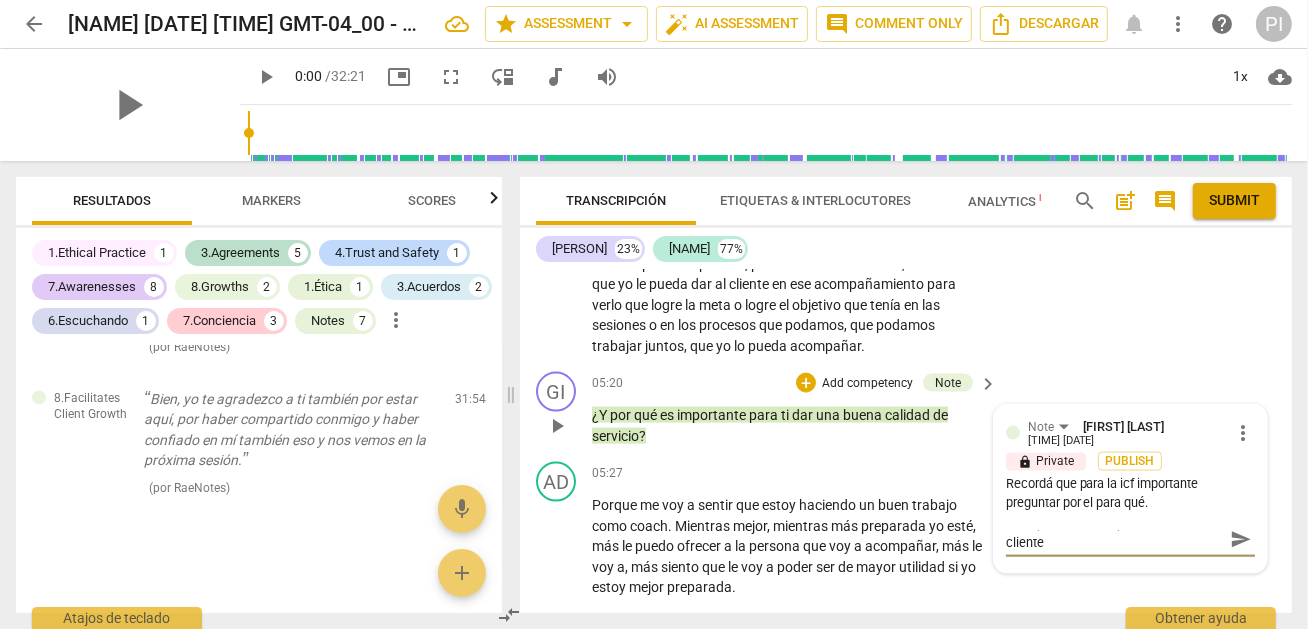 type on "Es importante la respuesta de la cliente" 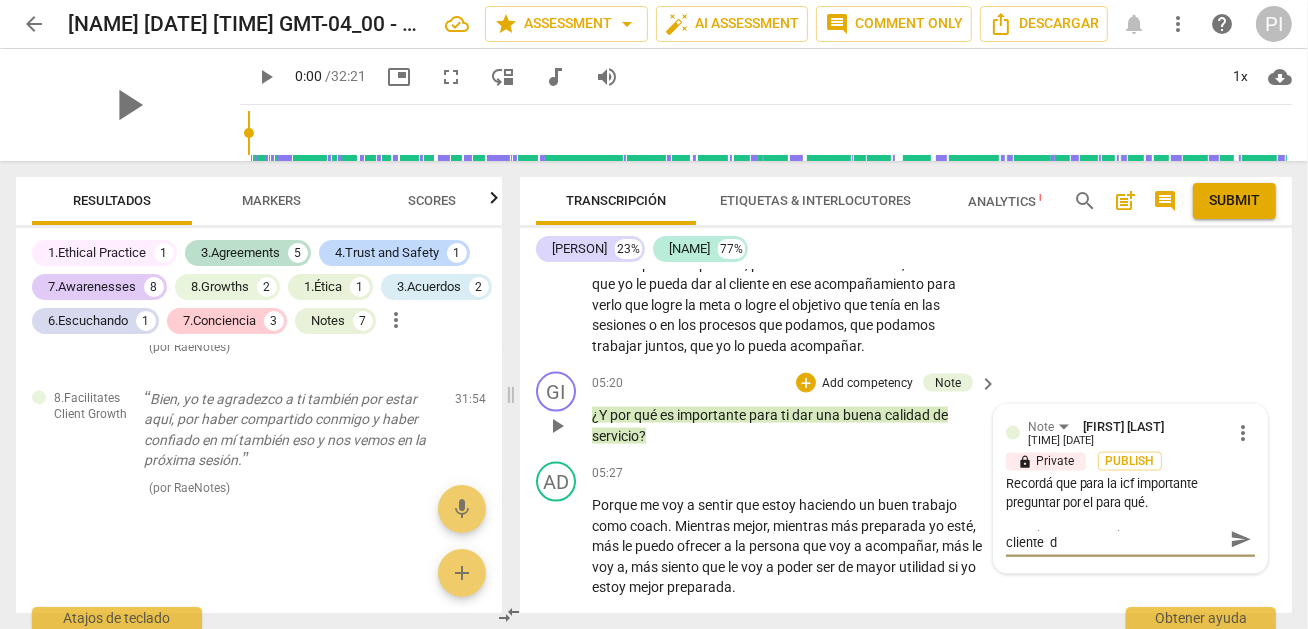 type on "Es importante la respuesta de la cliente  da" 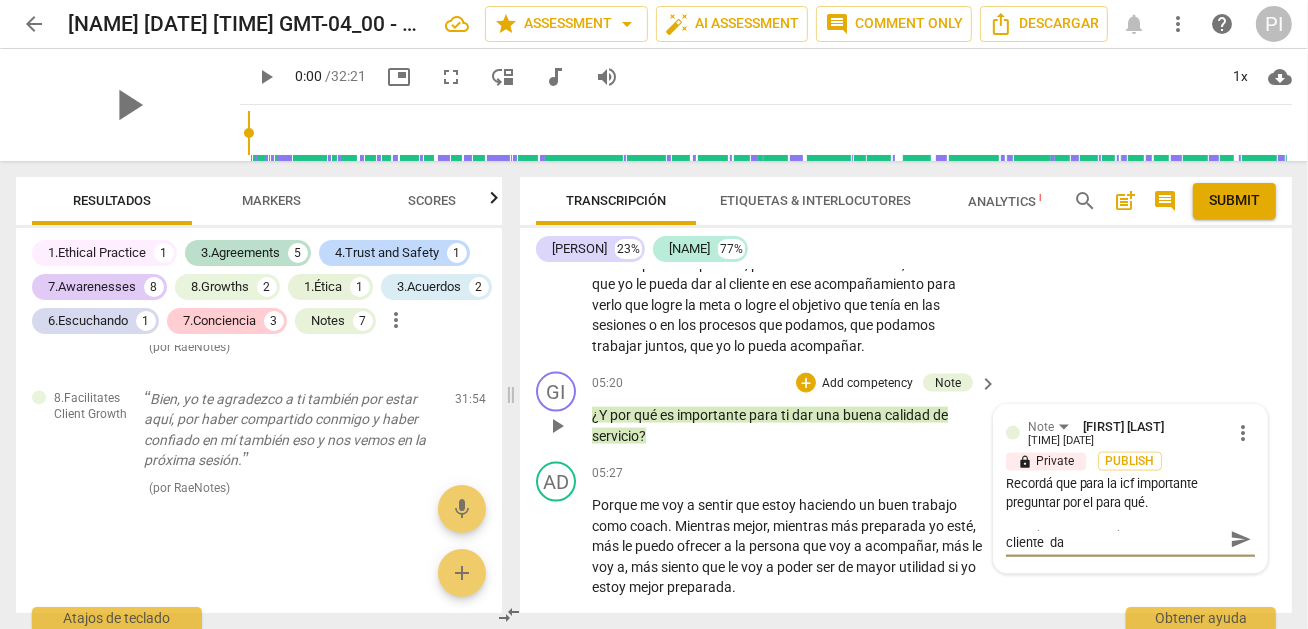 type on "Es importante la respuesta de la cliente  da" 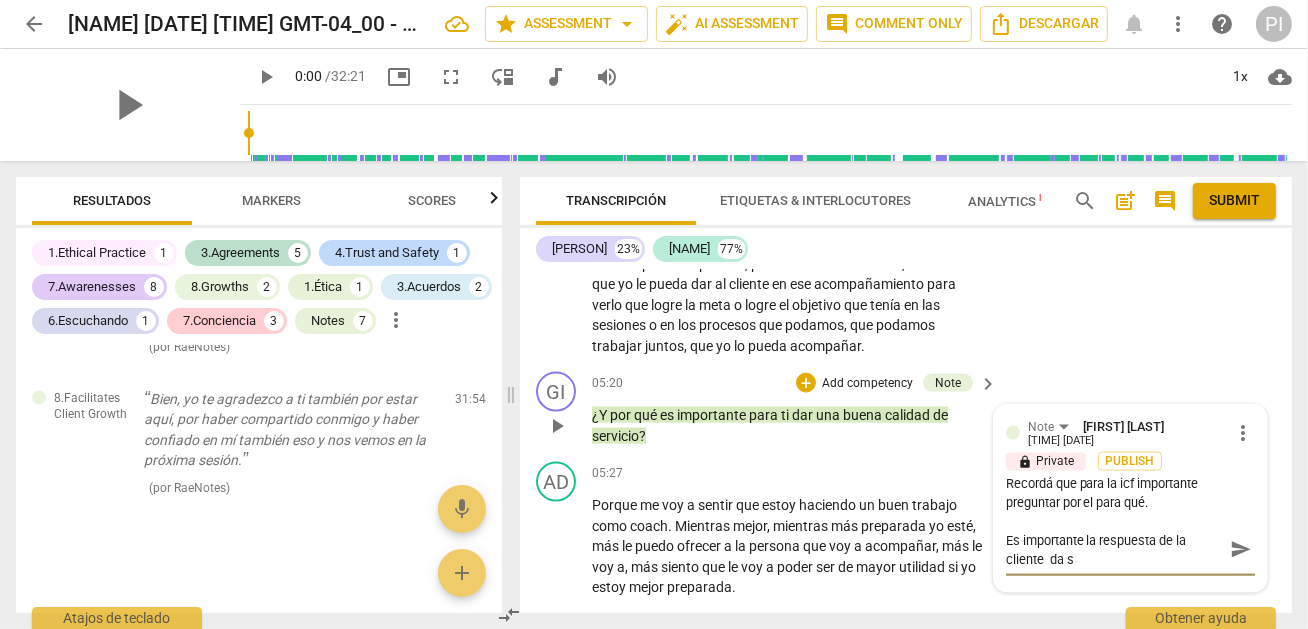 scroll, scrollTop: 0, scrollLeft: 0, axis: both 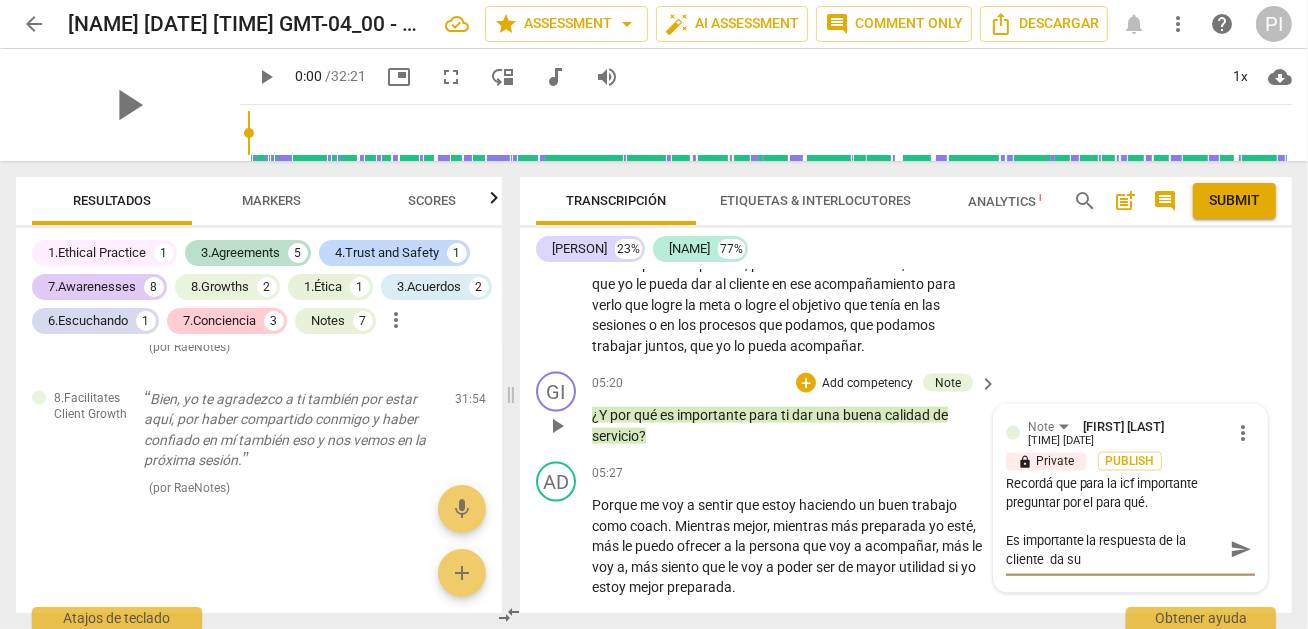 type on "Es importante la respuesta de la cliente  da su" 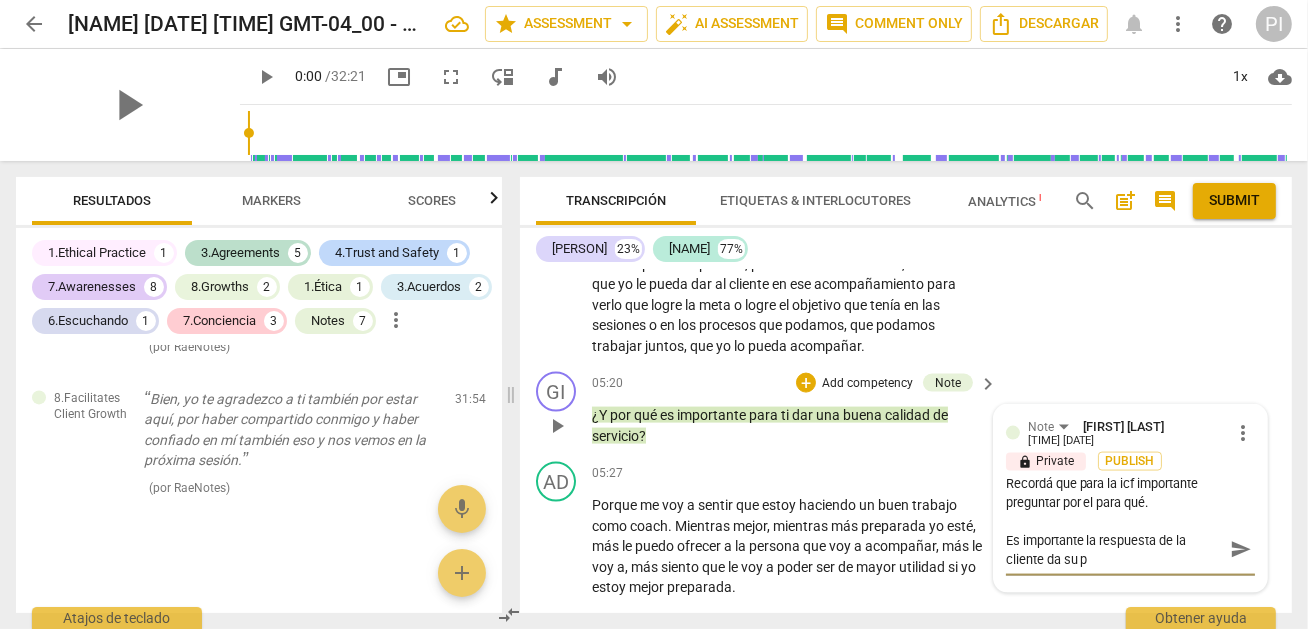 type on "Es importante la respuesta de la cliente  da su po" 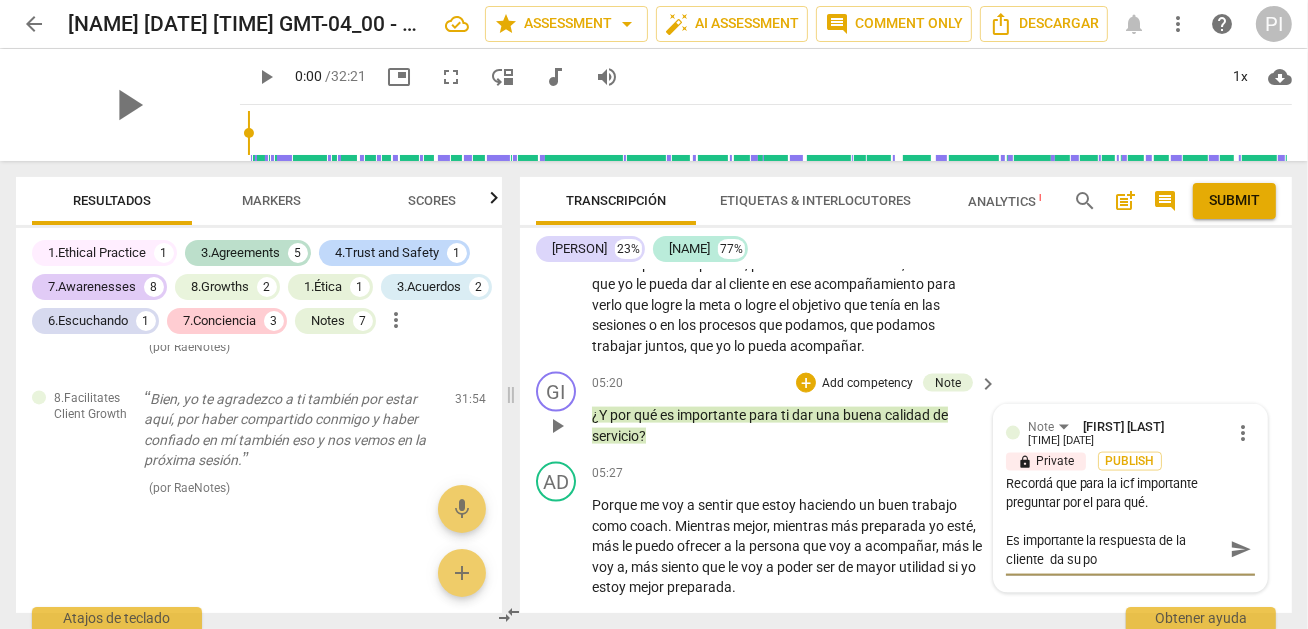 type on "Es importante la respuesta de la cliente  da su por" 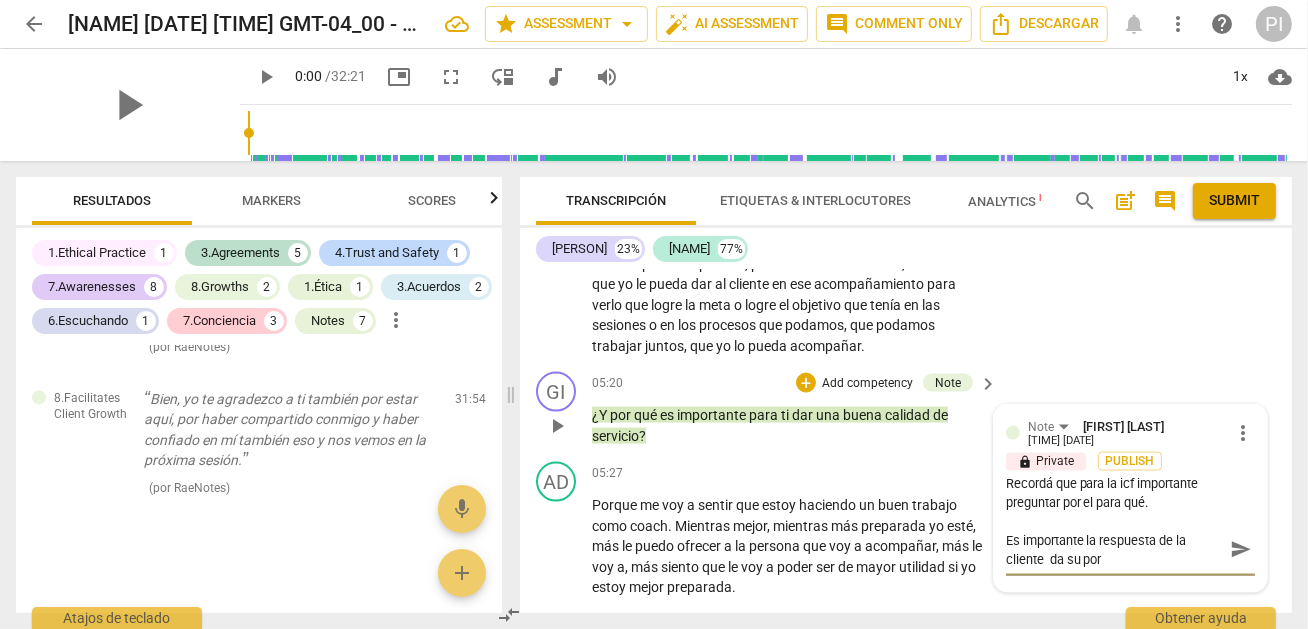 type on "Es importante la respuesta de la cliente  da su porq" 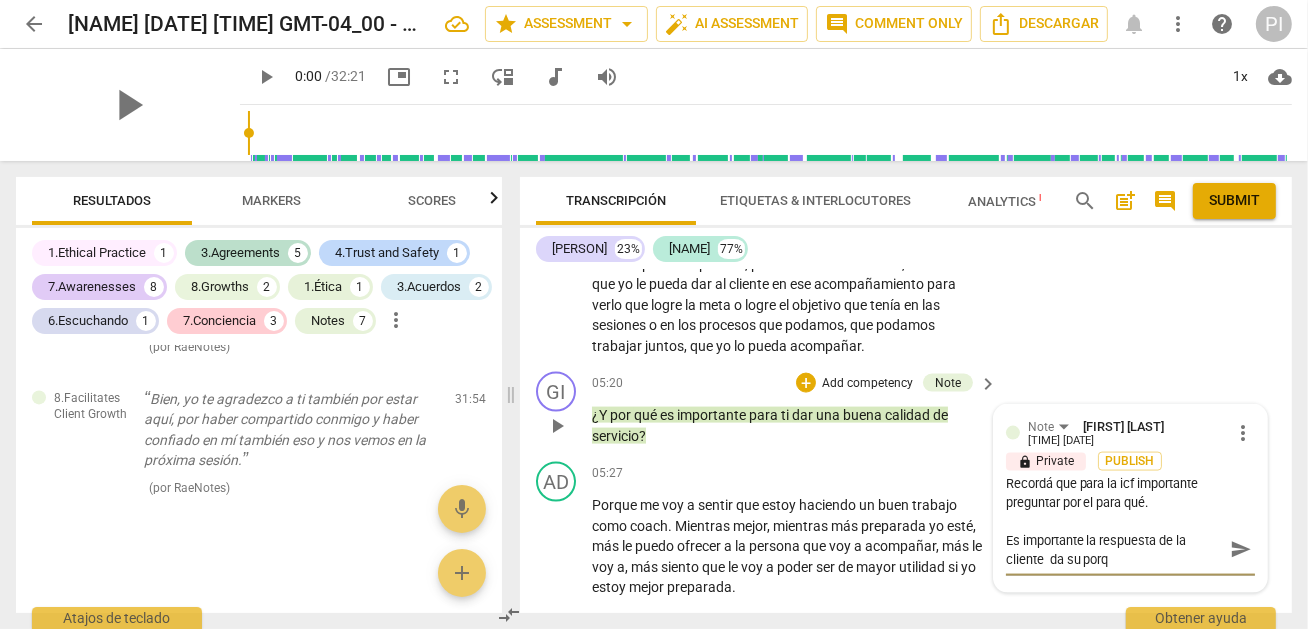 type on "Es importante la respuesta de la cliente  da su porqu" 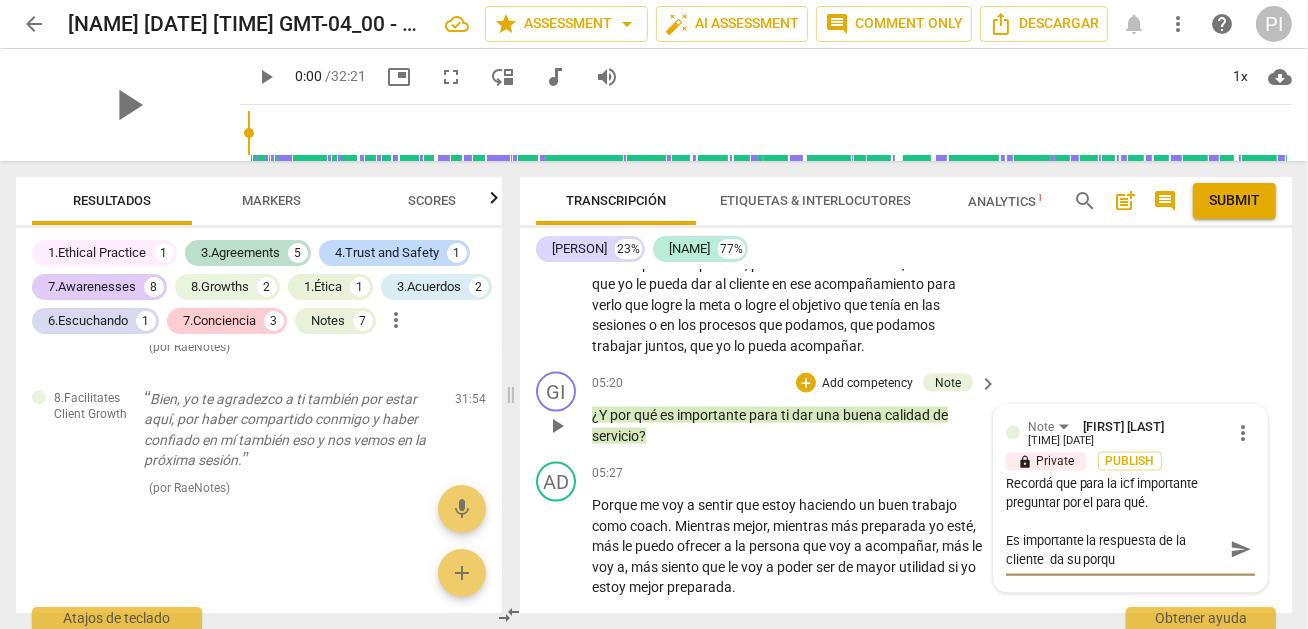 type on "Es importante la respuesta de la cliente  da su porque" 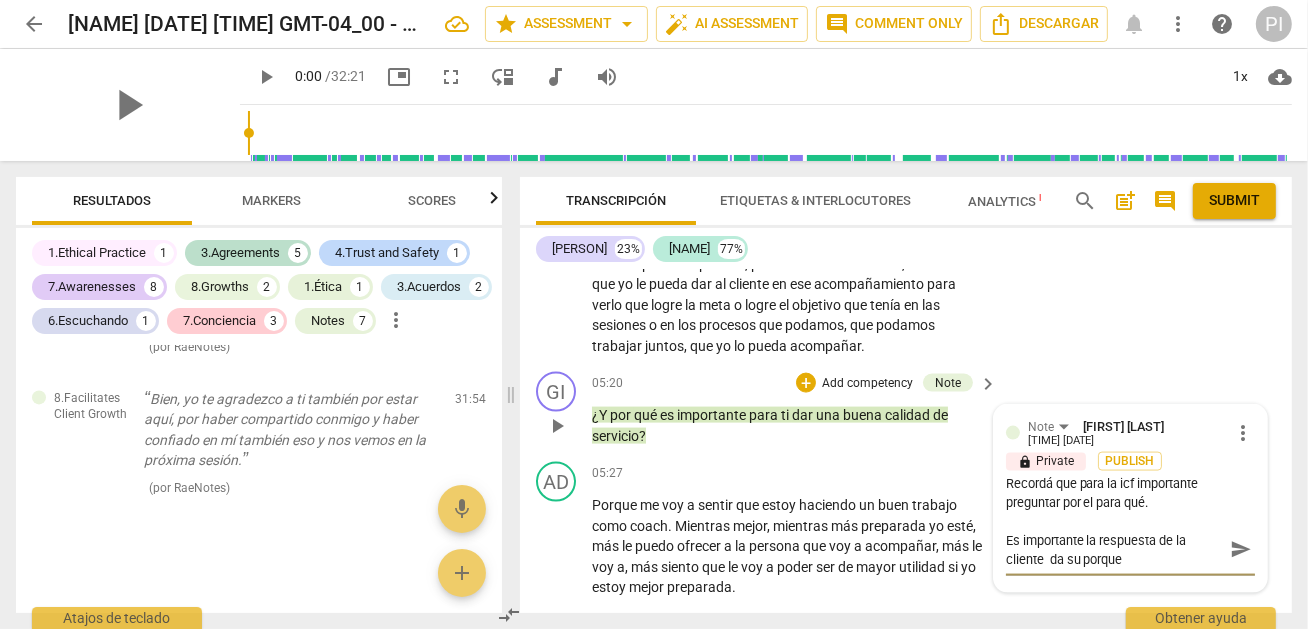 type on "Es importante la respuesta de la cliente  da su porque," 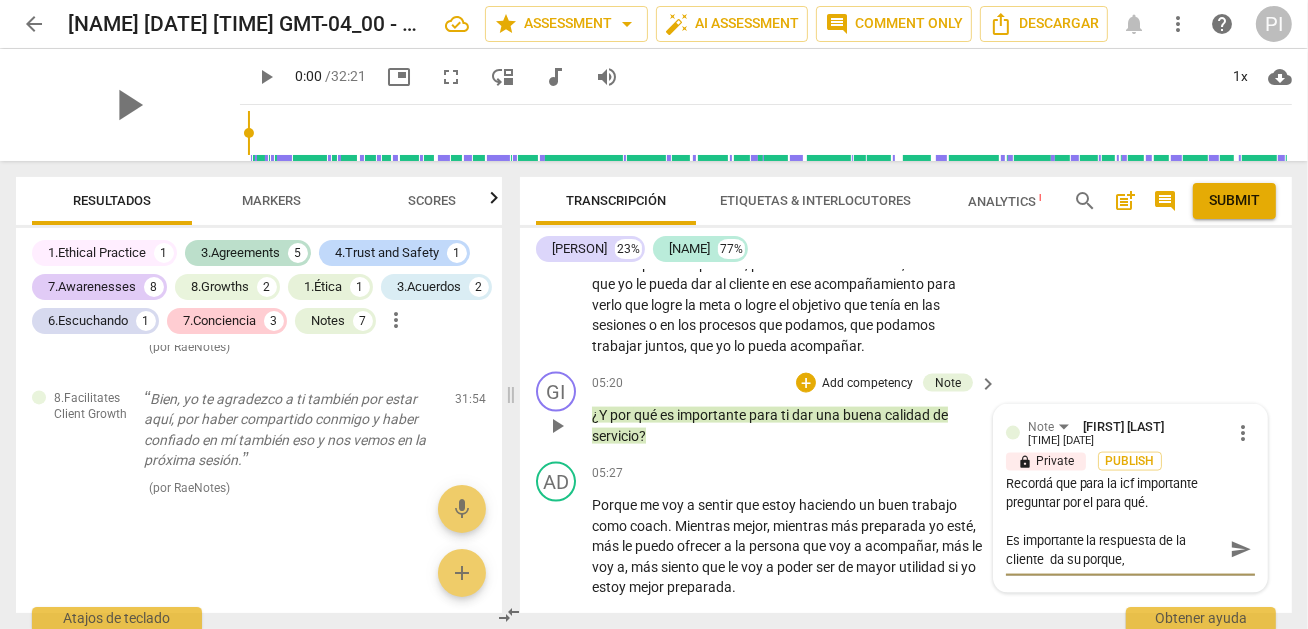 type on "Es importante la respuesta de la cliente  da su porque," 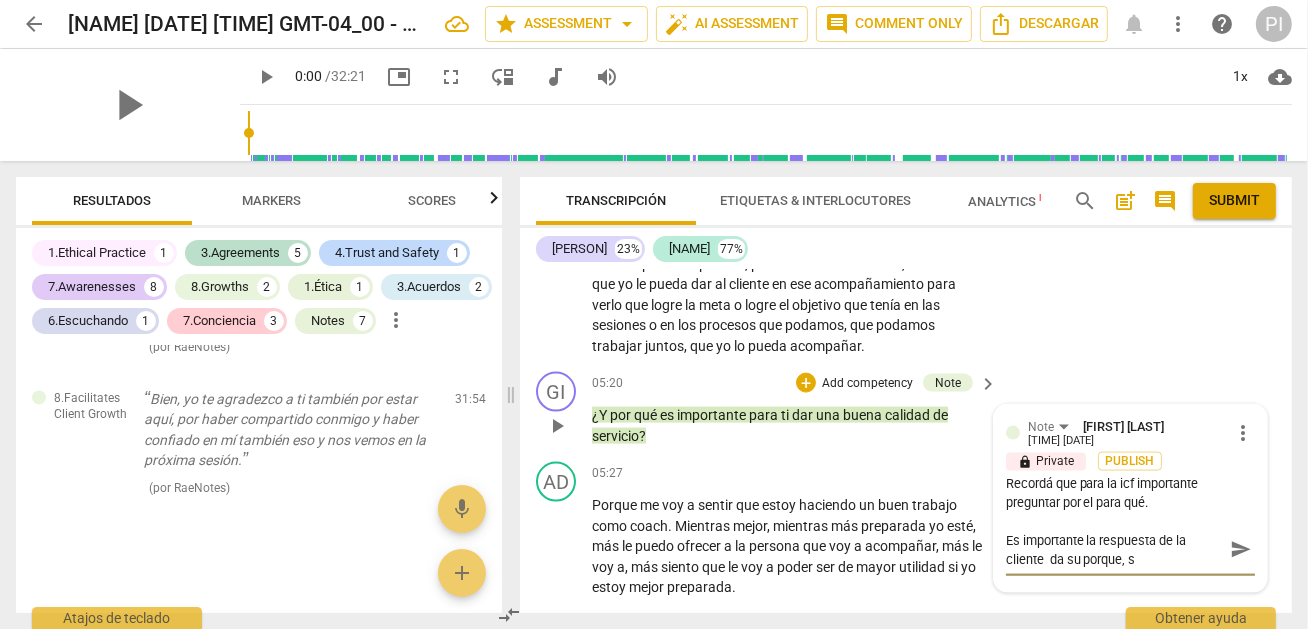 type on "Es importante la respuesta de la cliente  da su porque, se" 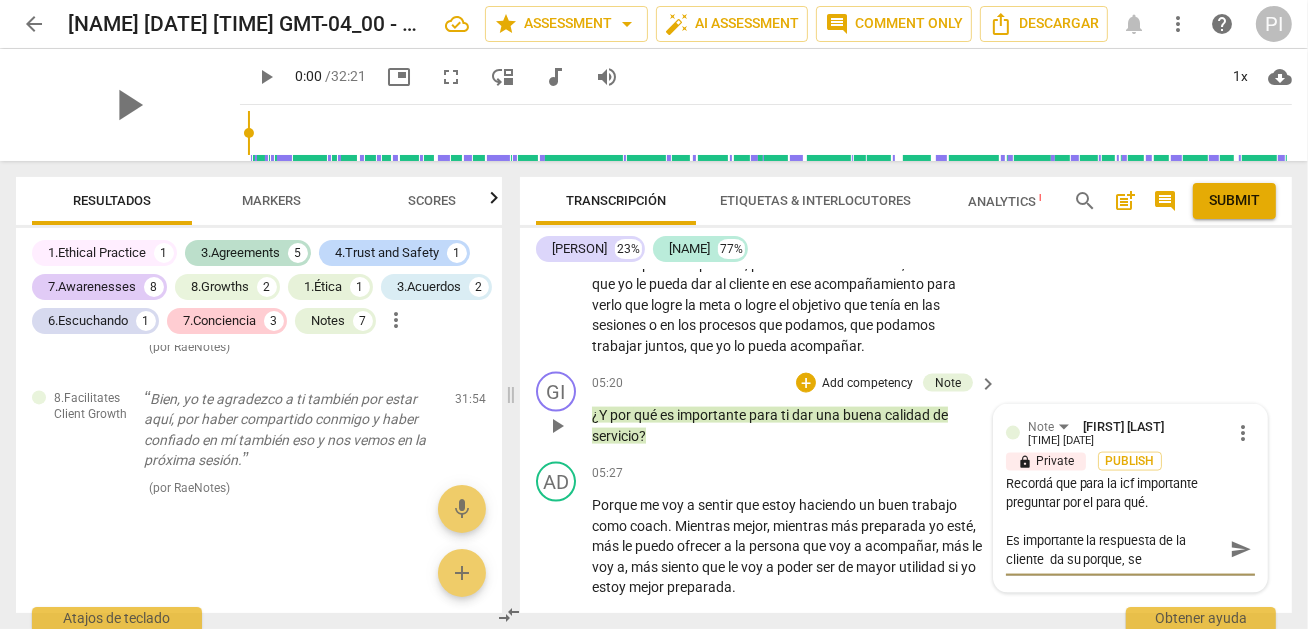 type on "Es importante la respuesta de la cliente  da su porque, se" 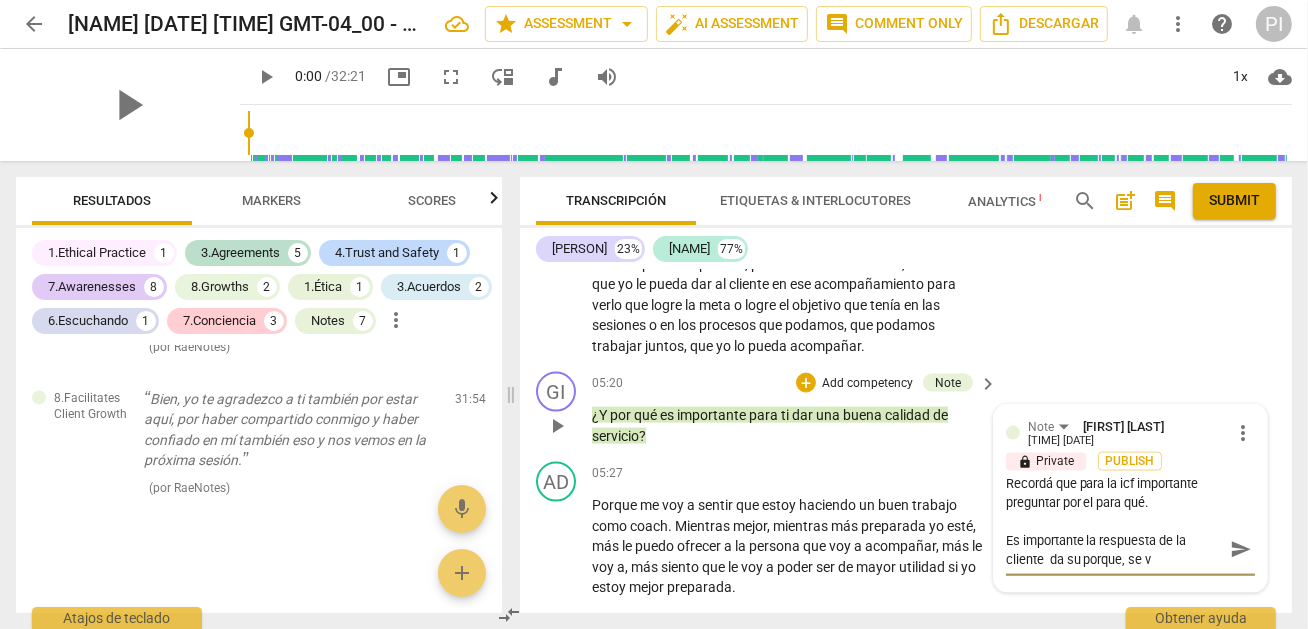type on "Es importante la respuesta de la cliente  da su porque, se va" 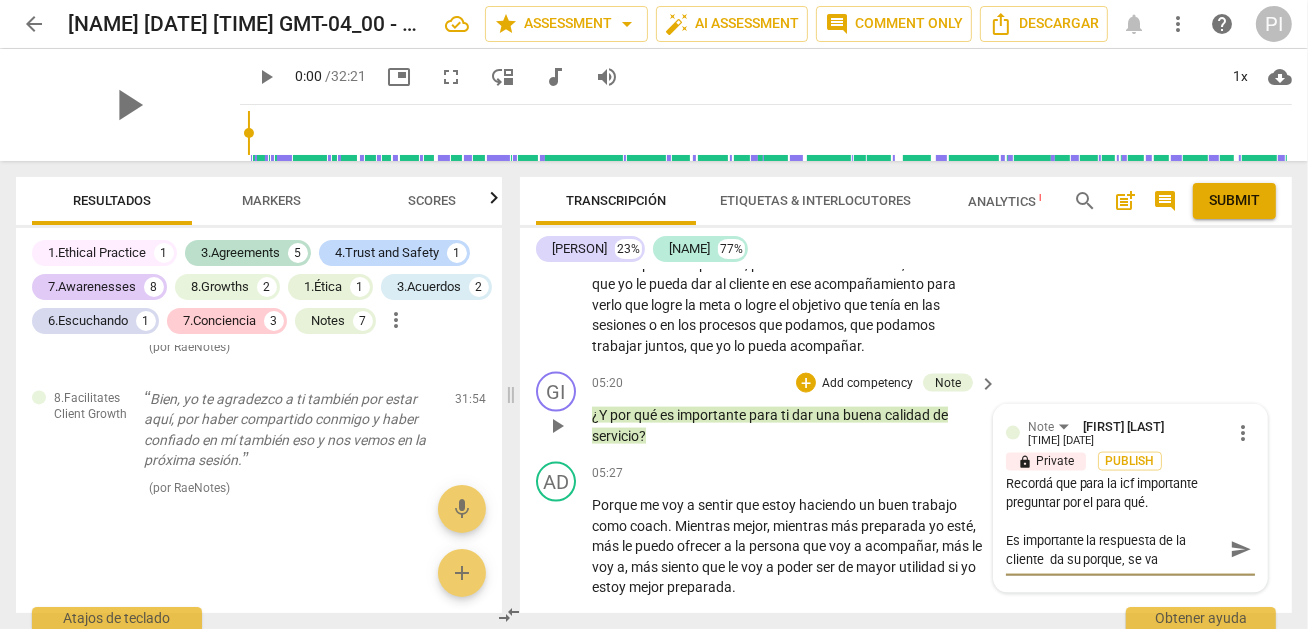 type on "Es importante la respuesta de la cliente  da su porque, se val" 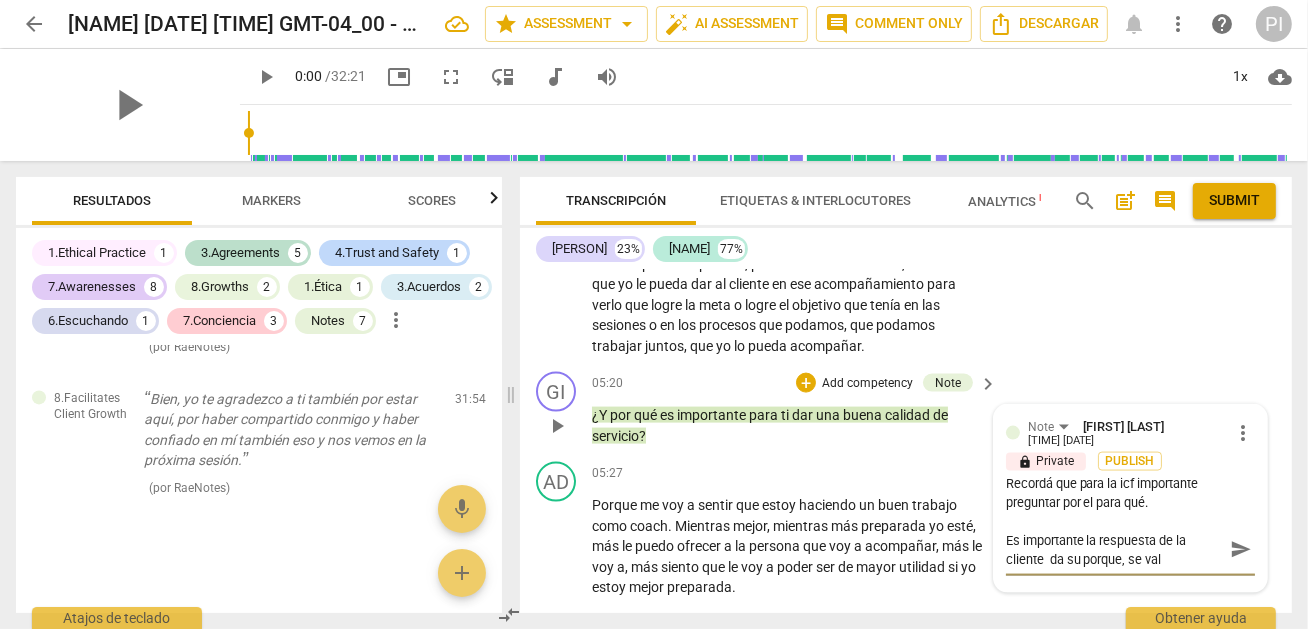 type on "Es importante la respuesta de la cliente  da su porque, se vali" 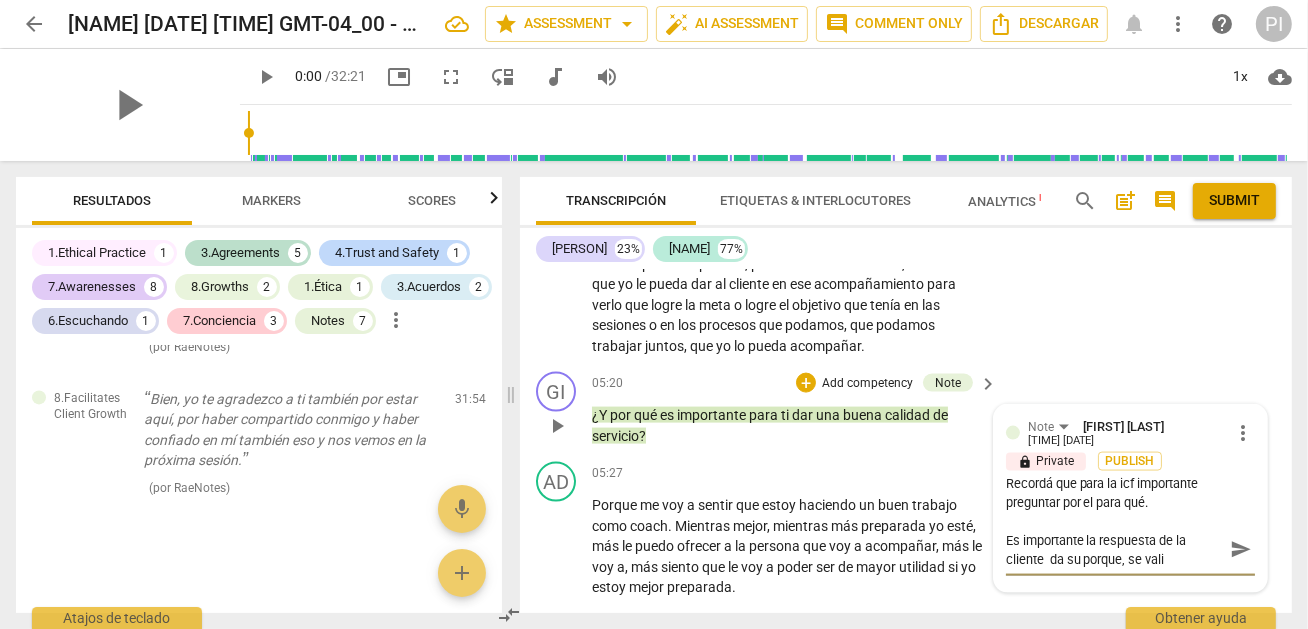 type on "Es importante la respuesta de la cliente  da su porque, se valid" 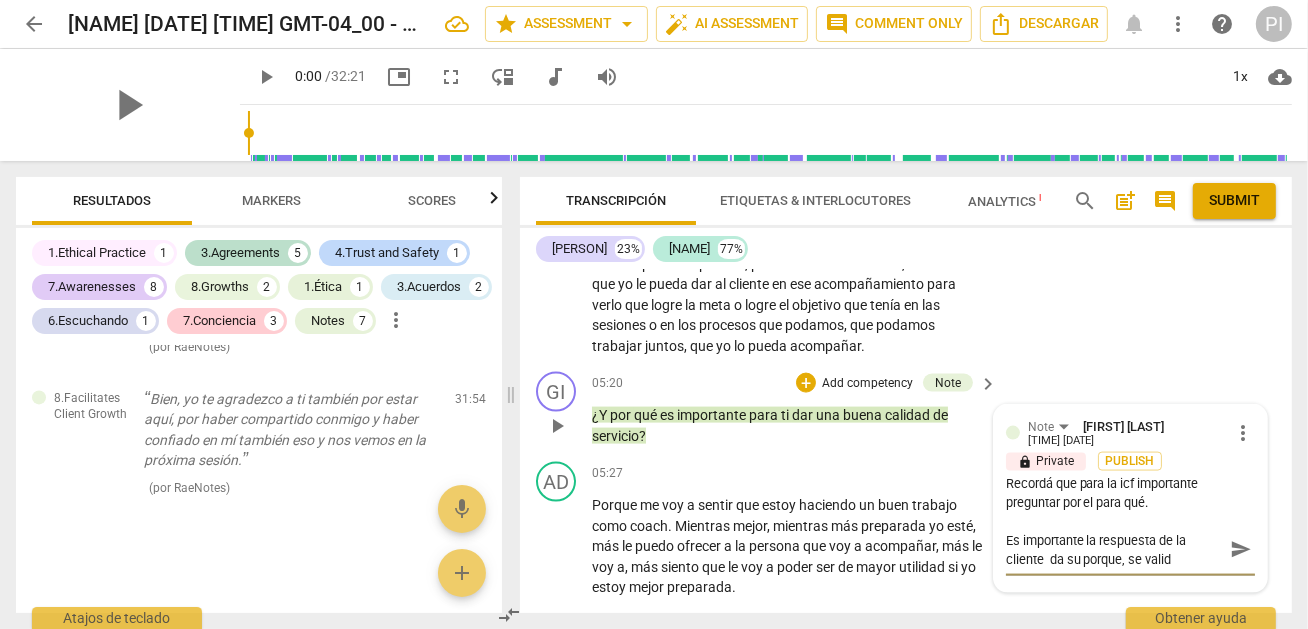 type on "Es importante la respuesta de la cliente  da su porque, se valida" 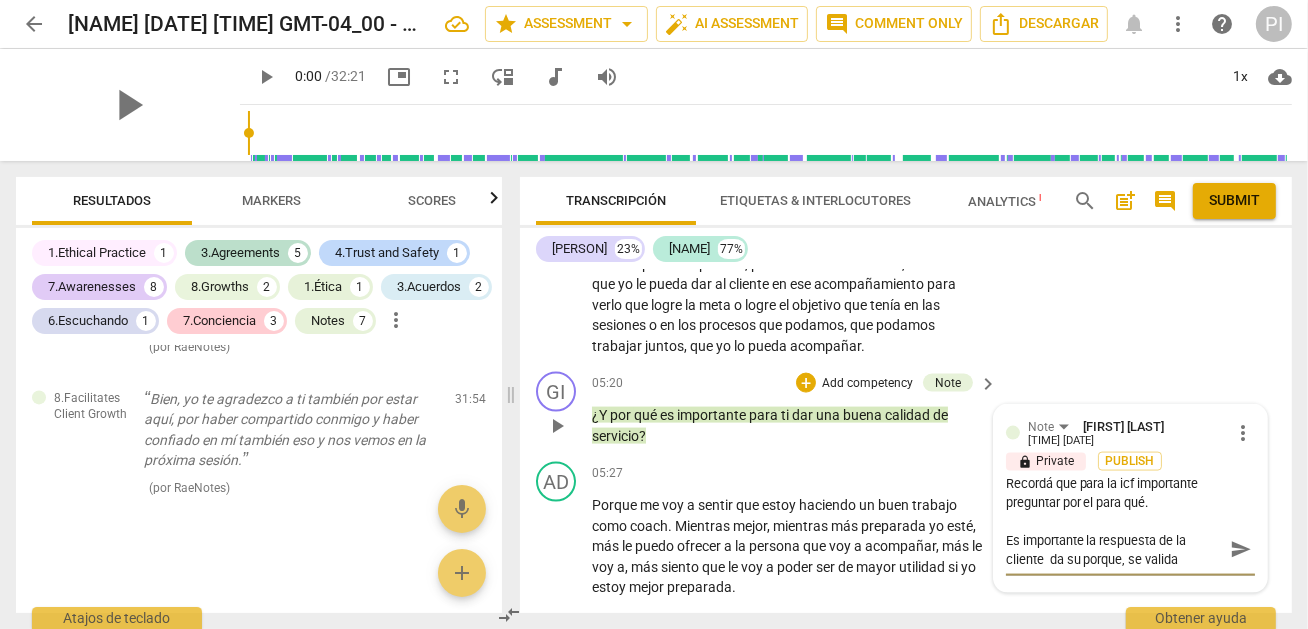 type on "Es importante la respuesta de la cliente  da su porque, se validad" 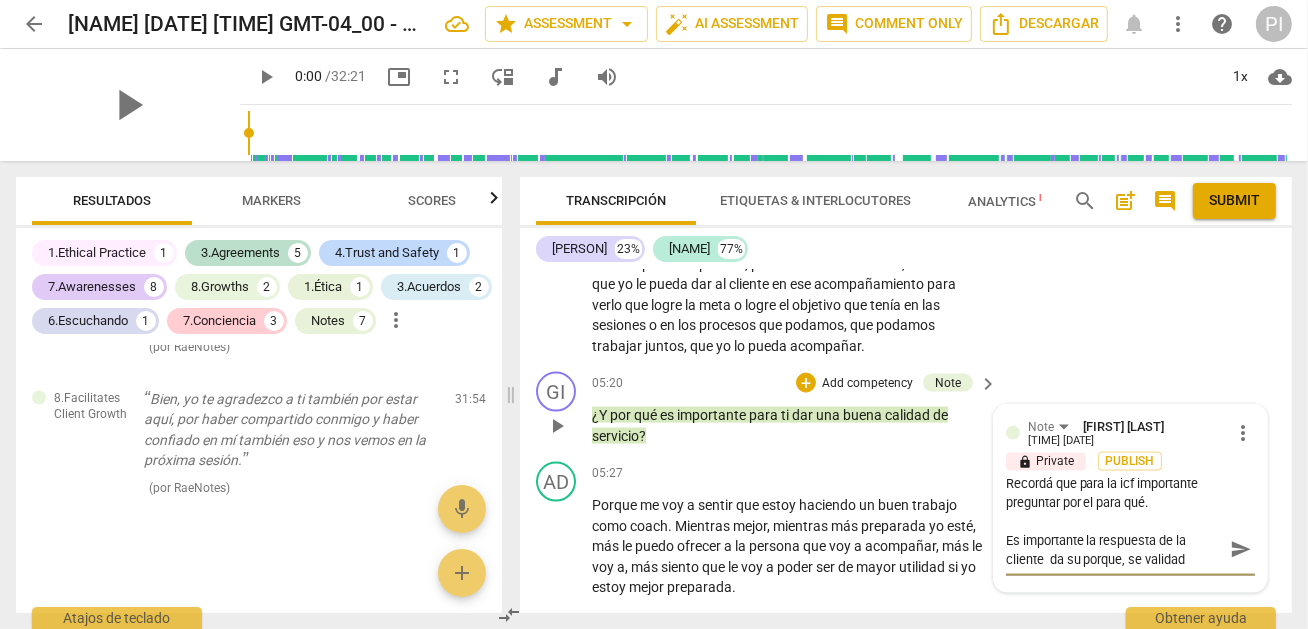 type on "Es importante la respuesta de la cliente  da su porque, se validad" 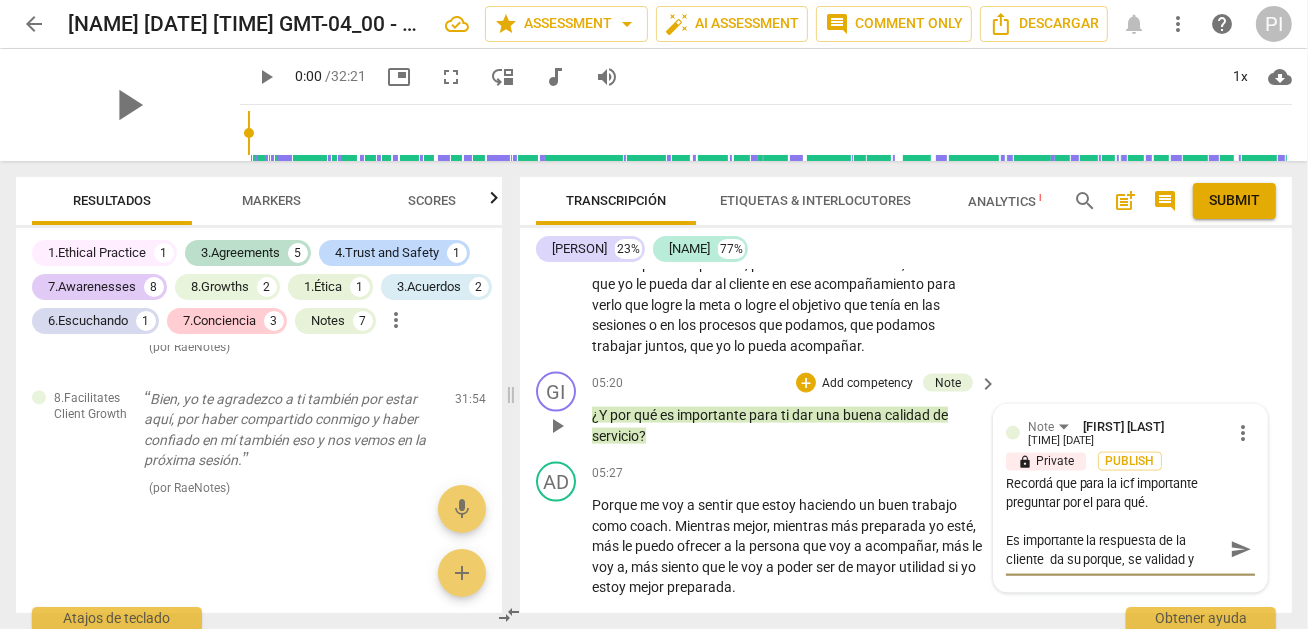 type on "Es importante la respuesta de la cliente  da su porque, se validad y" 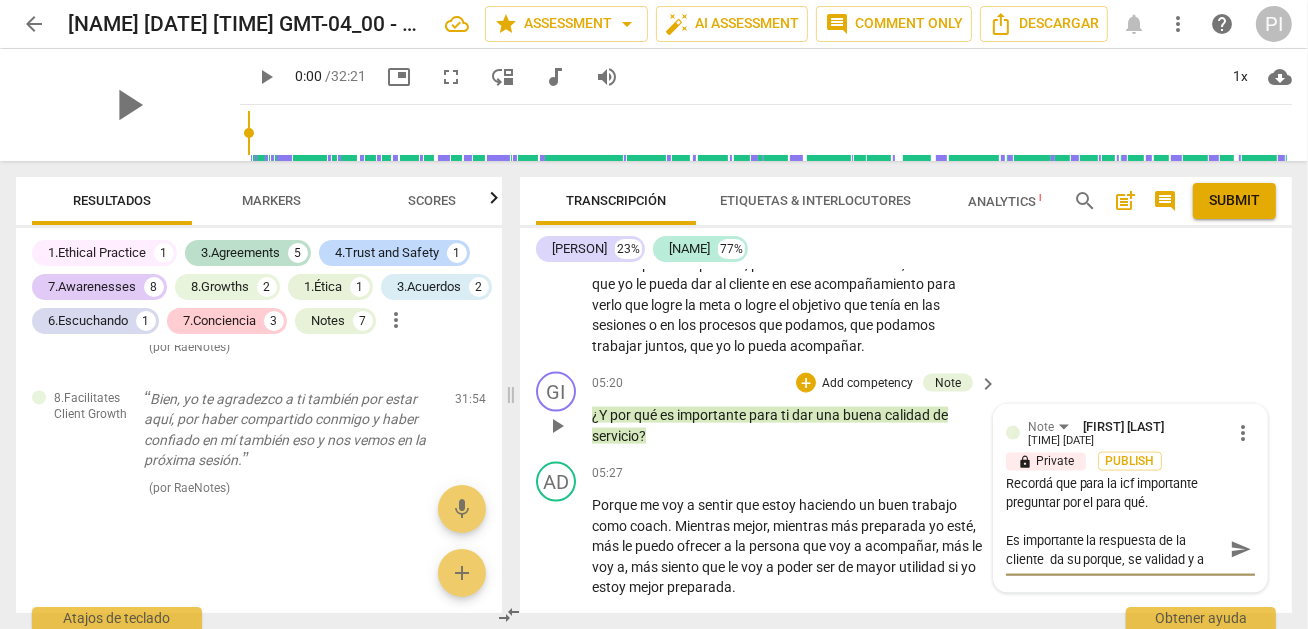 type on "Es importante la respuesta de la cliente  da su porque, se validad y ad" 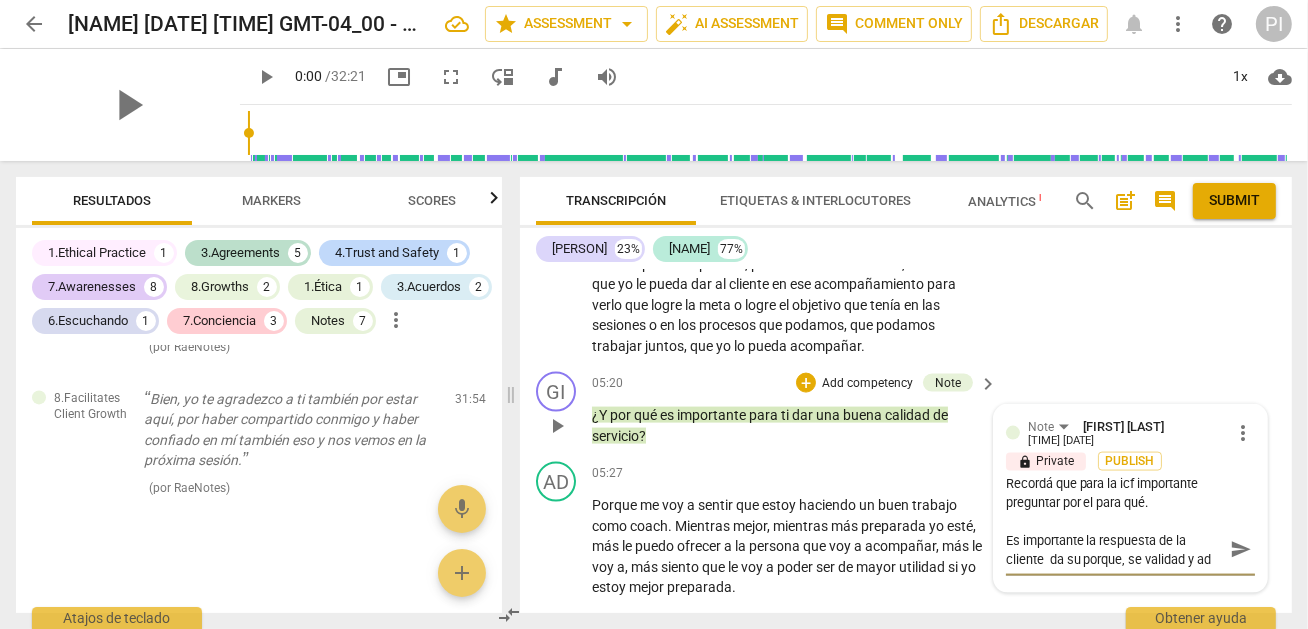type on "Es importante la respuesta de la cliente  da su porque, se validad y ade" 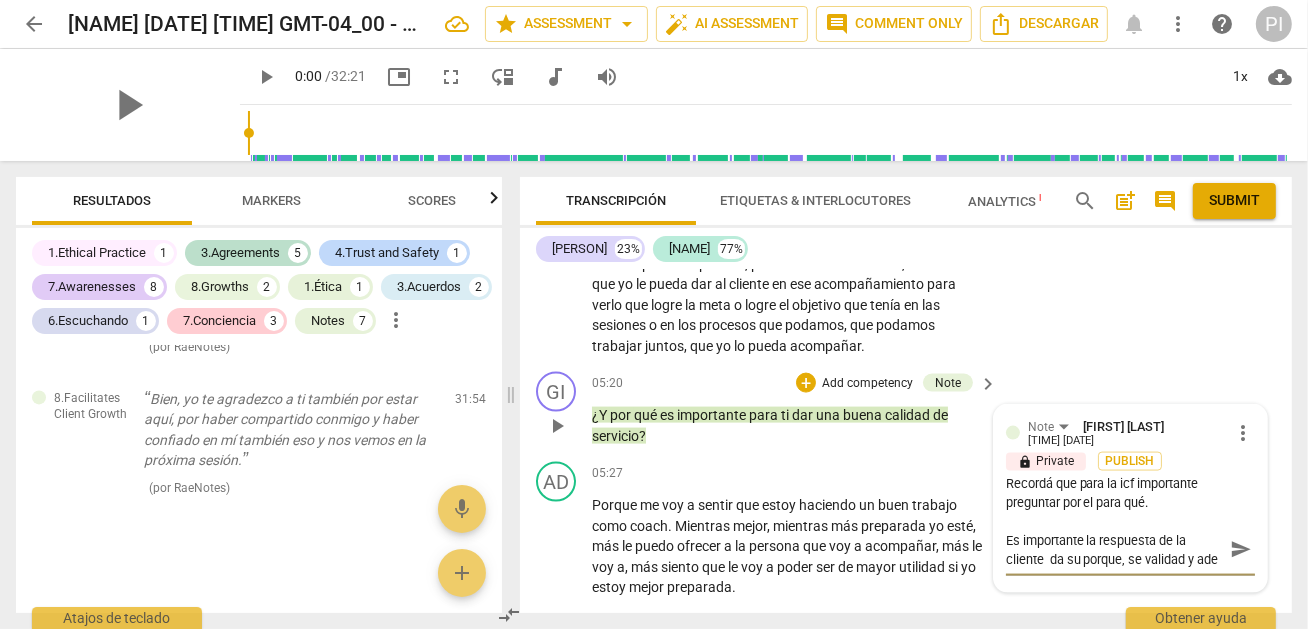 type on "Es importante la respuesta de la cliente  da su porque, se validad y adem" 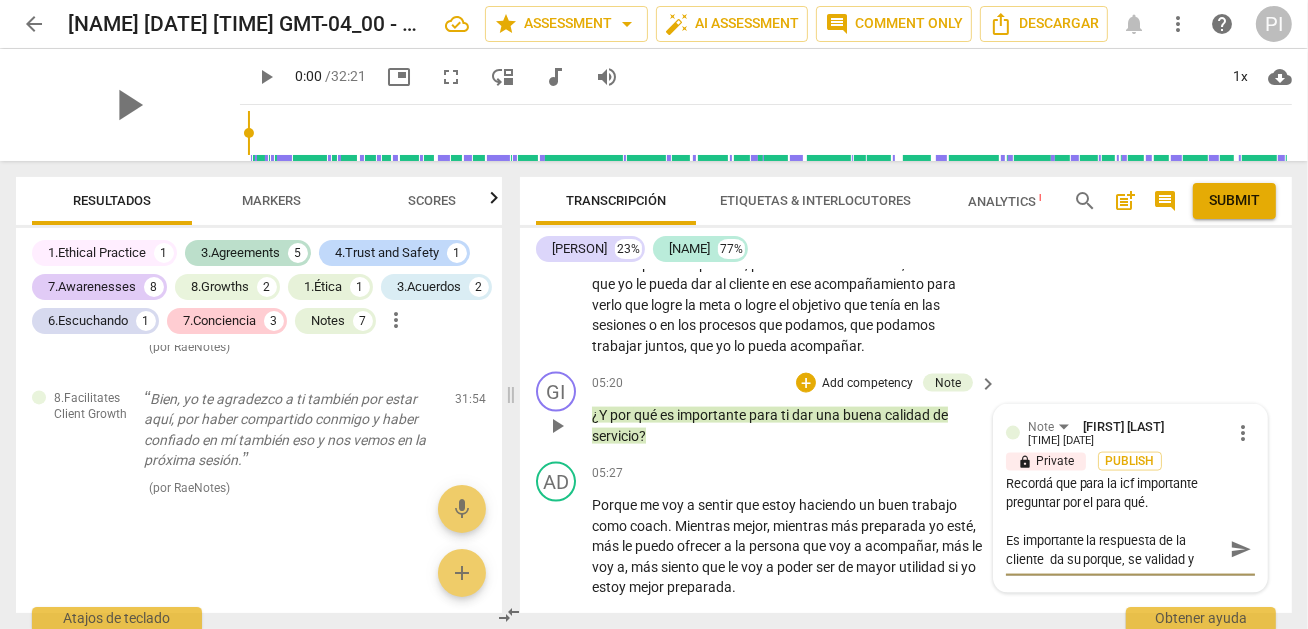 scroll, scrollTop: 17, scrollLeft: 0, axis: vertical 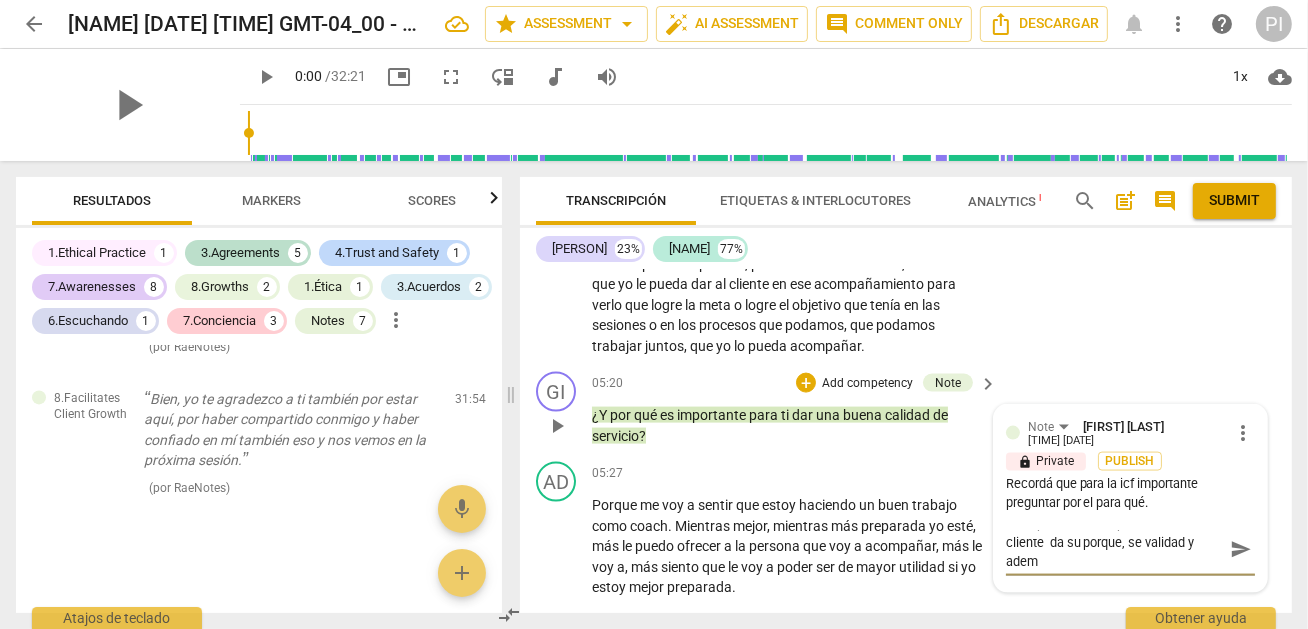 type on "Es importante la respuesta de la cliente  da su porque, se validad y ademá" 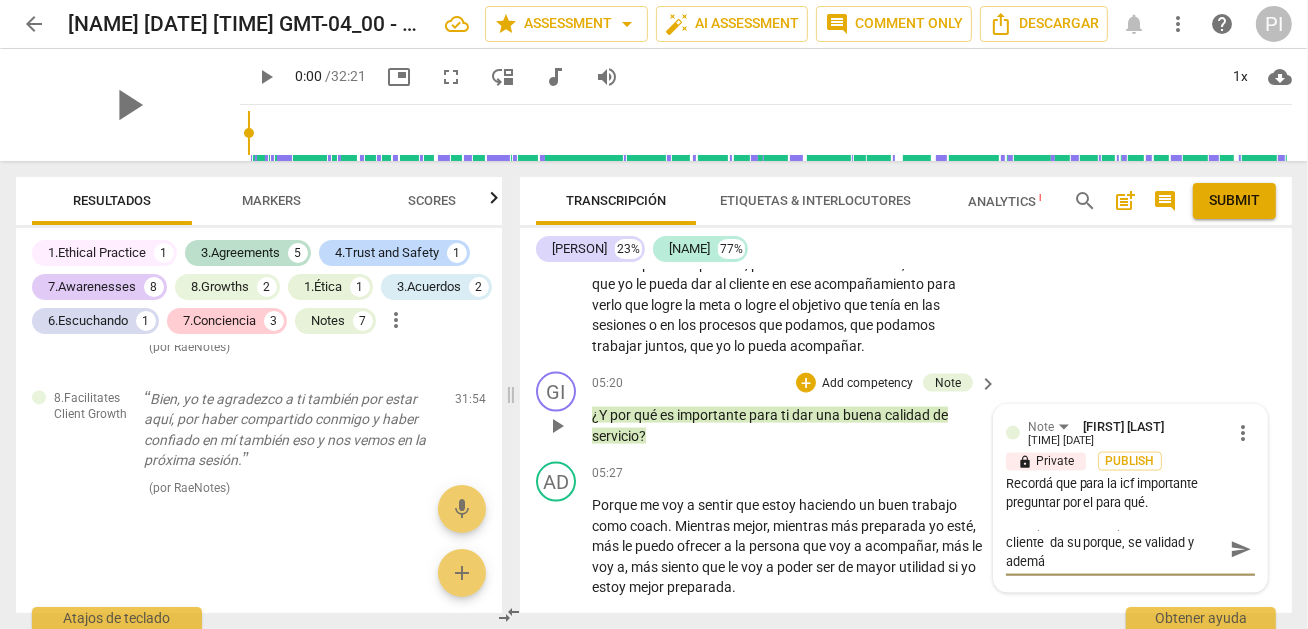 type on "Es importante la respuesta de la cliente  da su porque, se validad y además" 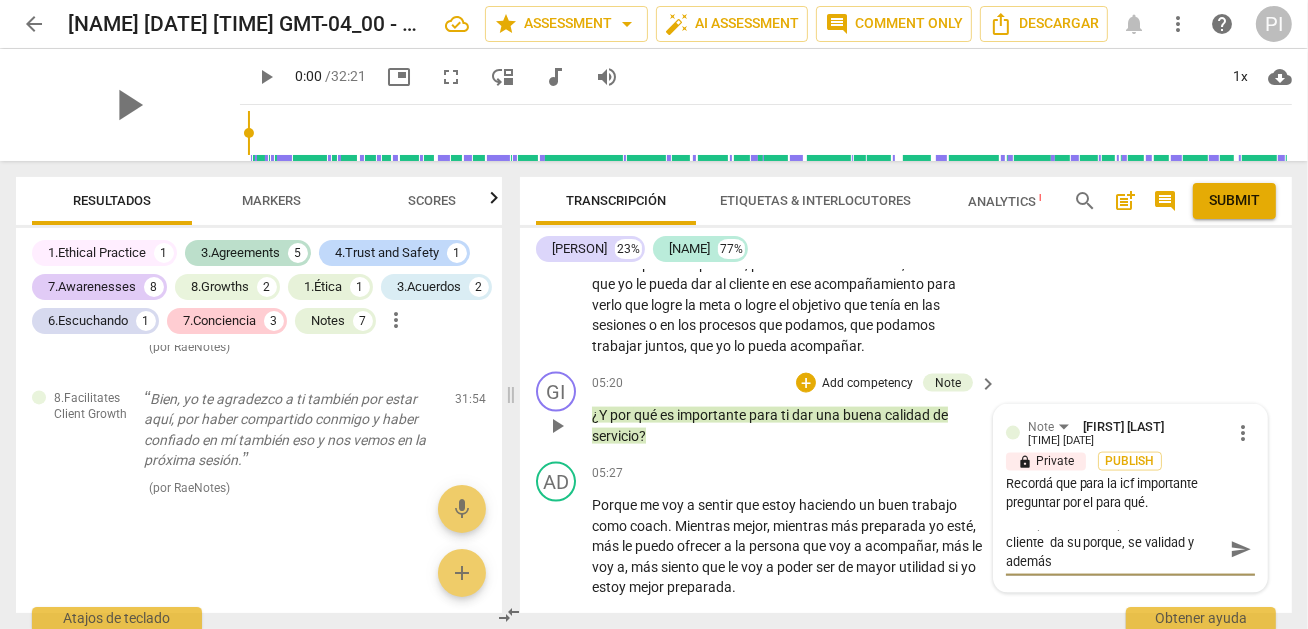 type on "Es importante la respuesta de la cliente  da su porque, se validad y además" 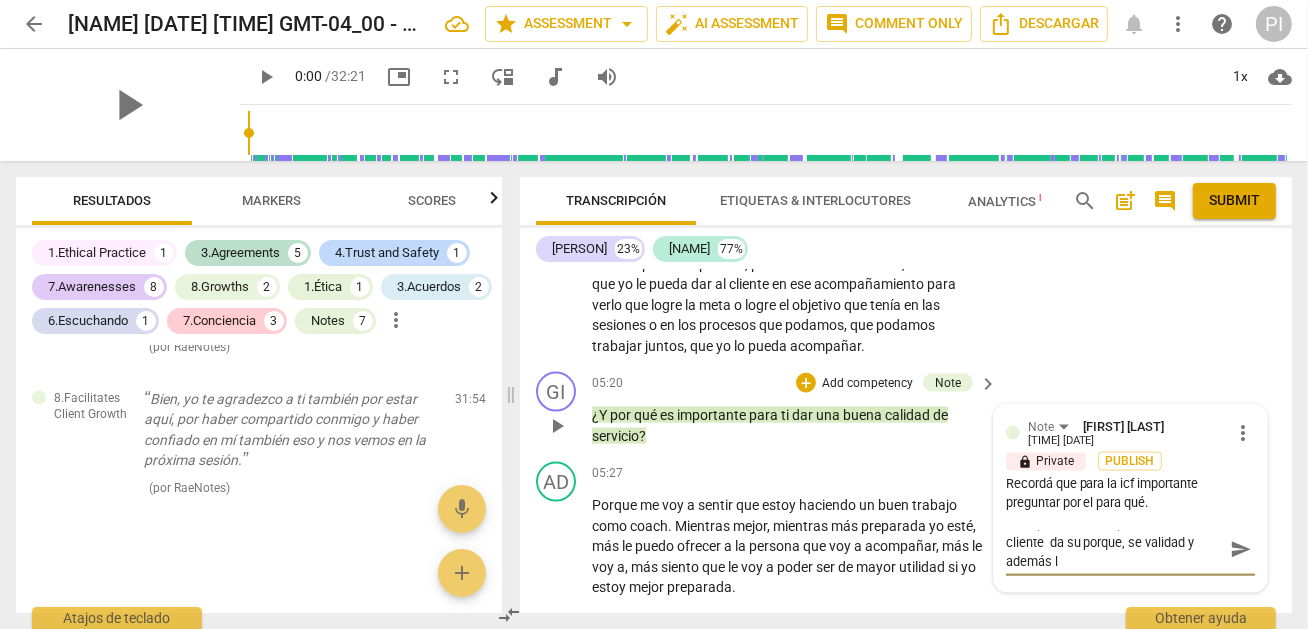 type on "Es importante la respuesta de la cliente  da su porque, se validad y además le" 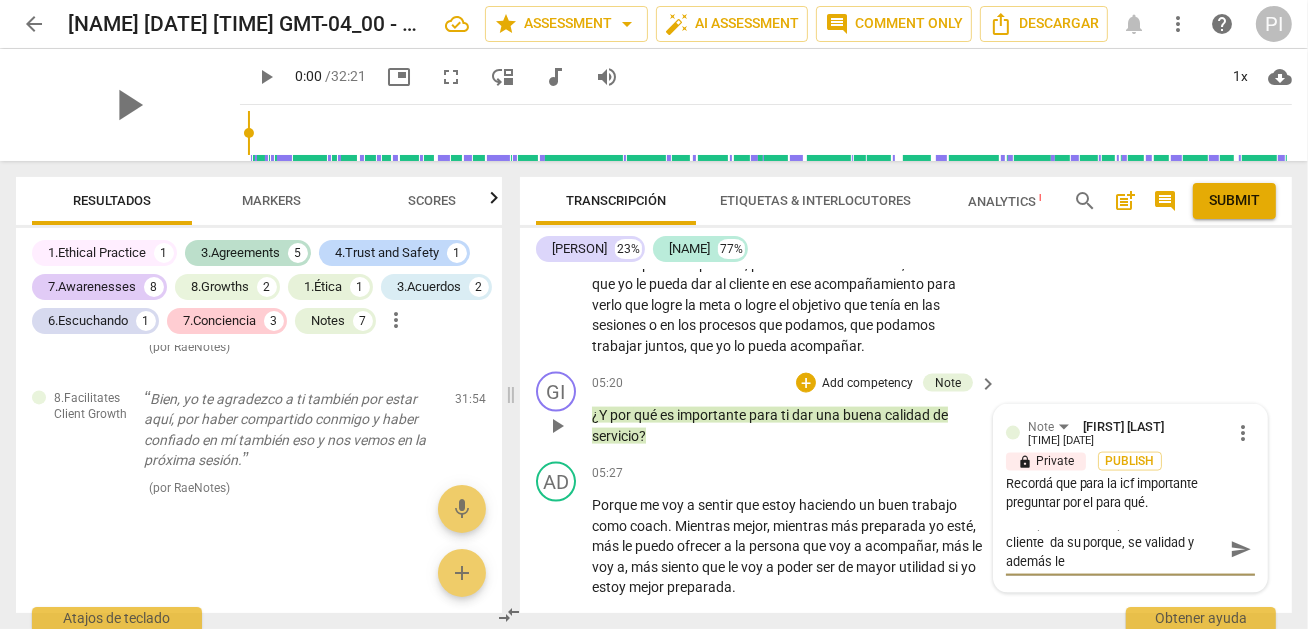 type on "Es importante la respuesta de la cliente  da su porque, se validad y además le" 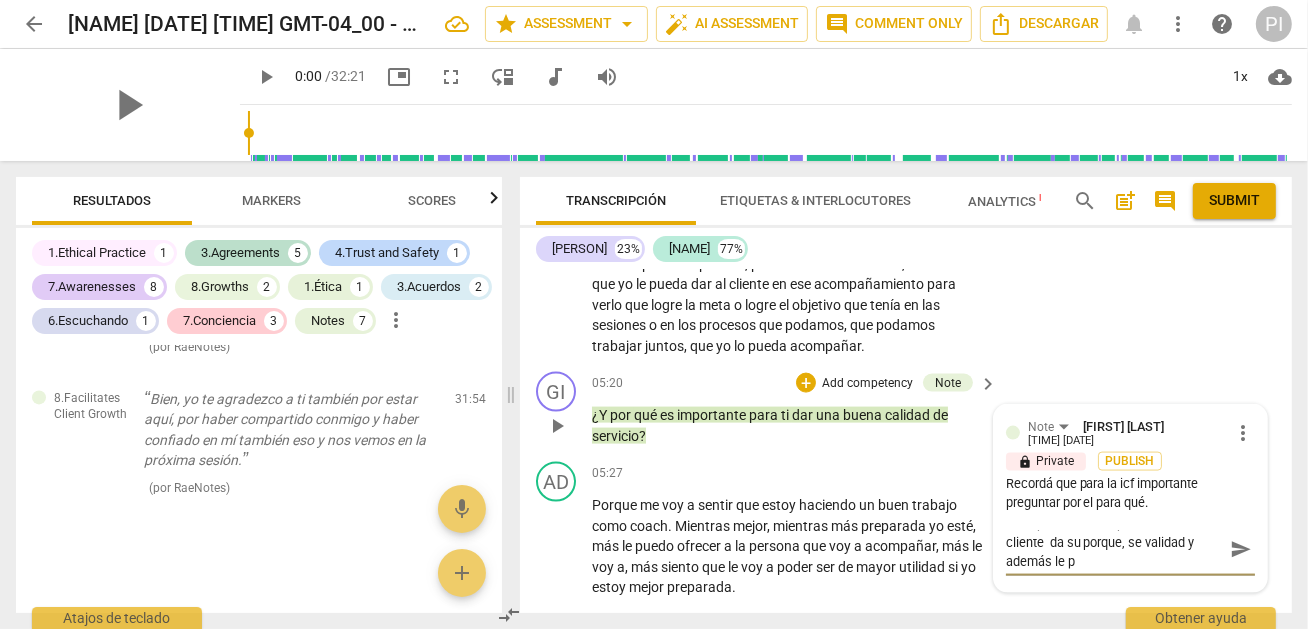 type on "Es importante la respuesta de la cliente da su porque, se validad y además le pue" 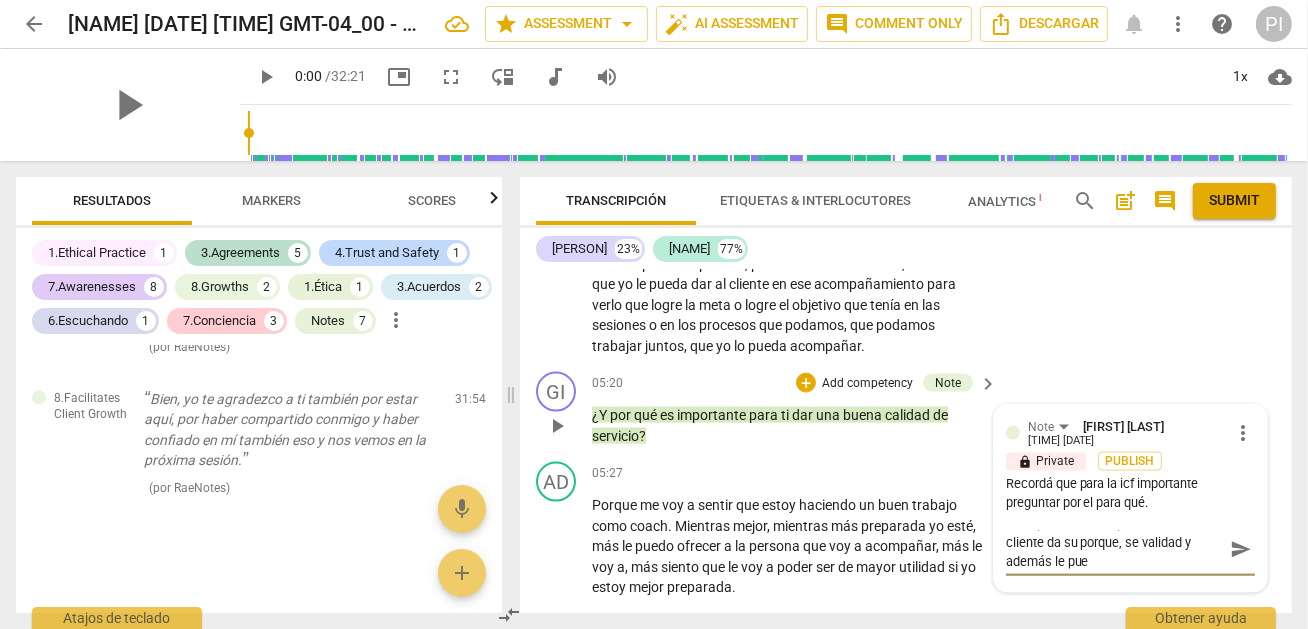 type on "Es importante la respuesta de la cliente  da su porque, se validad y además le pue" 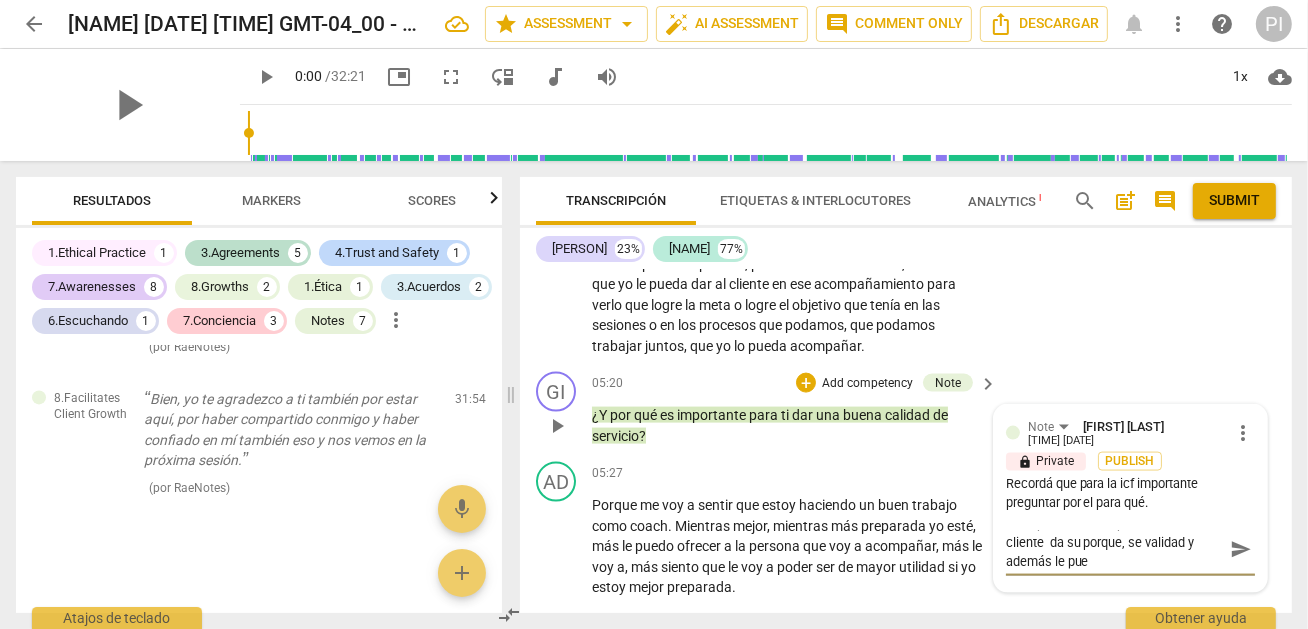 type on "Es importante la respuesta de la cliente  da su porque, se validad y además le pued" 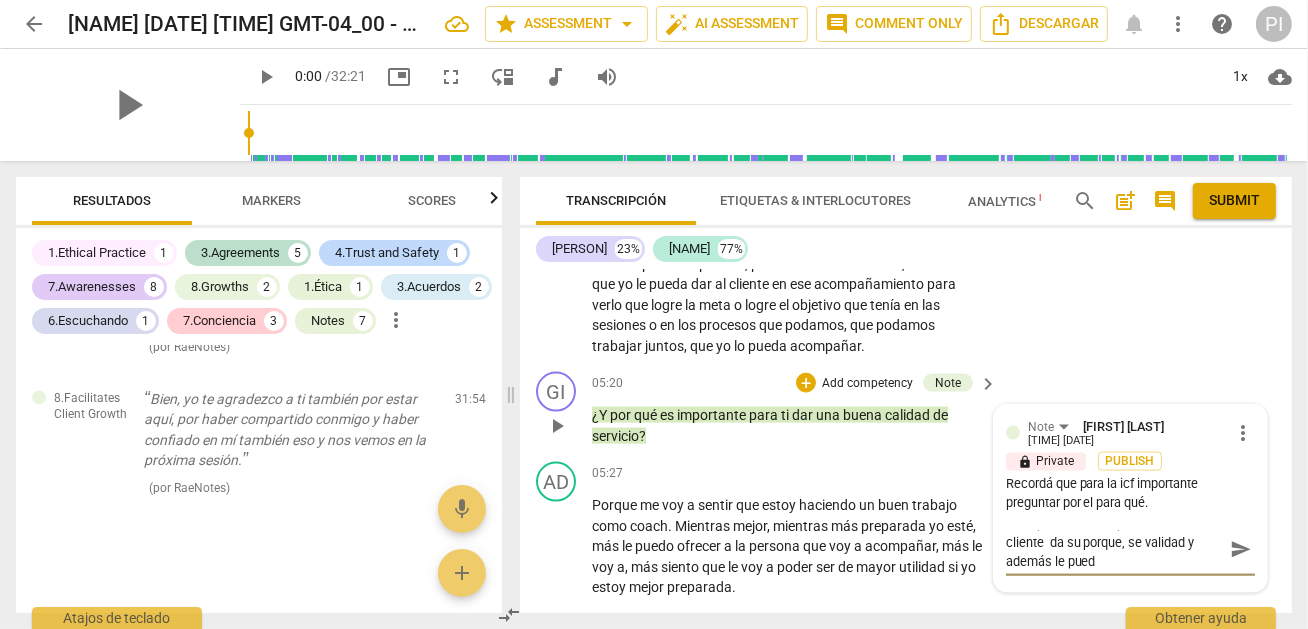 type on "Es importante la respuesta de la cliente  da su porque, se validad y además le puede" 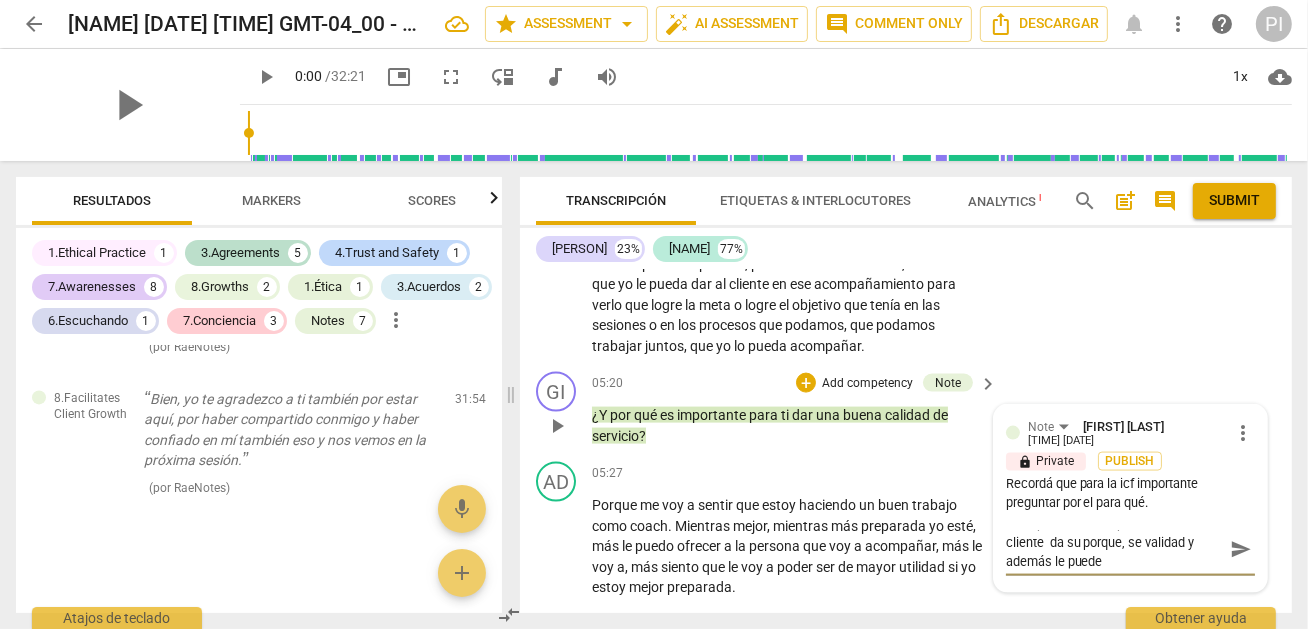 type on "Es importante la respuesta de la cliente  da su porque, se validad y además le pued" 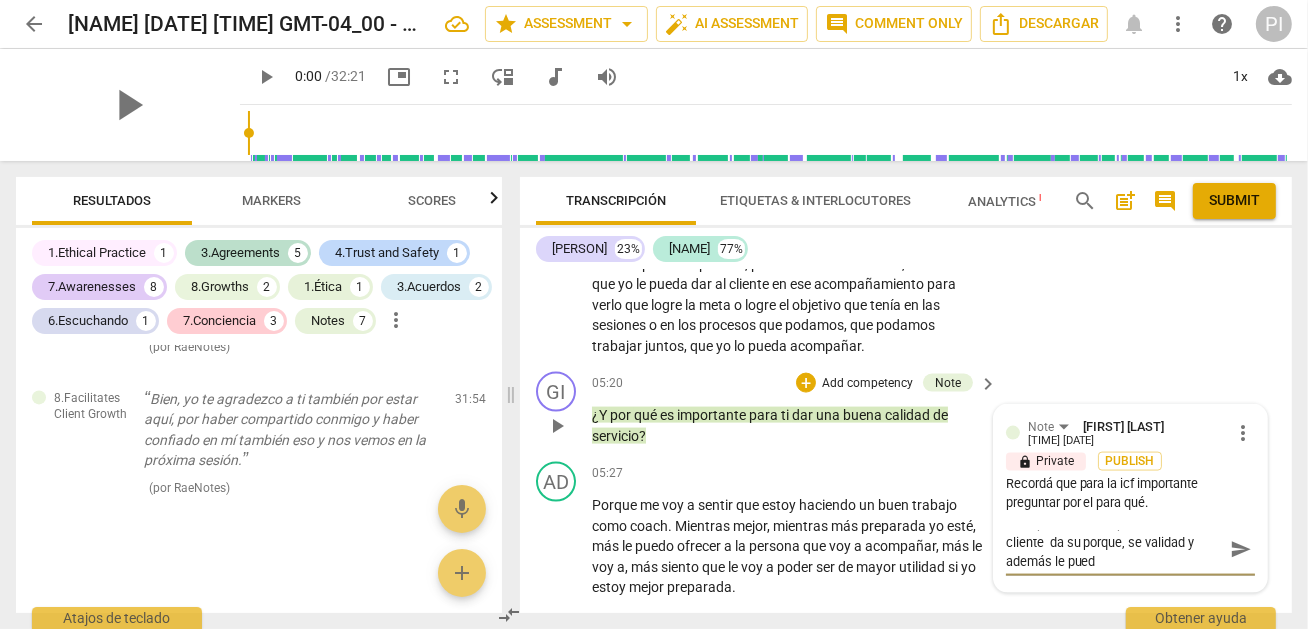 type on "Es importante la respuesta de la cliente  da su porque, se validad y además le puedo" 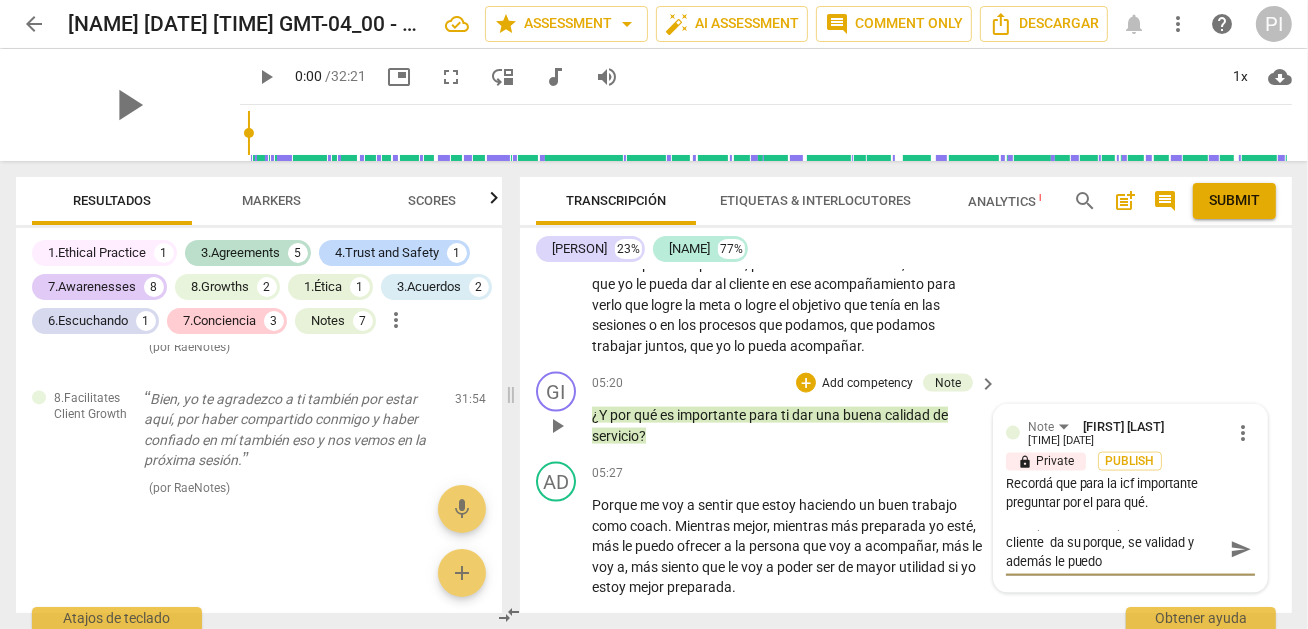 type on "Es importante la respuesta de la cliente  da su porque, se validad y además le puedo" 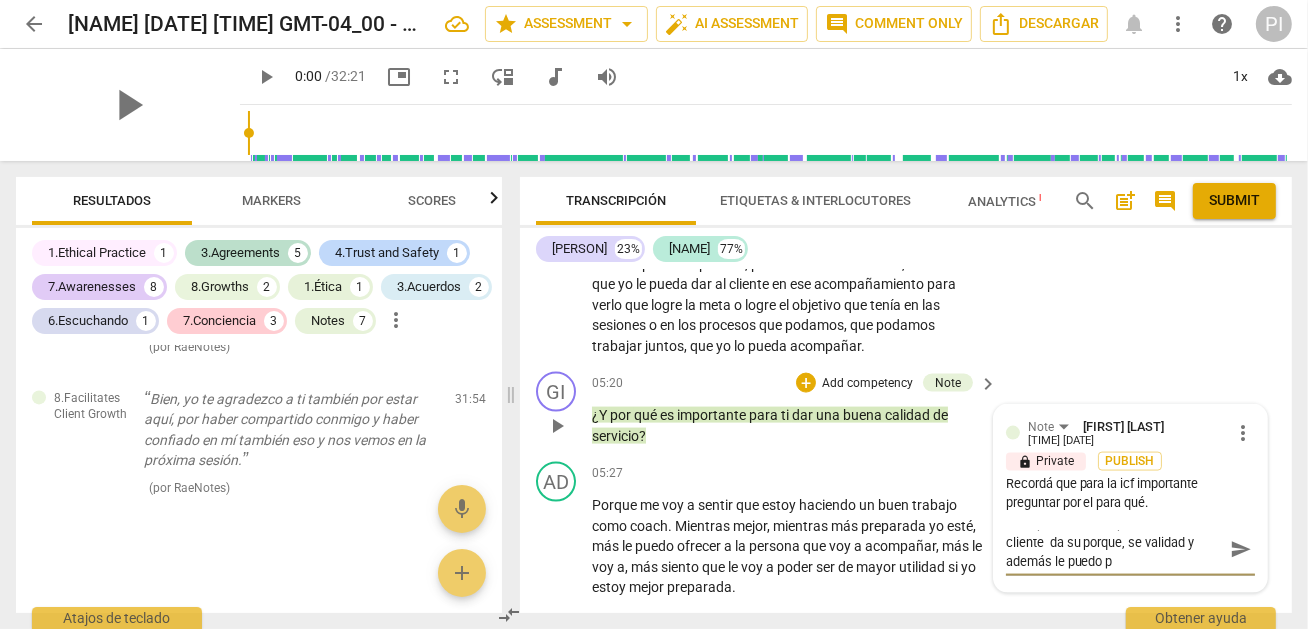 type on "Es importante la respuesta de la cliente  da su porque, se validad y además le puedo pr" 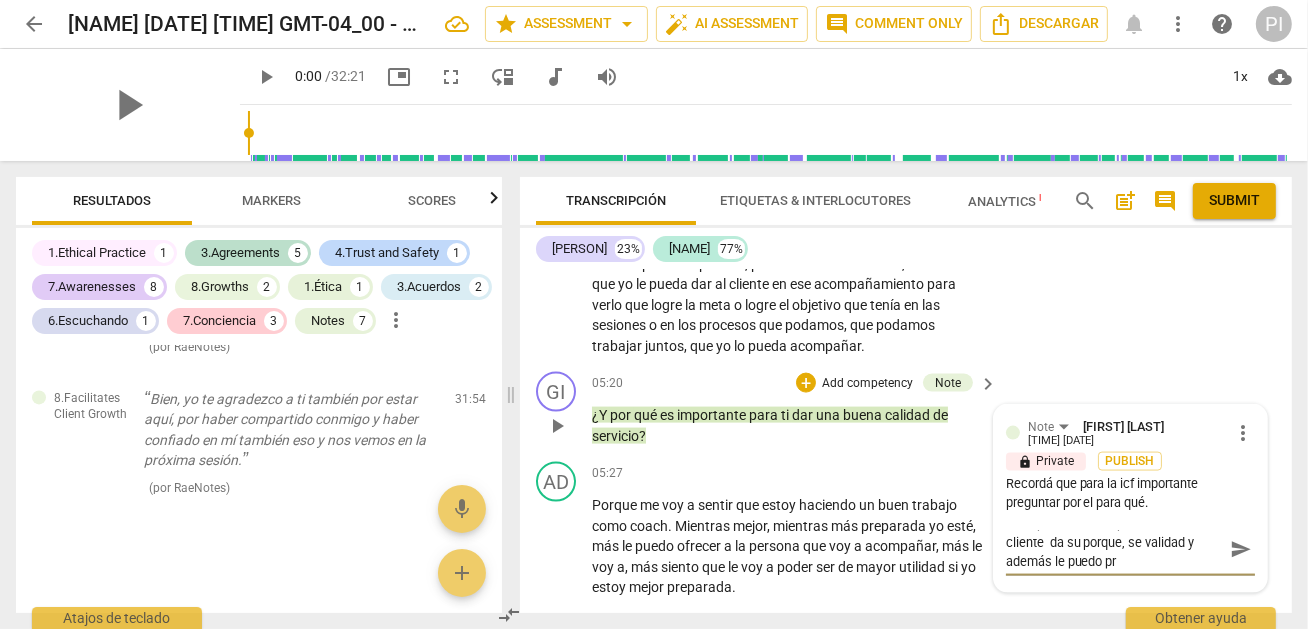 type on "Es importante la respuesta de la cliente  da su porque, se validad y además le puedo pre" 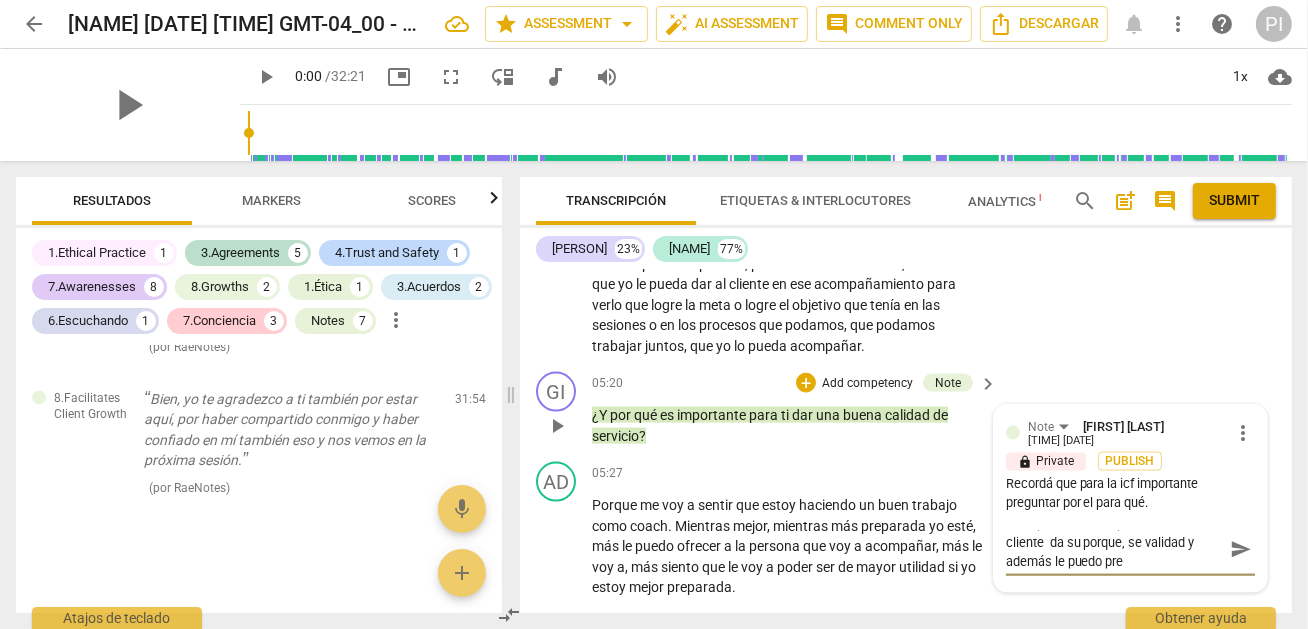 scroll, scrollTop: 2336, scrollLeft: 0, axis: vertical 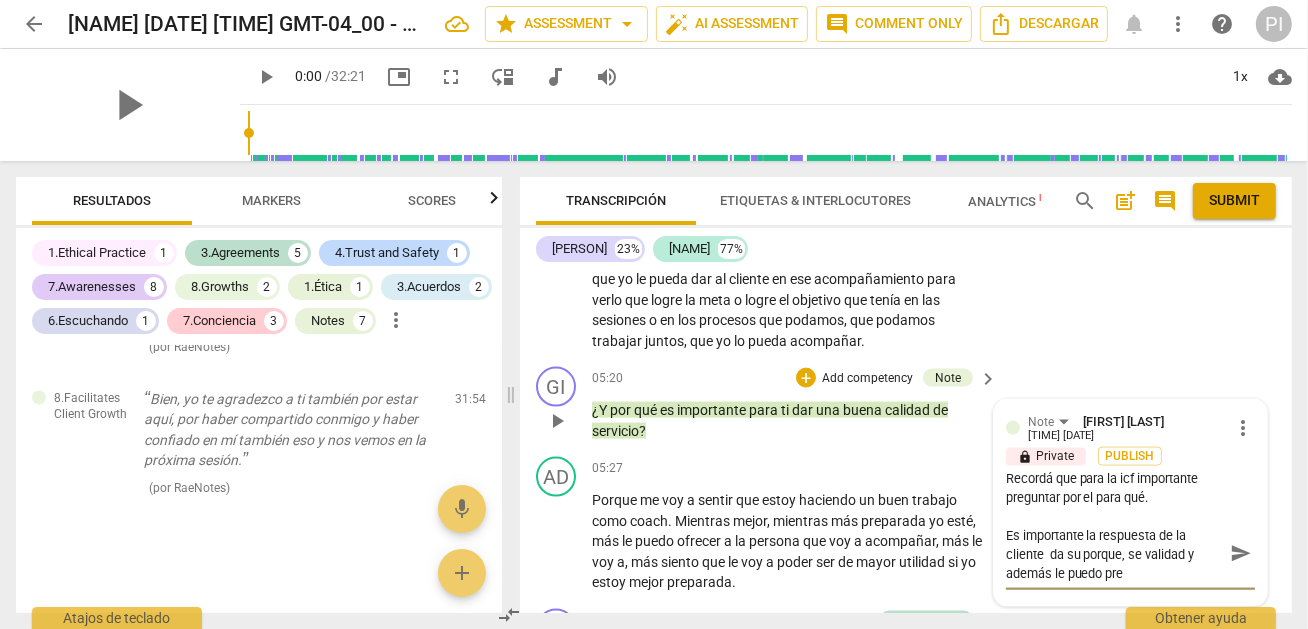 type on "Es importante la respuesta de la cliente  da su porque, se validad y además le puedo preg" 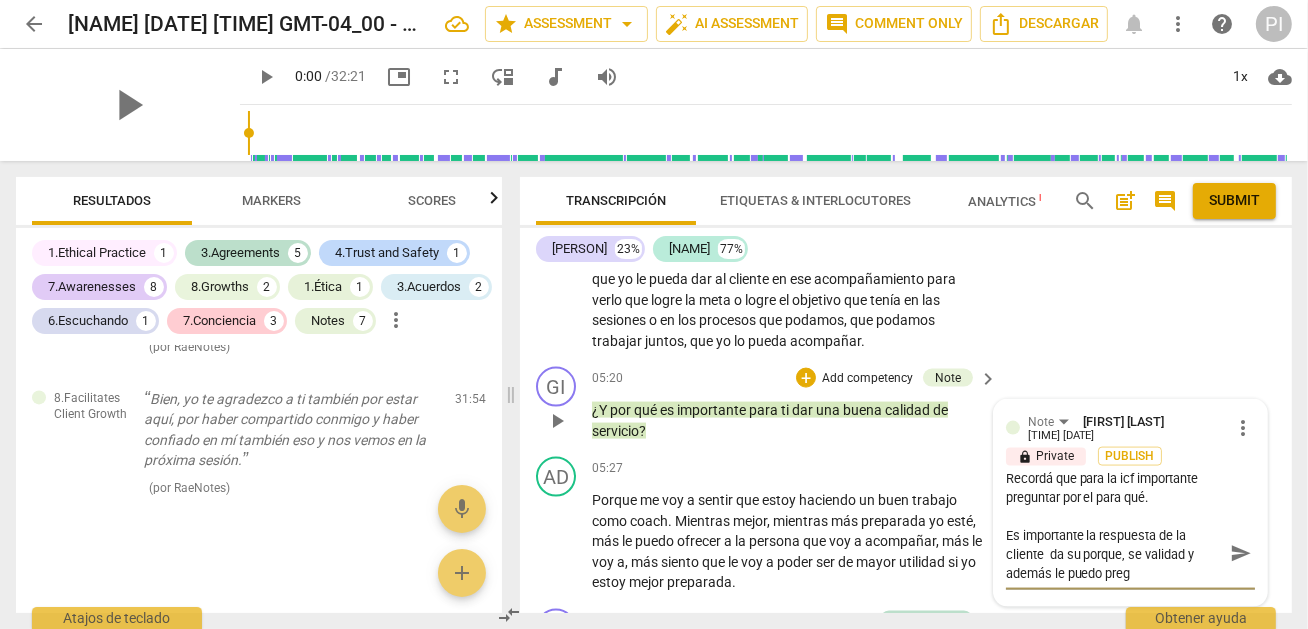 type on "Es importante la respuesta de la cliente  da su porque, se validad y además le puedo pregu" 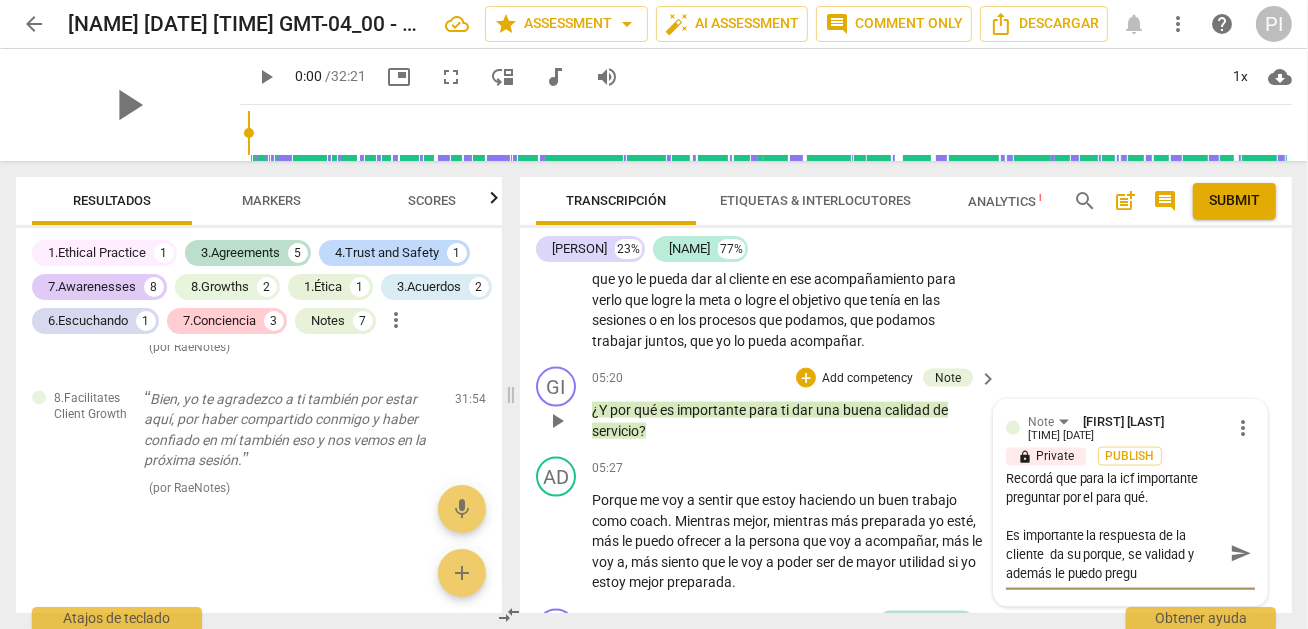 type on "Es importante la respuesta de la cliente  da su porque, se validad y además le puedo pregun" 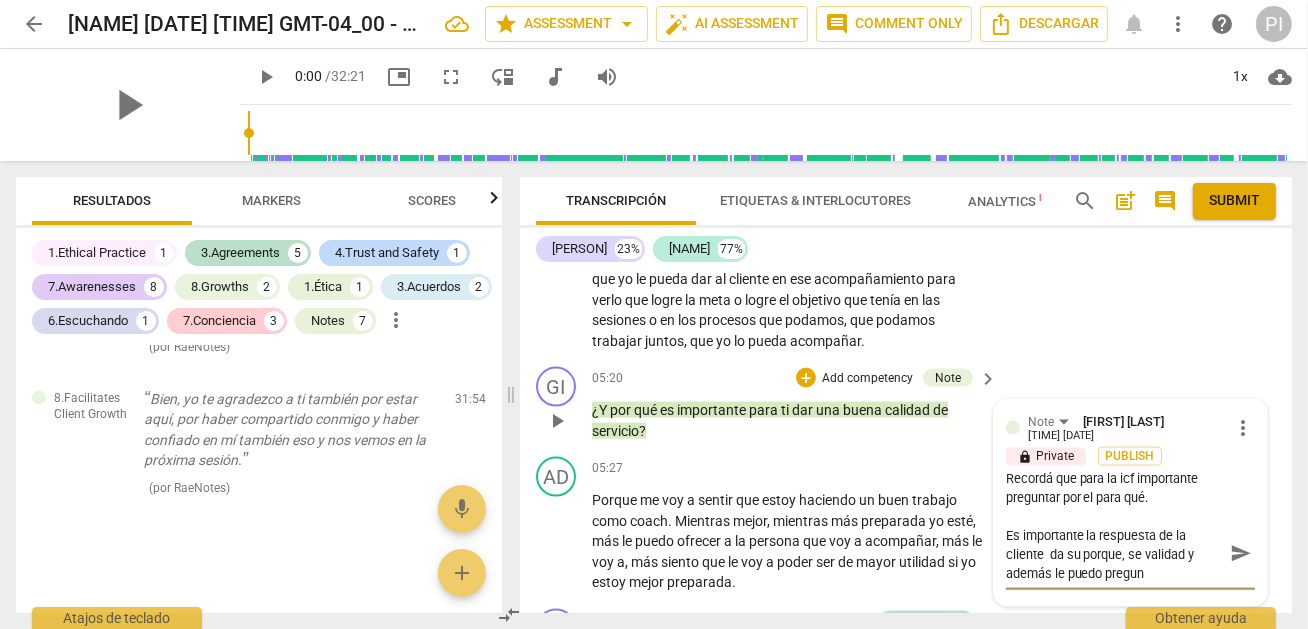 type on "Es importante la respuesta de la cliente  da su porque, se validad y además le puedo pregunt" 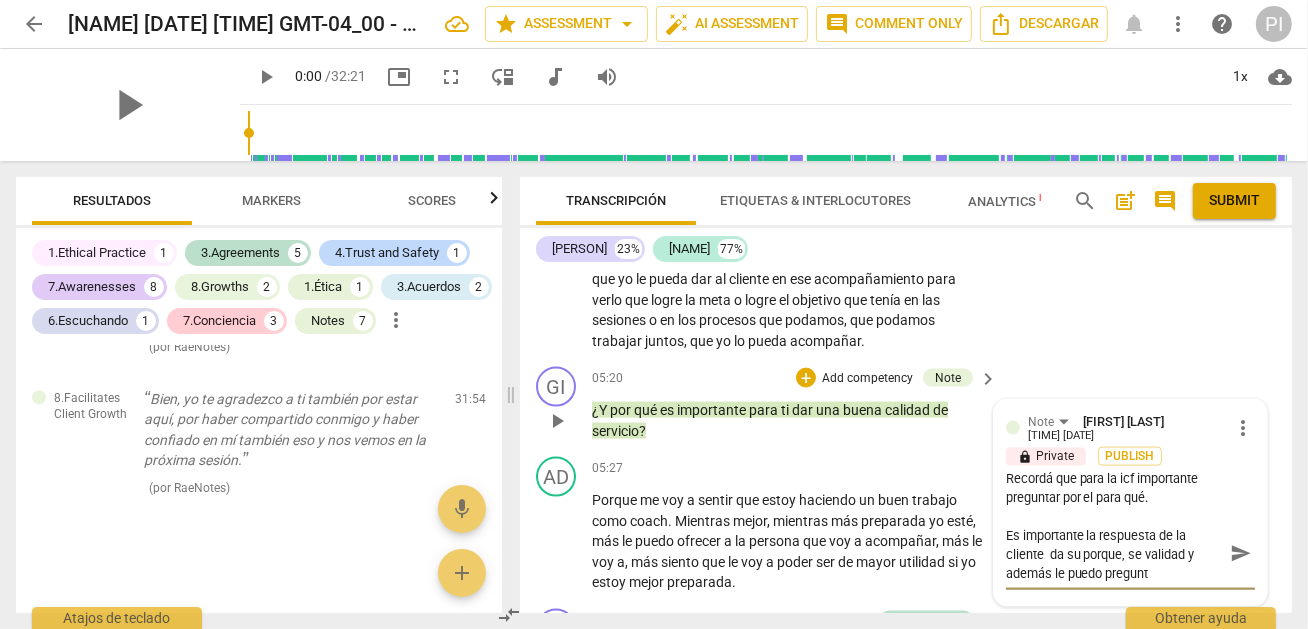 type on "Es importante la respuesta de la cliente  da su porque, se validad y además le puedo pregunta" 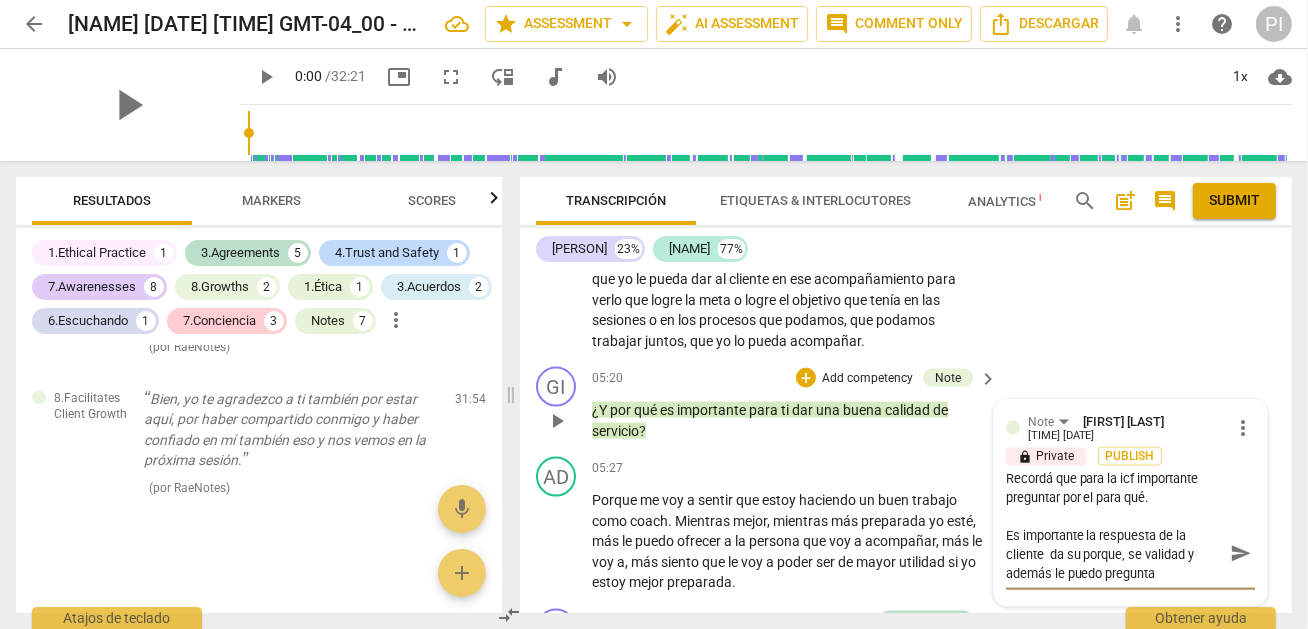 type on "Es importante la respuesta de la cliente  da su porque, se validad y además le puedo preguntar" 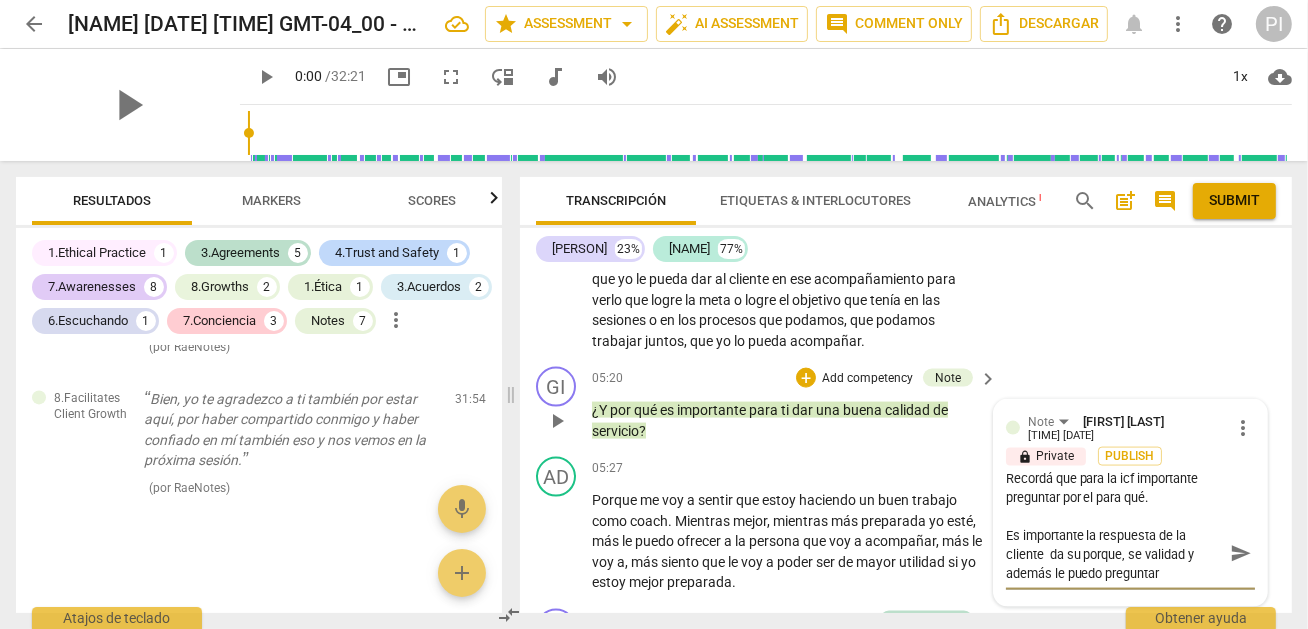 type on "Es importante la respuesta de la cliente  da su porque, se validad y además le puedo preguntar" 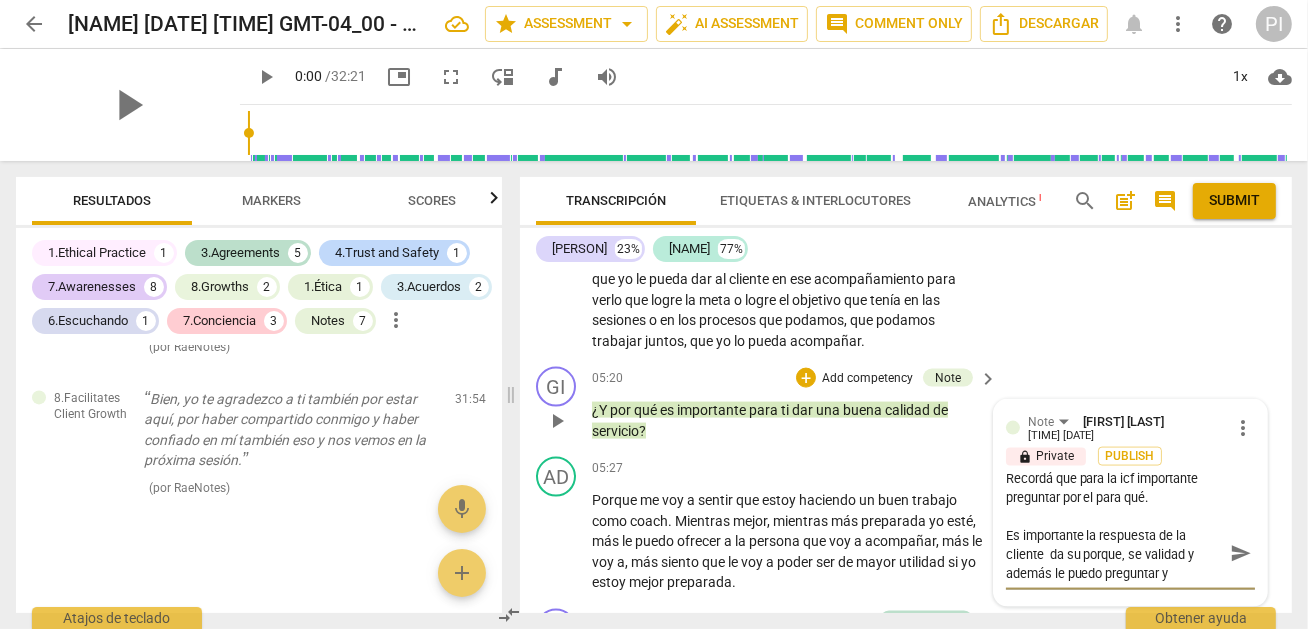 type 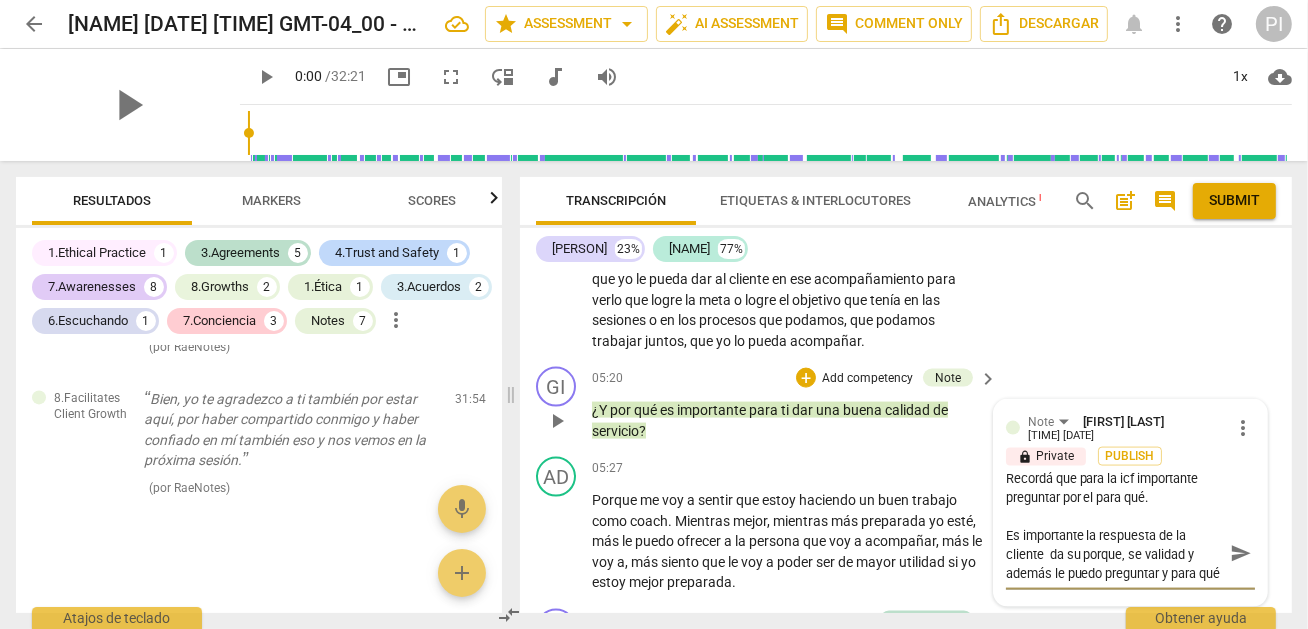 scroll, scrollTop: 17, scrollLeft: 0, axis: vertical 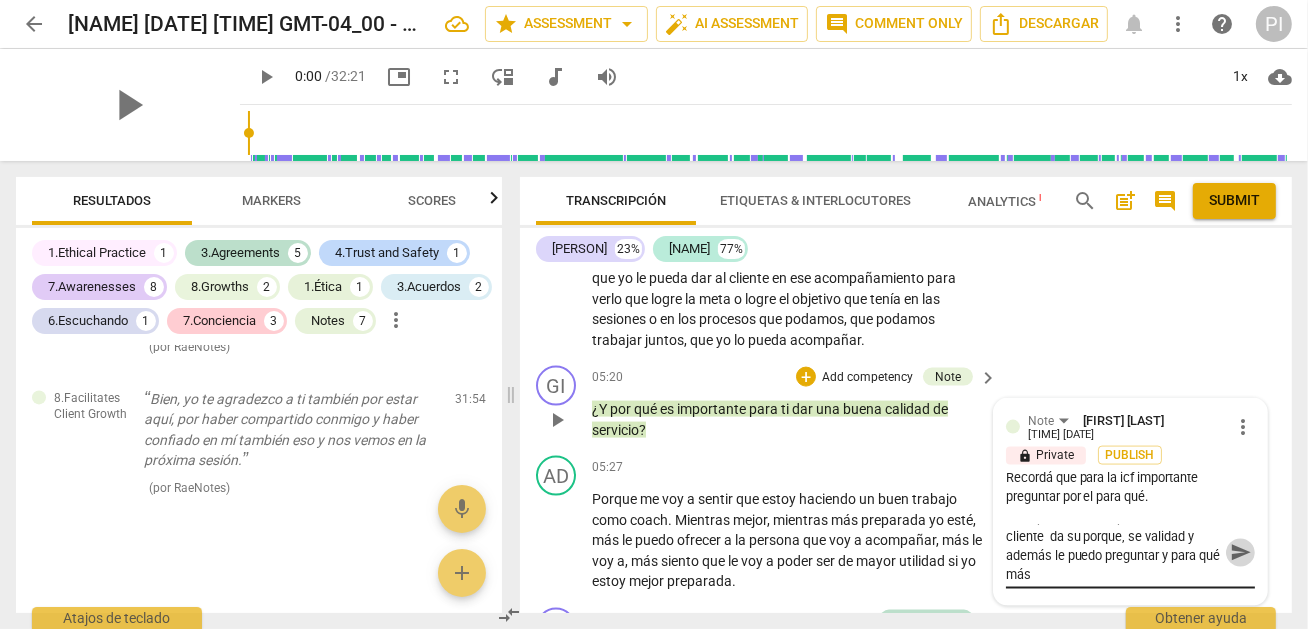 click on "send" at bounding box center [1241, 553] 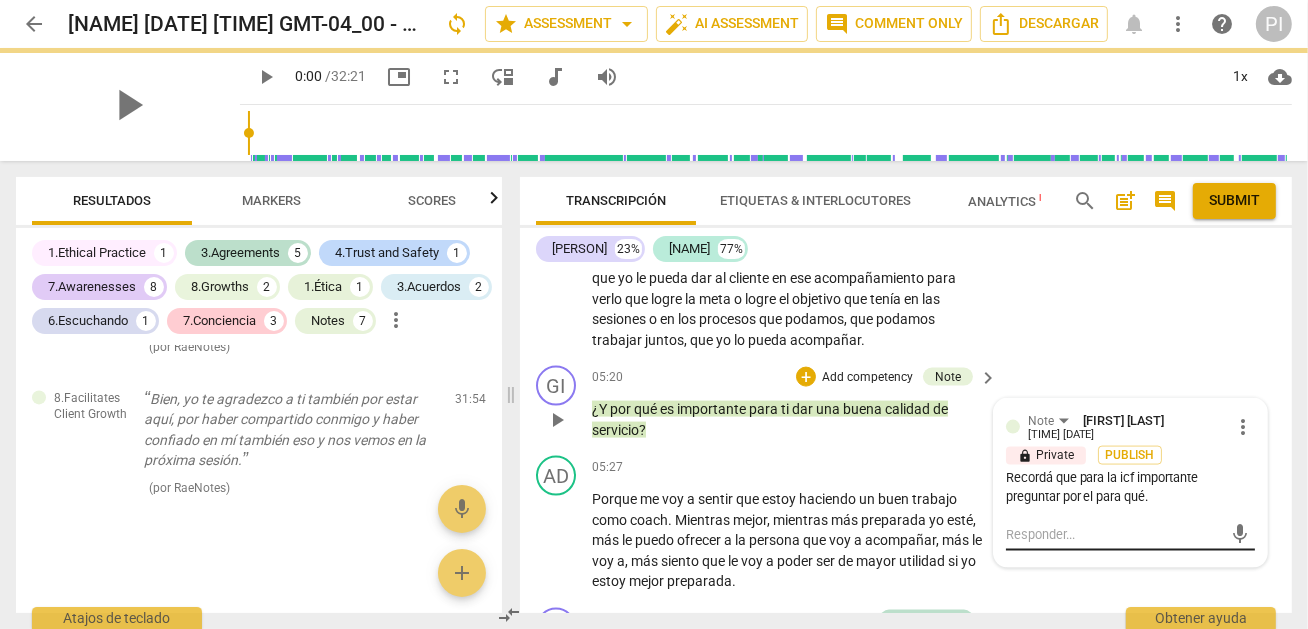 scroll, scrollTop: 0, scrollLeft: 0, axis: both 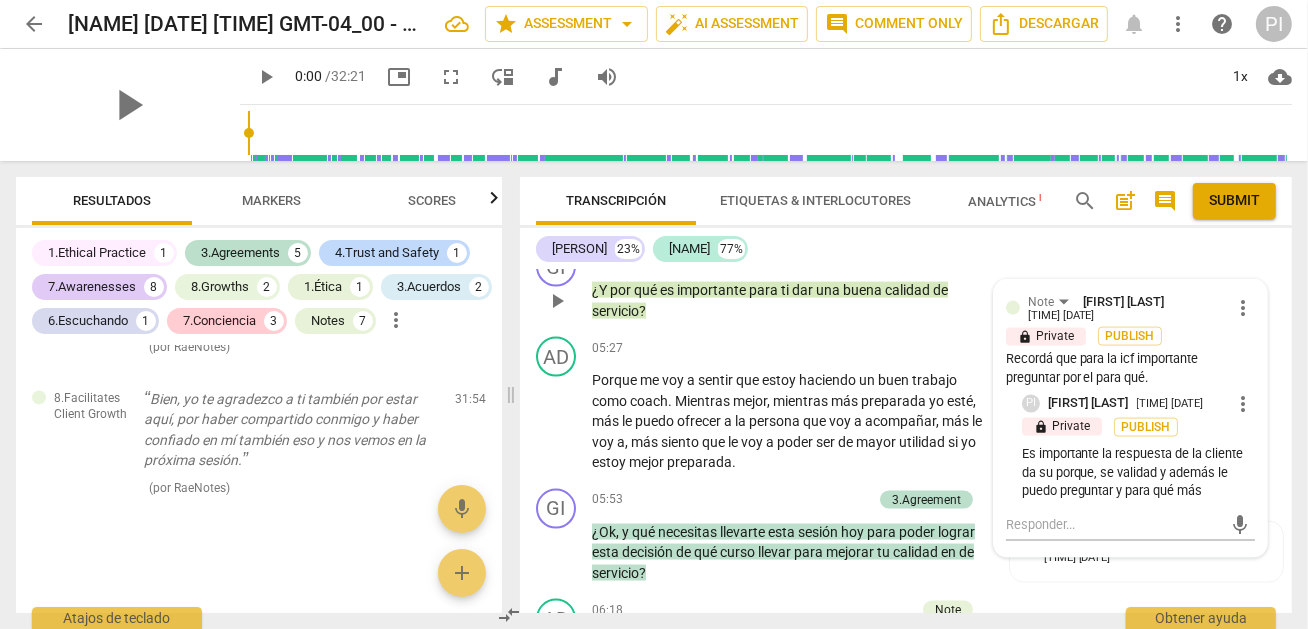 click on "Es importante la respuesta de la cliente  da su porque, se validad y además le puedo preguntar y para qué más" at bounding box center (1138, 473) 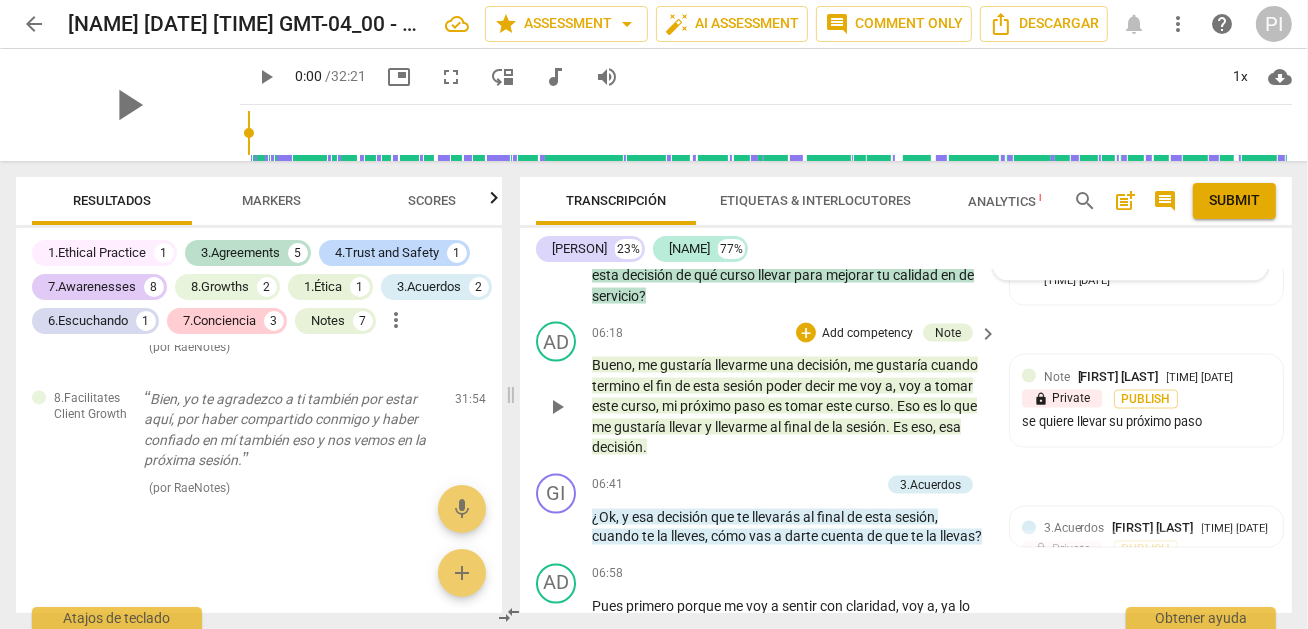 scroll, scrollTop: 2734, scrollLeft: 0, axis: vertical 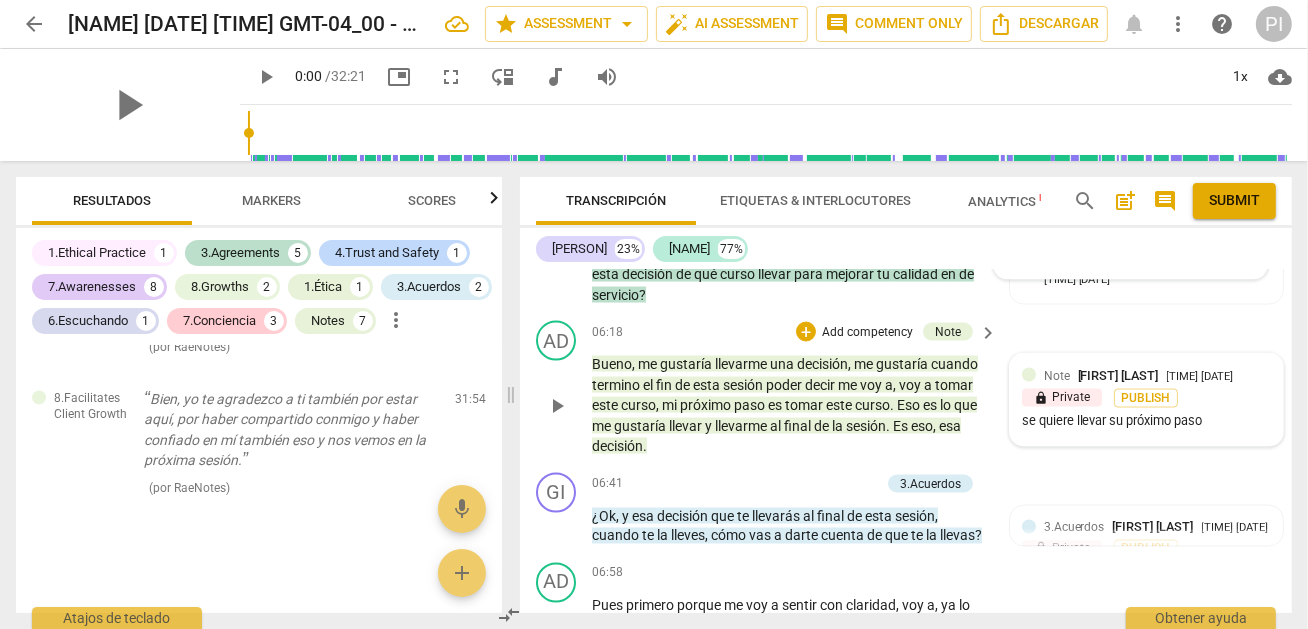 click on "Note [PERSON] [TIME] [DATE] lock Private Publish se quiere llevar su próximo paso" at bounding box center [1146, 400] 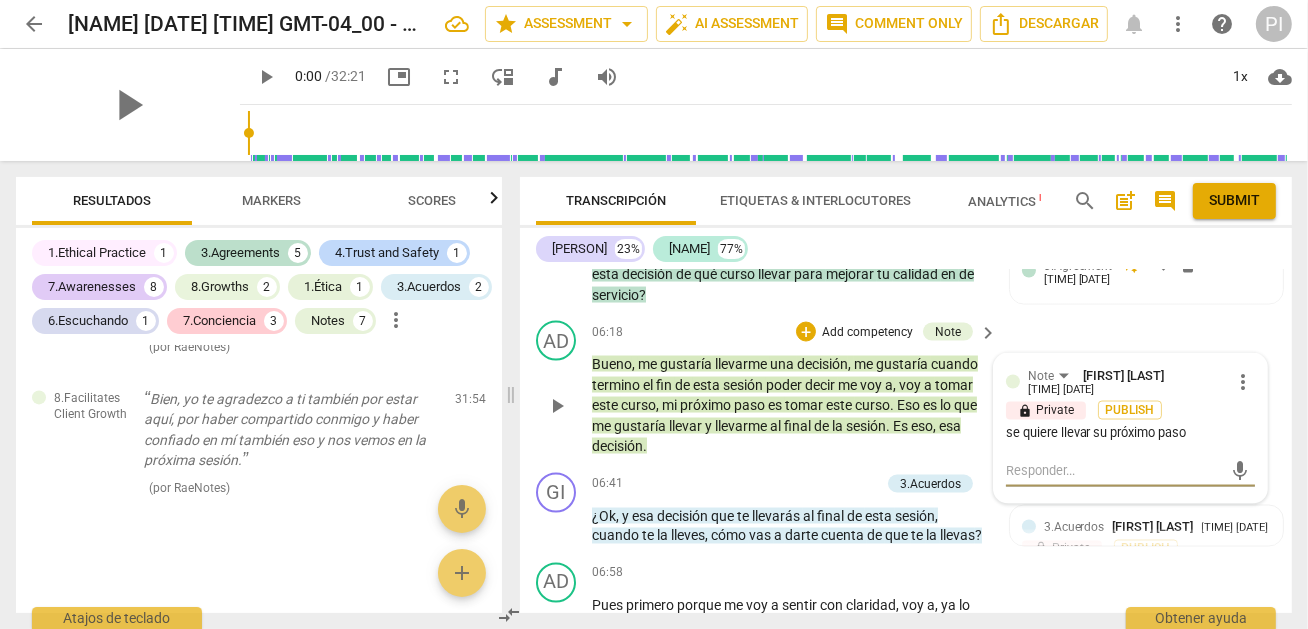 click at bounding box center (1114, 470) 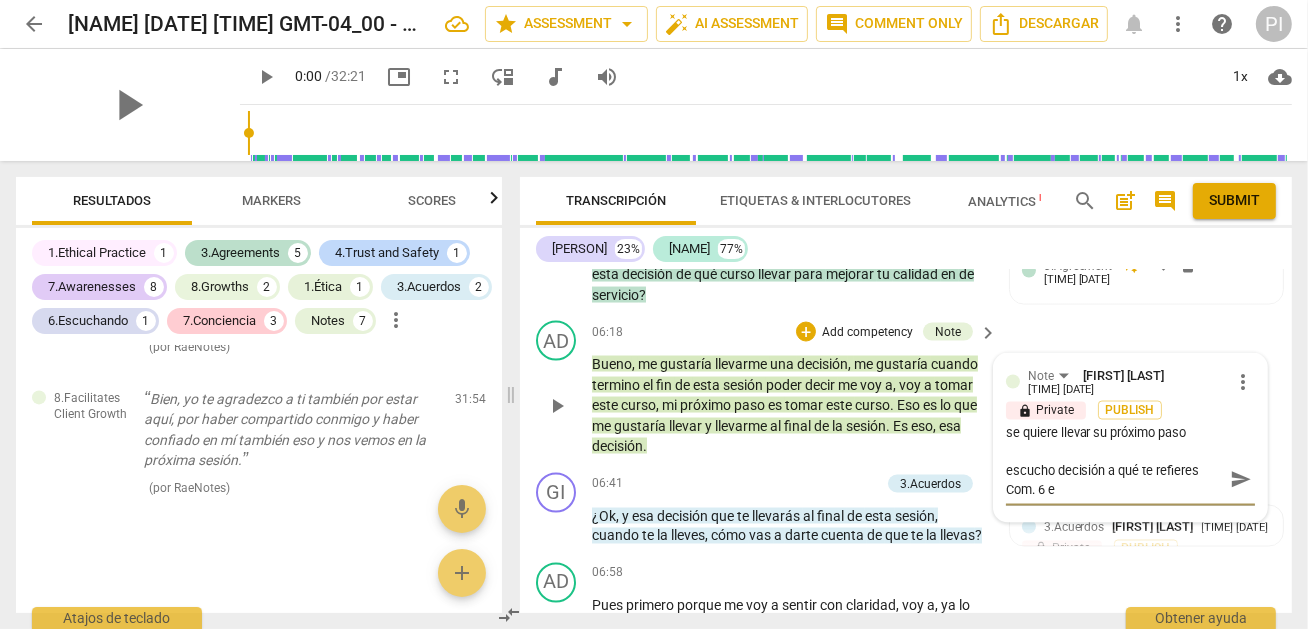 scroll, scrollTop: 0, scrollLeft: 0, axis: both 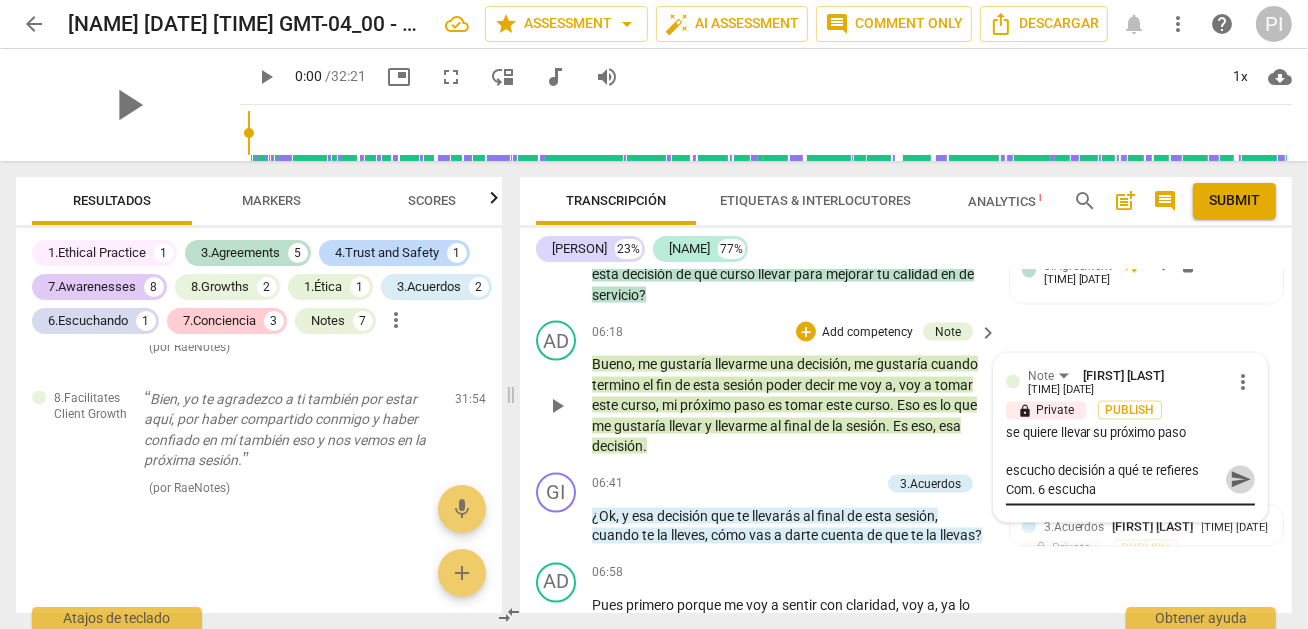 click on "send" at bounding box center [1241, 480] 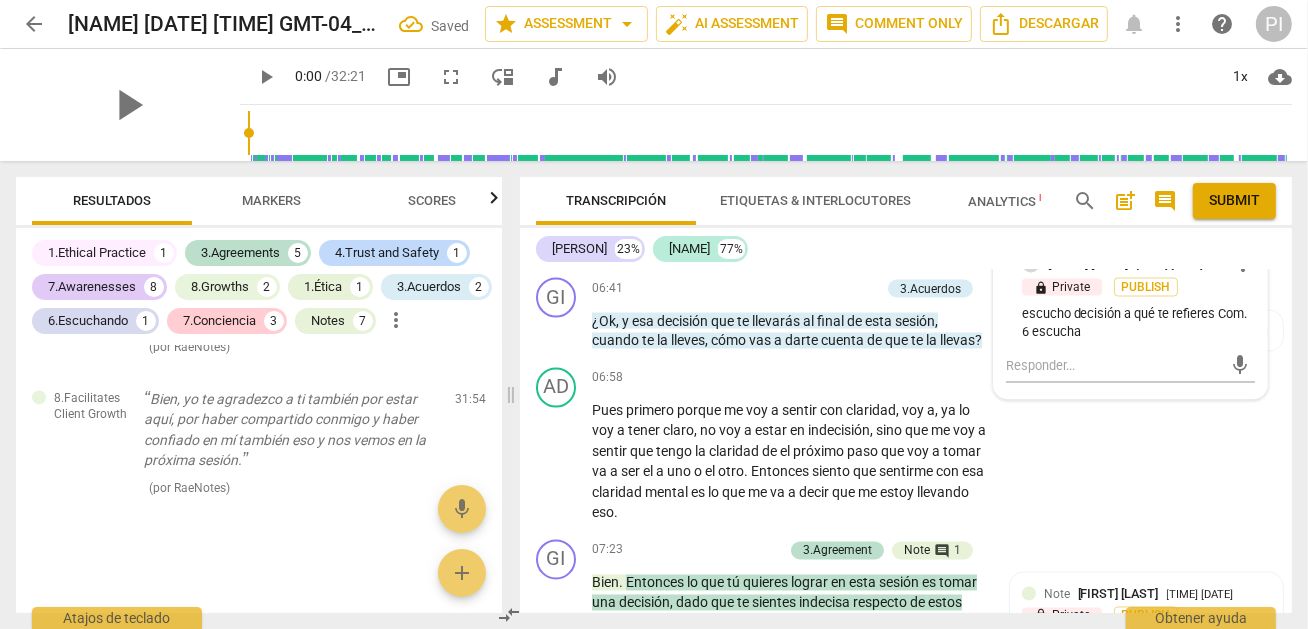 scroll, scrollTop: 2933, scrollLeft: 0, axis: vertical 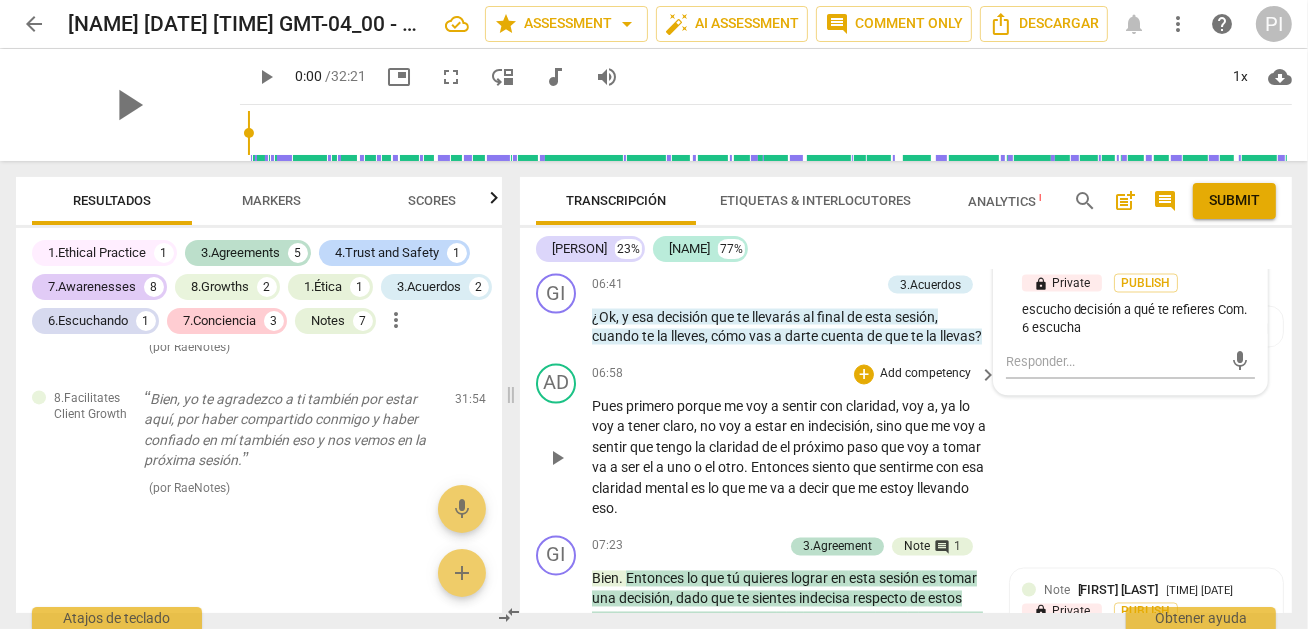 click on "Pues primero porque me voy a sentir con claridad , voy a , ya lo voy a tener claro , no voy a estar en indecisión , sino que me voy a sentir que tengo la claridad de el próximo paso que voy a tomar va a ser el a uno o el otro . Entonces siento que sentirme con esa claridad mental es lo que me va a decir que me estoy llevando eso ." at bounding box center (789, 458) 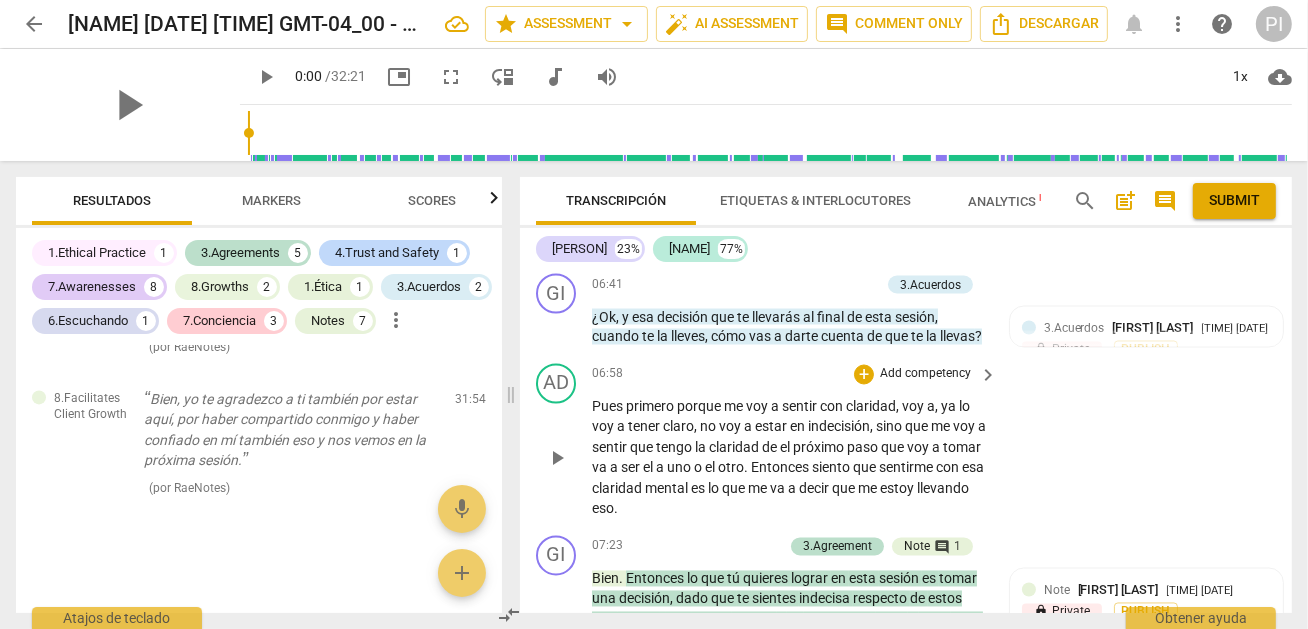 click on "Pues primero porque me voy a sentir con claridad , voy a , ya lo voy a tener claro , no voy a estar en indecisión , sino que me voy a sentir que tengo la claridad de el próximo paso que voy a tomar va a ser el a uno o el otro . Entonces siento que sentirme con esa claridad mental es lo que me va a decir que me estoy llevando eso ." at bounding box center [789, 458] 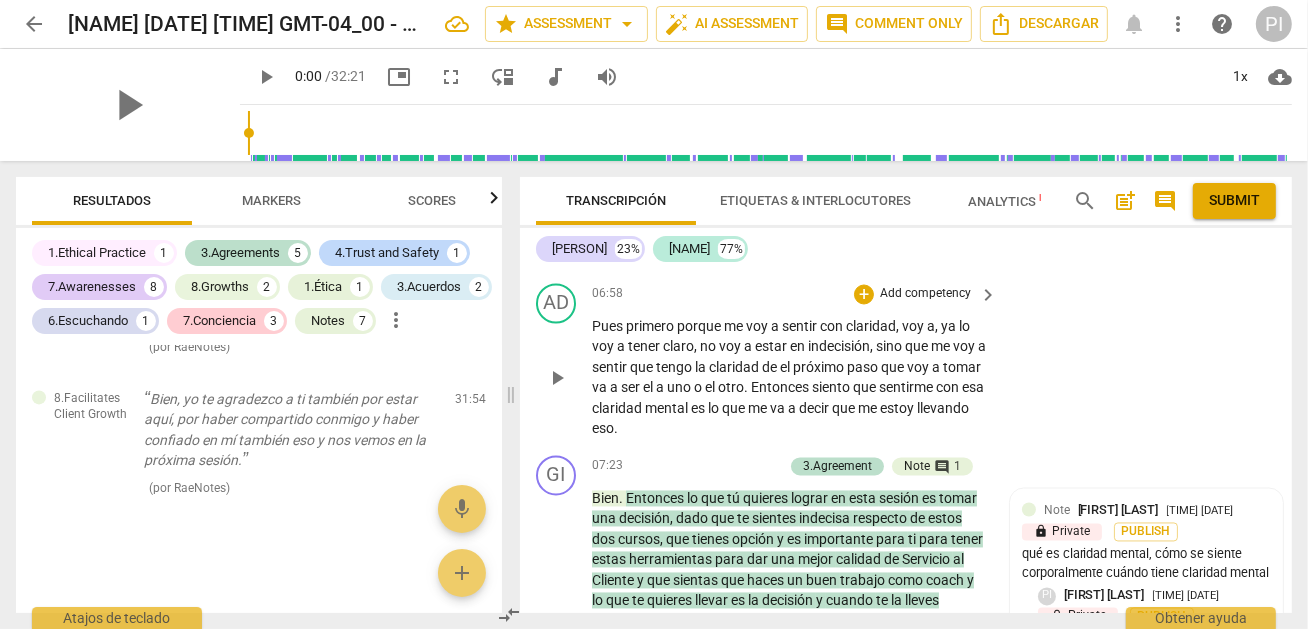 scroll, scrollTop: 3052, scrollLeft: 0, axis: vertical 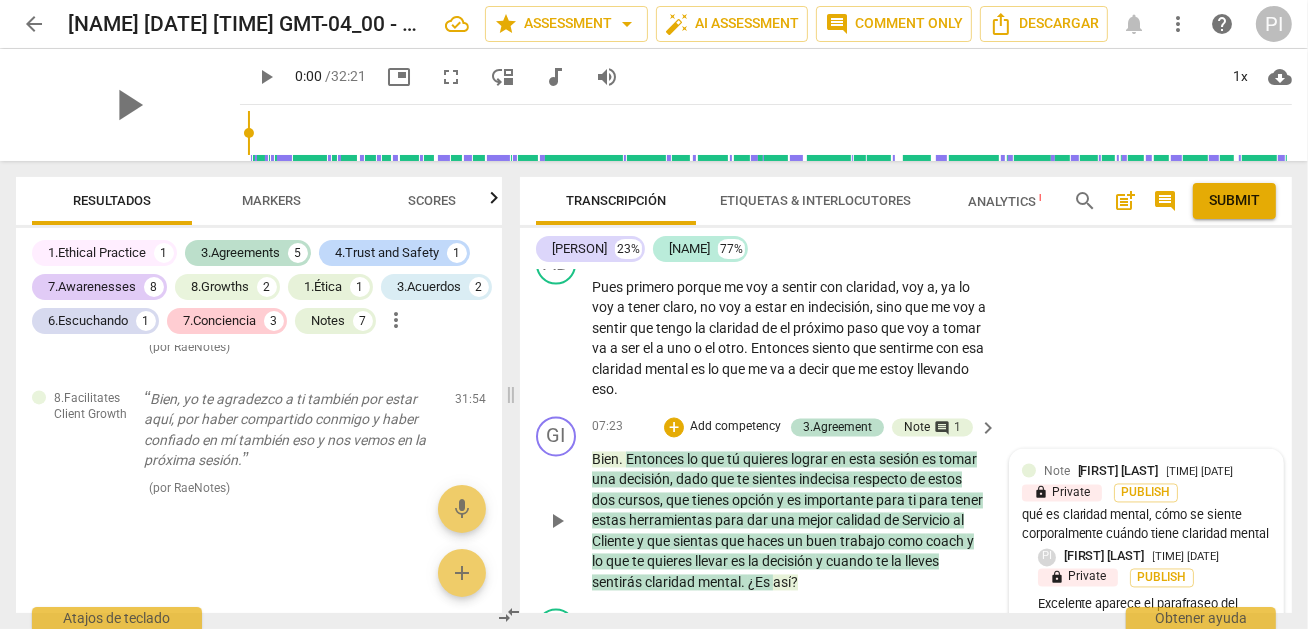 click on "qué es claridad mental, cómo se siente corporalmente cuándo tiene claridad mental" at bounding box center (1146, 526) 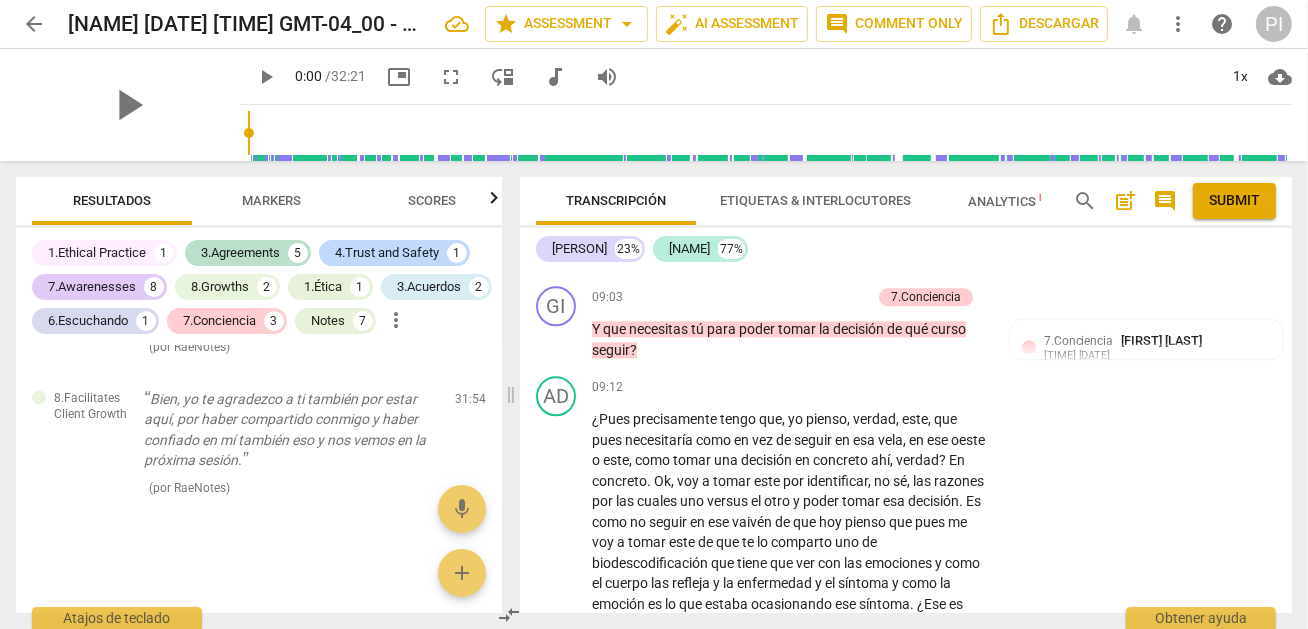 scroll, scrollTop: 3767, scrollLeft: 0, axis: vertical 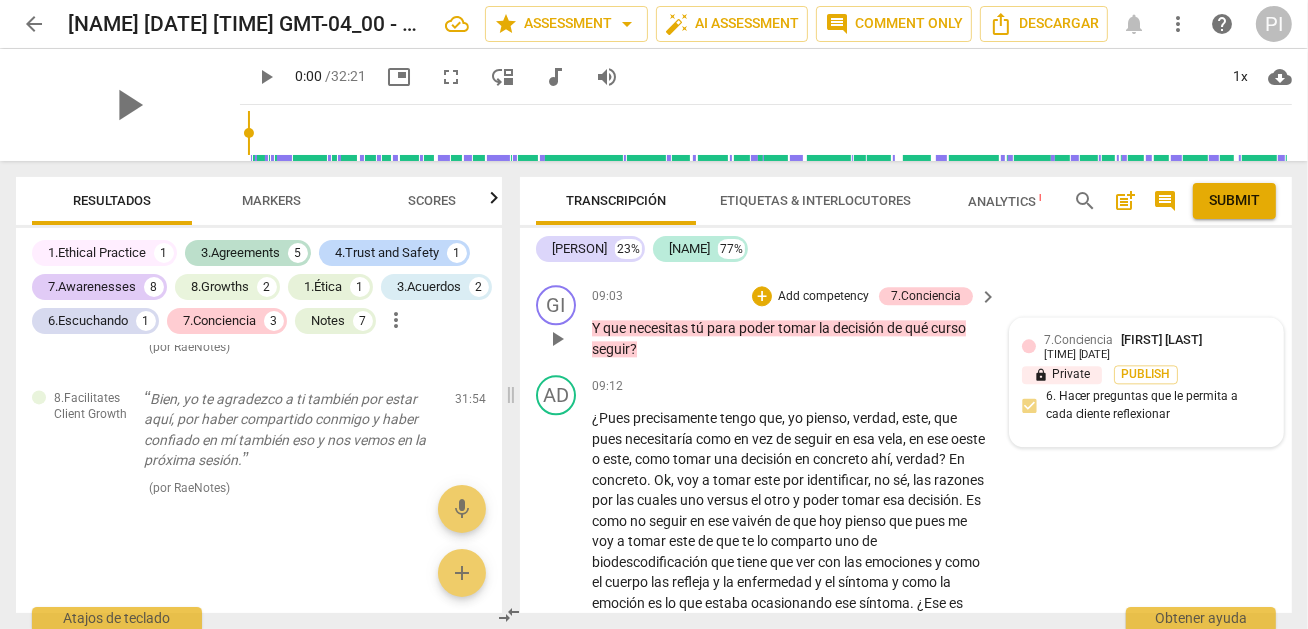 click on "7.Conciencia [FIRST] [LAST] [TIME] [DATE]" at bounding box center [1157, 345] 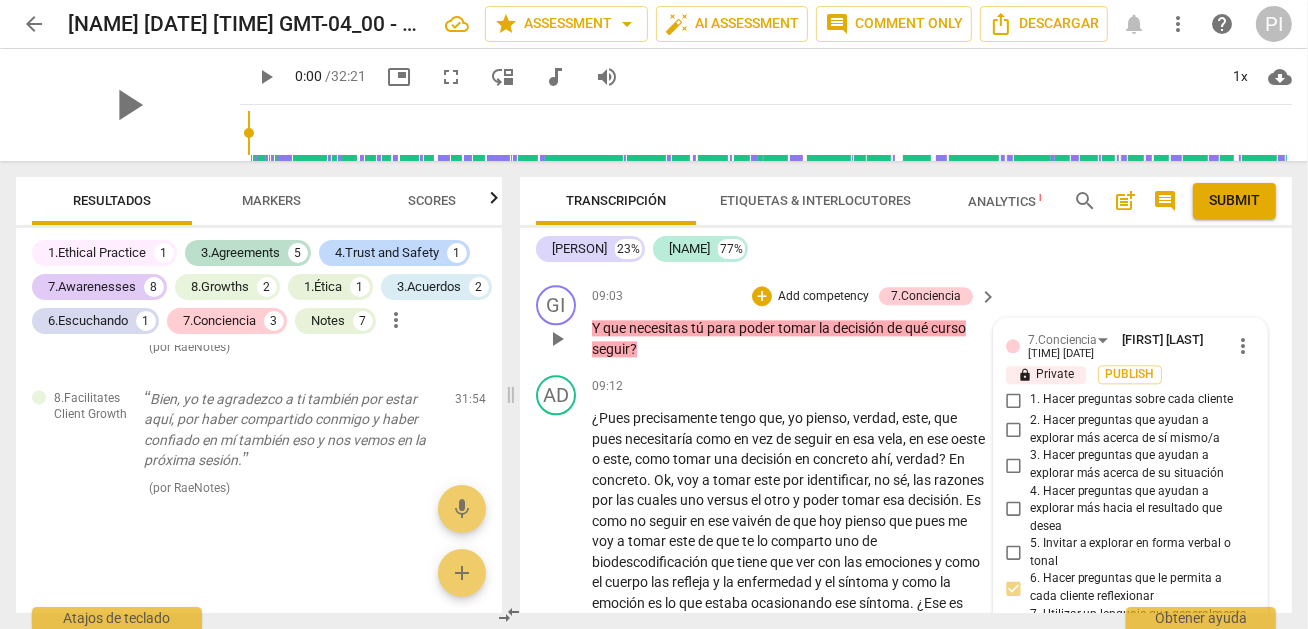 scroll, scrollTop: 4086, scrollLeft: 0, axis: vertical 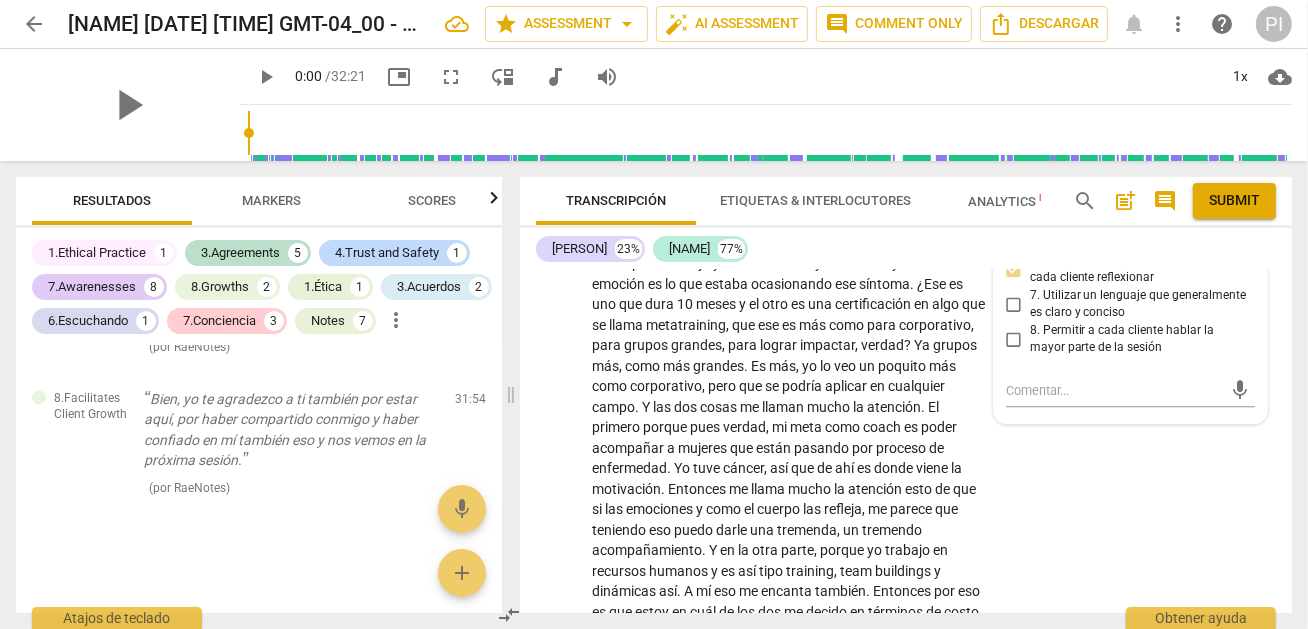 click on "8. Permitir a cada cliente hablar la mayor parte de la sesión" at bounding box center [1138, 339] 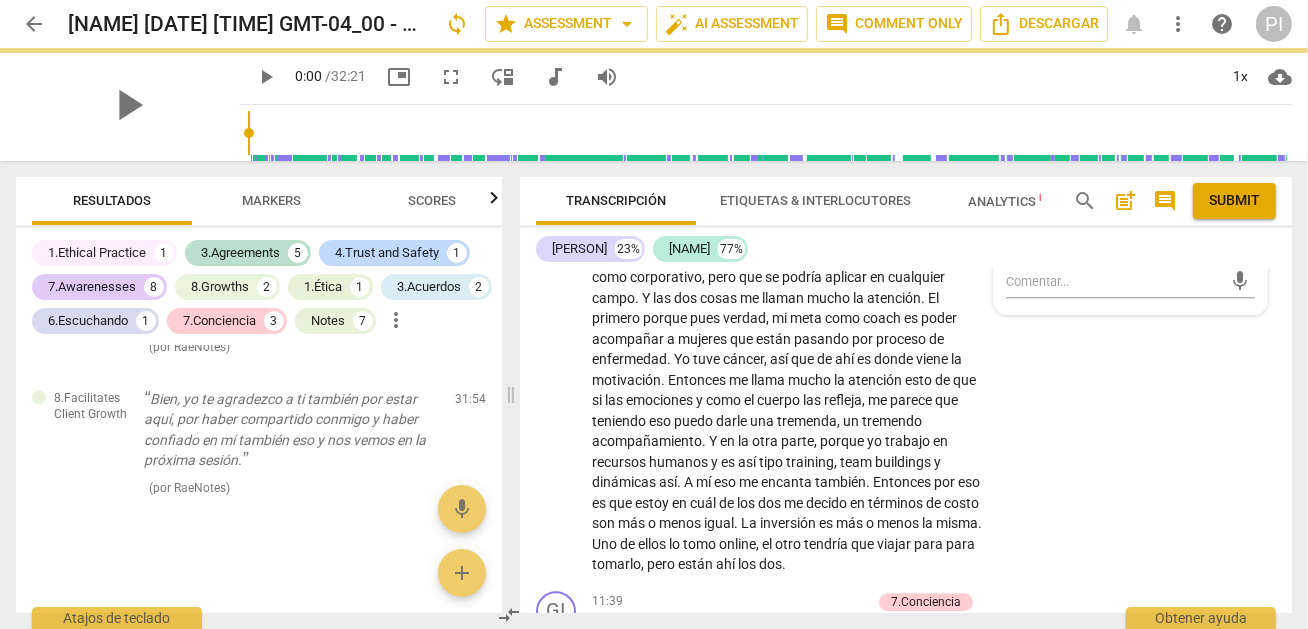 scroll, scrollTop: 4245, scrollLeft: 0, axis: vertical 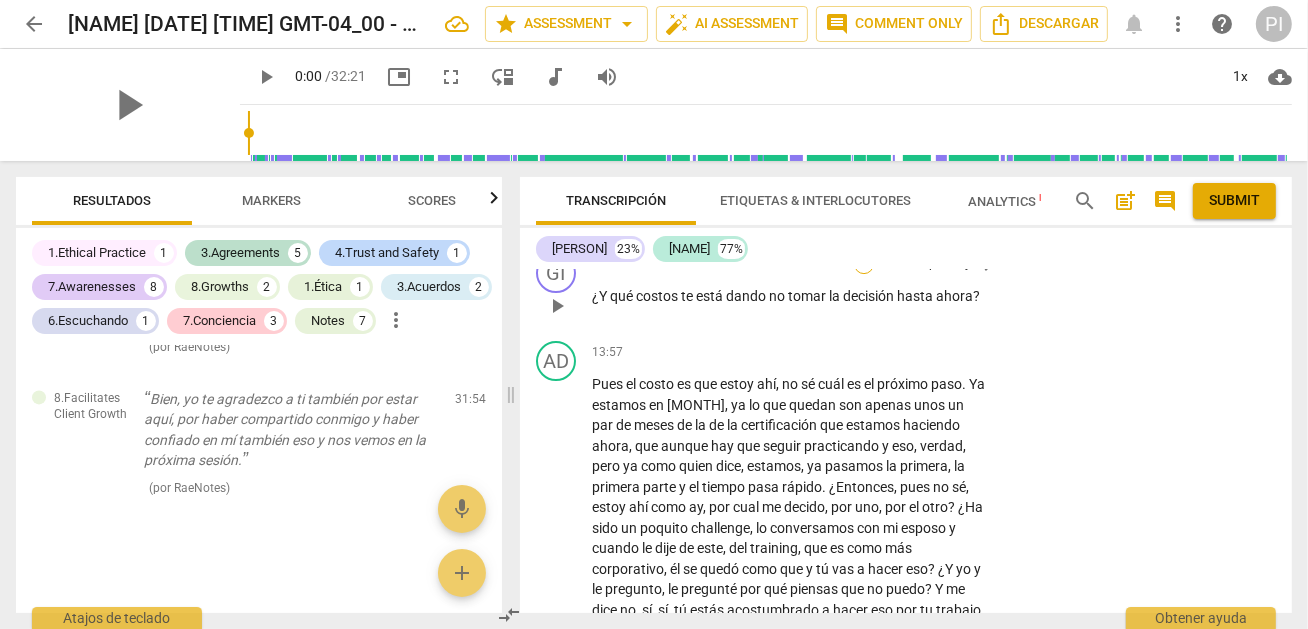 click on "+" at bounding box center [864, 264] 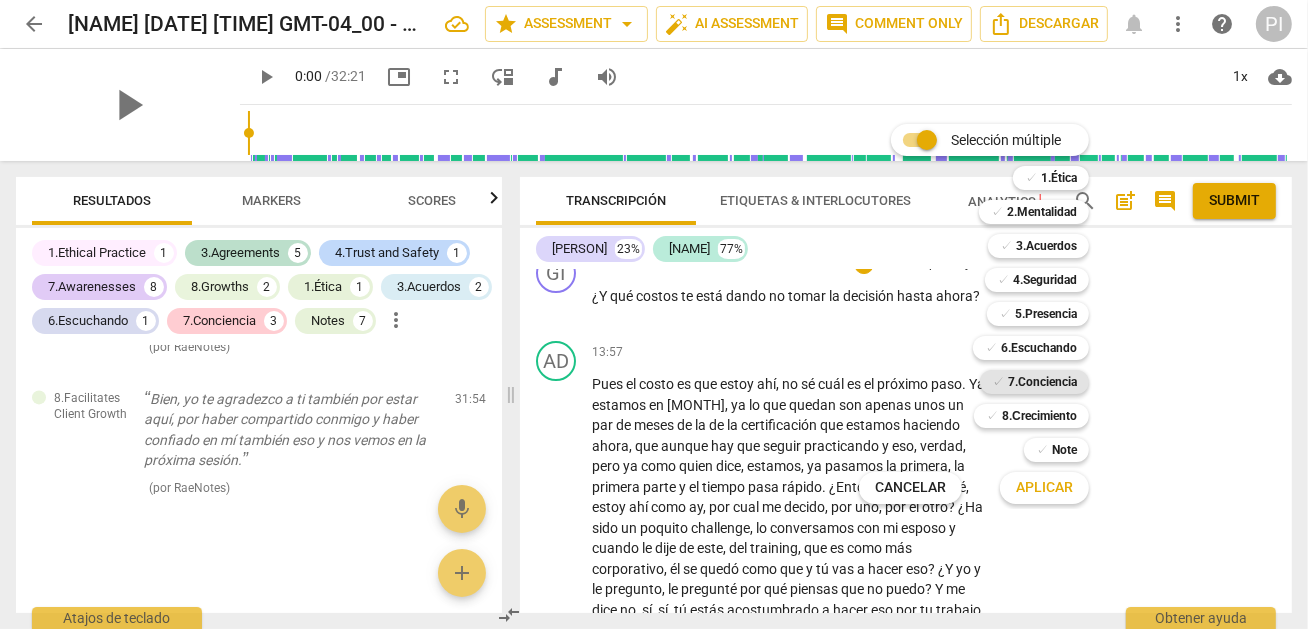 click on "7.Conciencia" at bounding box center [1042, 382] 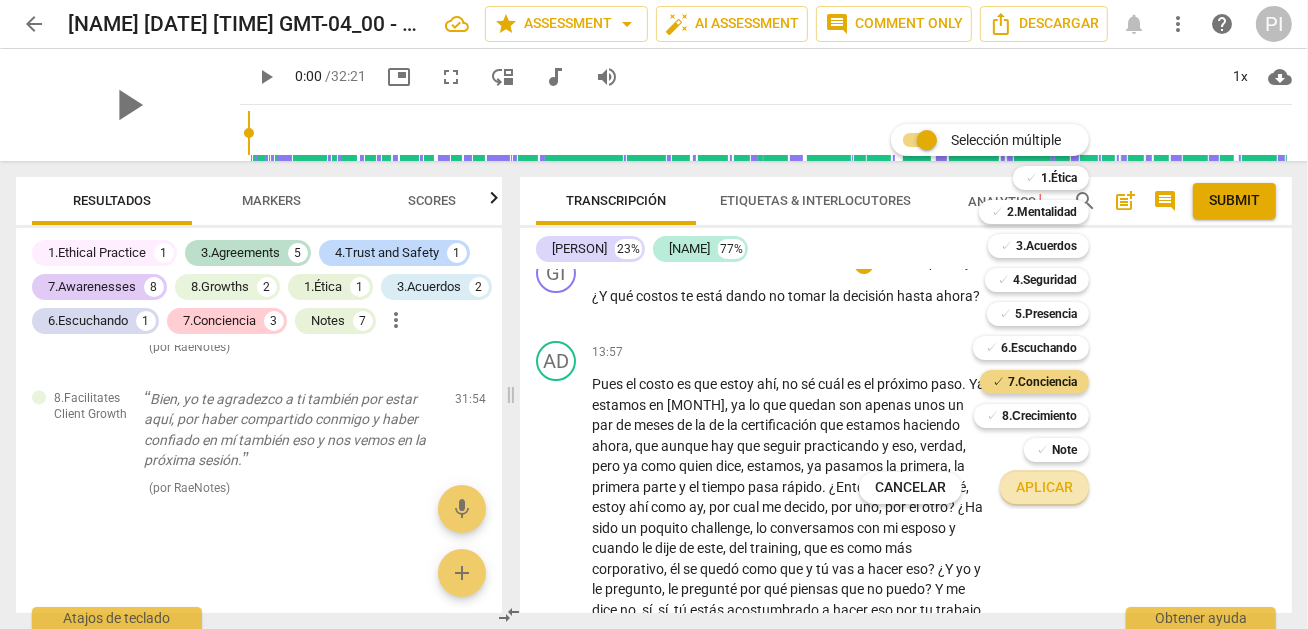 click on "Aplicar" at bounding box center (1044, 488) 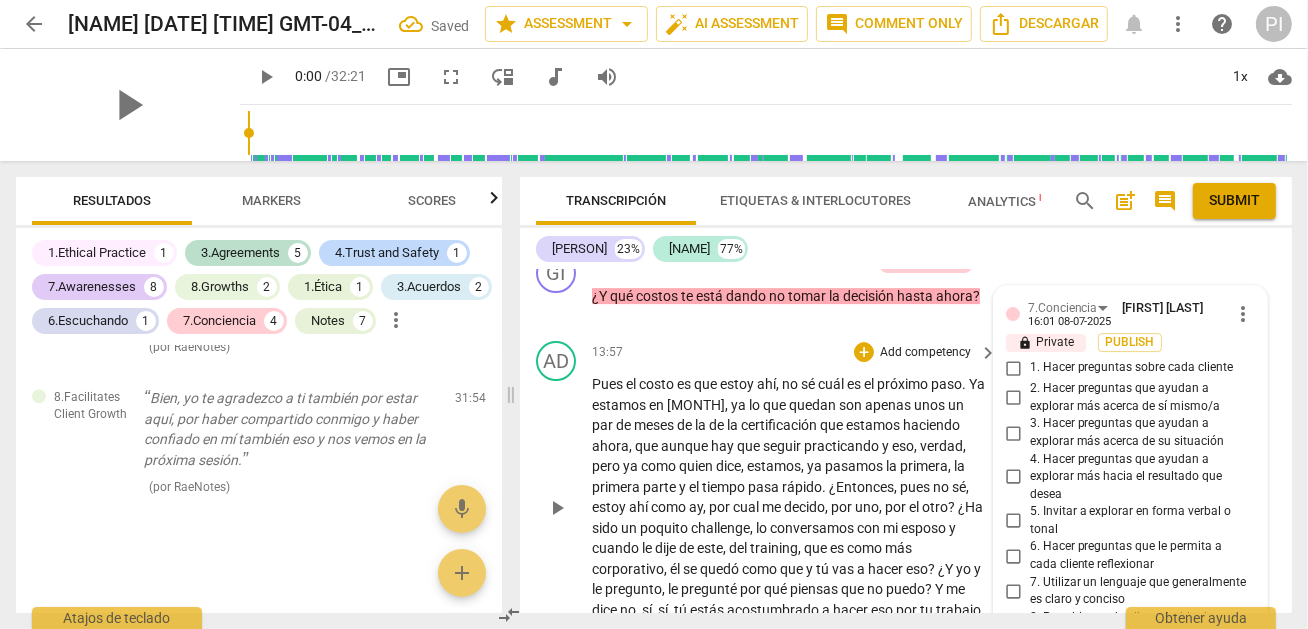 scroll, scrollTop: 5563, scrollLeft: 0, axis: vertical 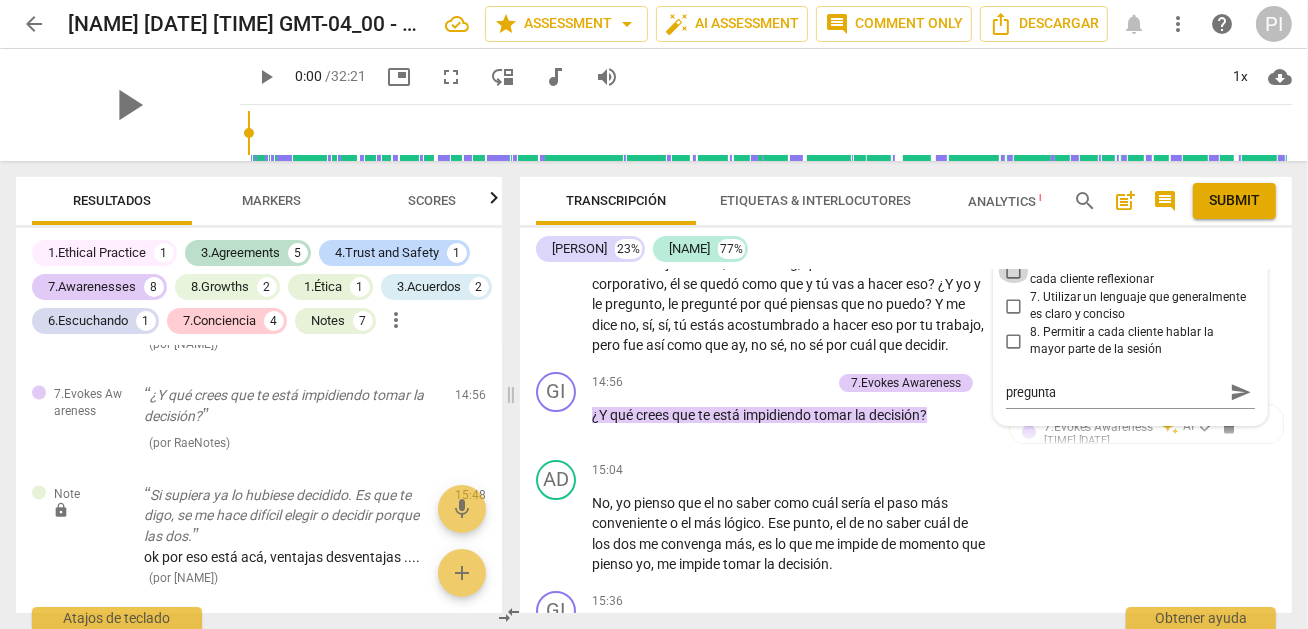 click on "6. Hacer preguntas que le permita a cada cliente reflexionar" at bounding box center (1014, 271) 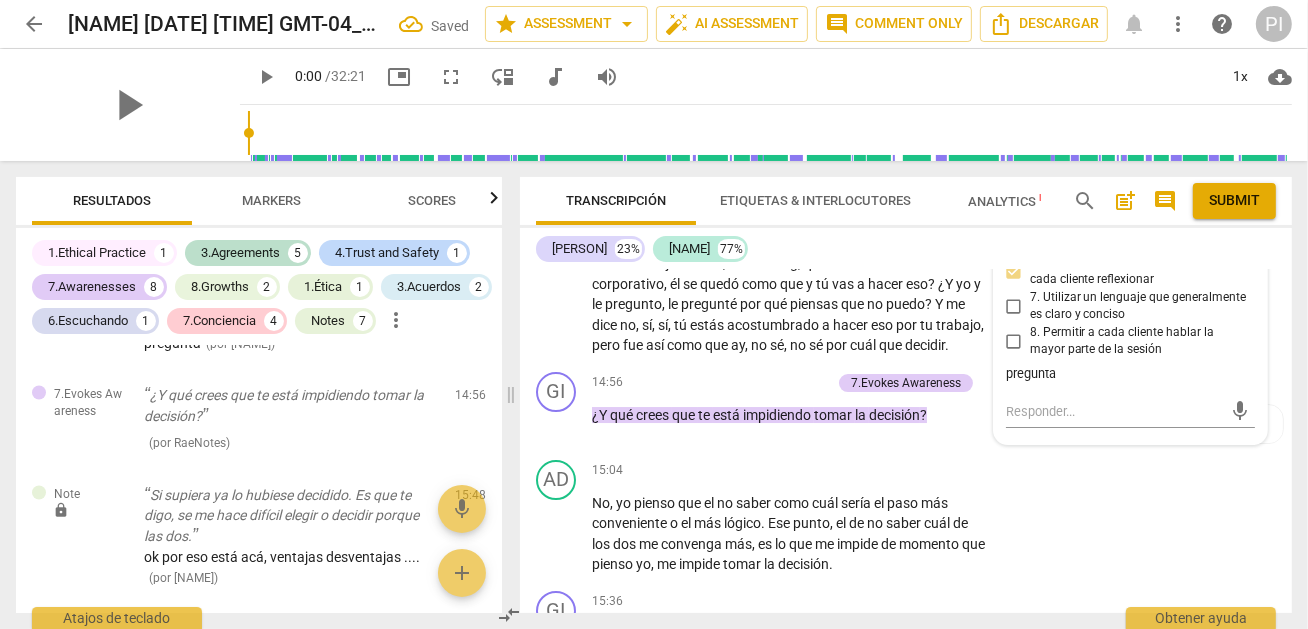 click on "7.Conciencia [NAME] 16:01 [DATE] more_vert lock Private Publish 1. Hacer preguntas sobre cada cliente 2. Hacer preguntas que ayudan a explorar más acerca de sí mismo/a  3. Hacer preguntas que ayudan a explorar más acerca de su situación 4. Hacer preguntas que ayudan a explorar más hacia el resultado que desea 5. Invitar a explorar en forma verbal o tonal 6. Hacer preguntas que le permita a cada cliente reflexionar 7. Utilizar un lenguaje que generalmente es claro y conciso 8. Permitir a cada cliente hablar la mayor parte de la sesión pregunta" at bounding box center [1130, 200] 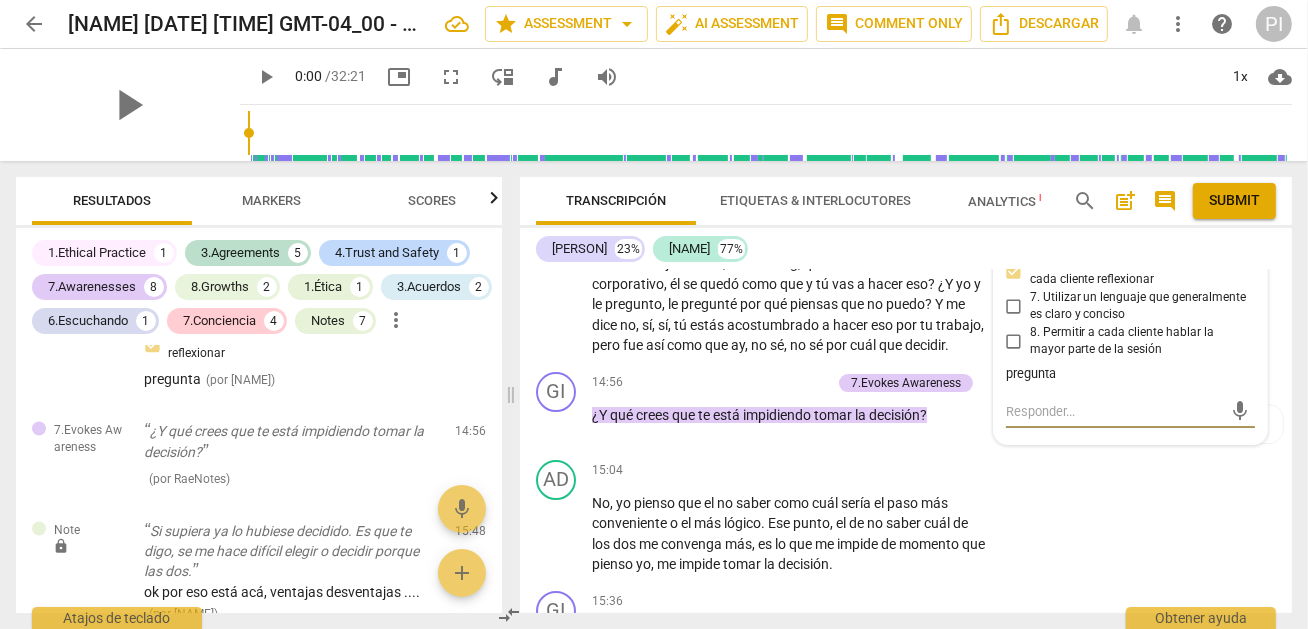 click at bounding box center [1114, 411] 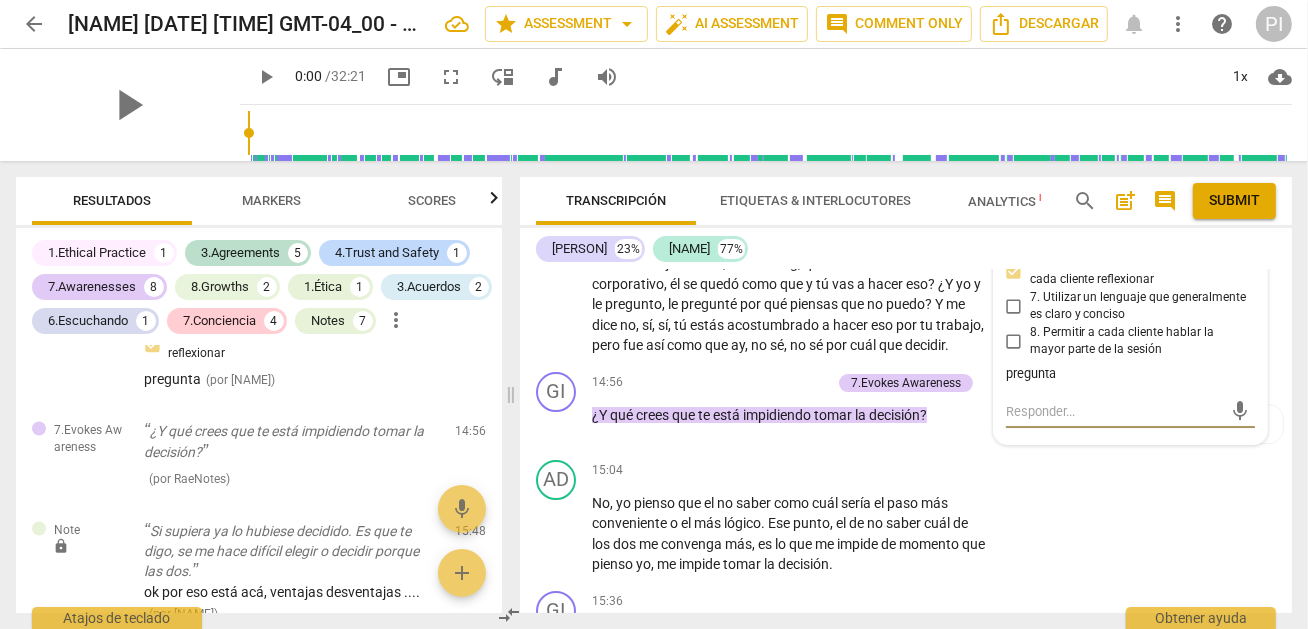 click at bounding box center (1114, 411) 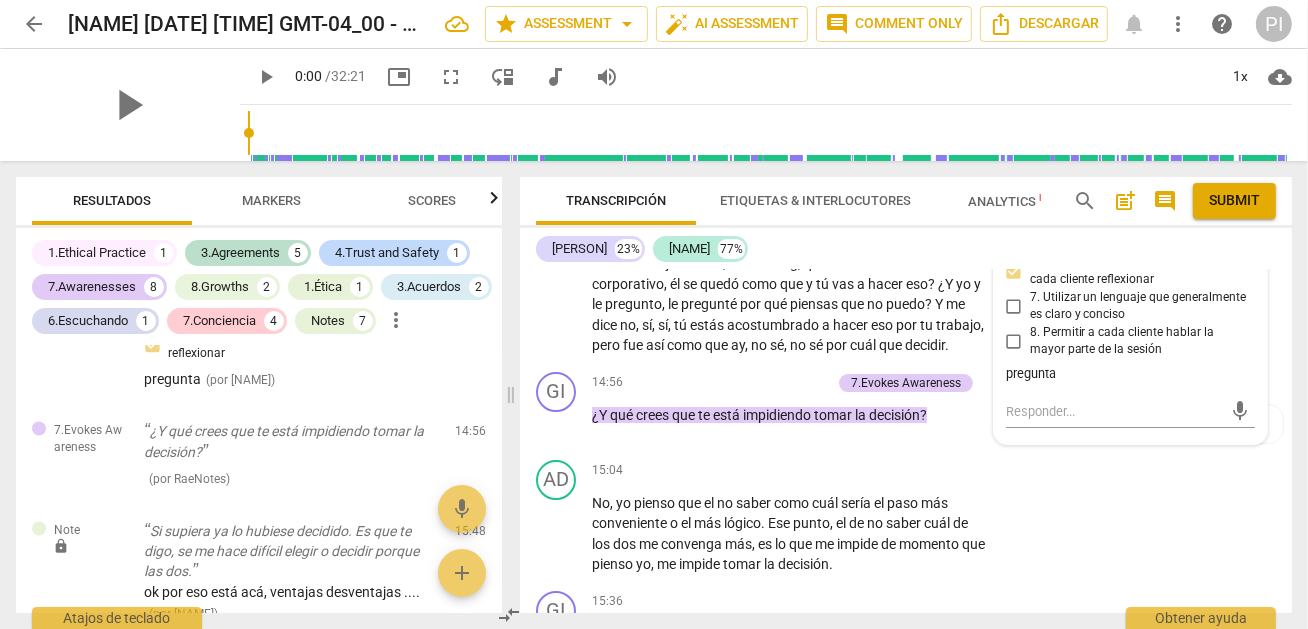 click on "pregunta" at bounding box center [1130, 374] 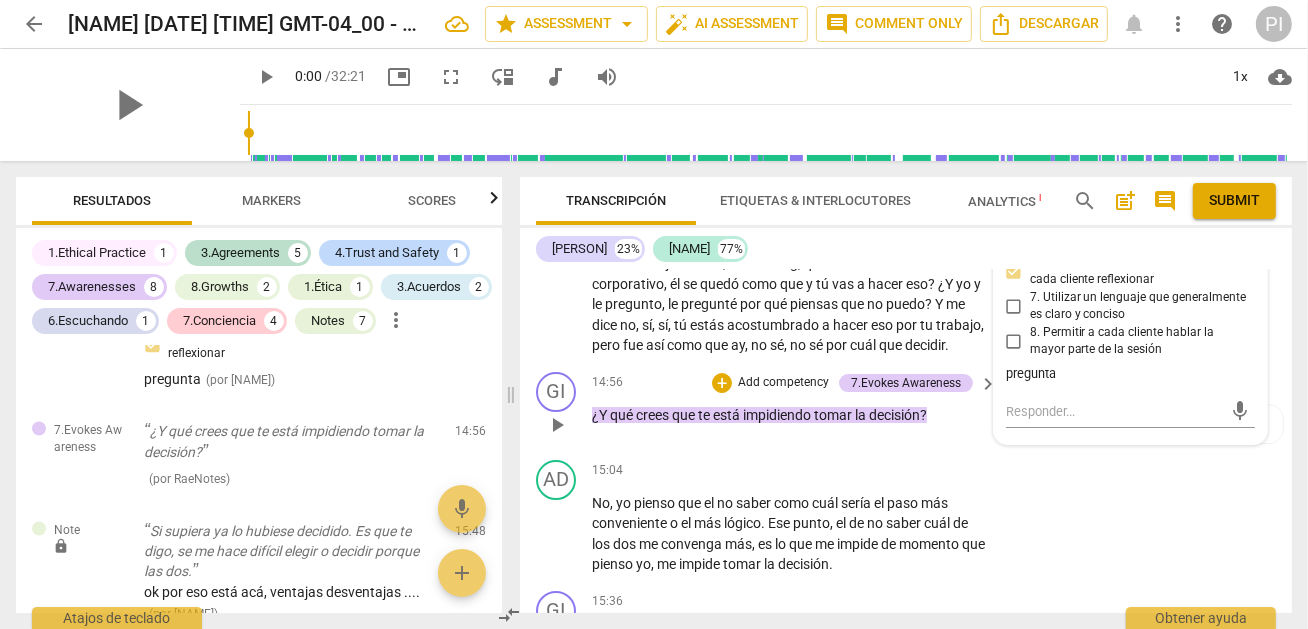 click on "GI play_arrow pause 14:56 + Add competency 7.Evokes Awareness keyboard_arrow_right ¿Y qué crees que te está impidiendo tomar la decisión ? 7.Evokes Awareness auto_awesome AI check delete 16:25 07-08-2025" at bounding box center [906, 408] 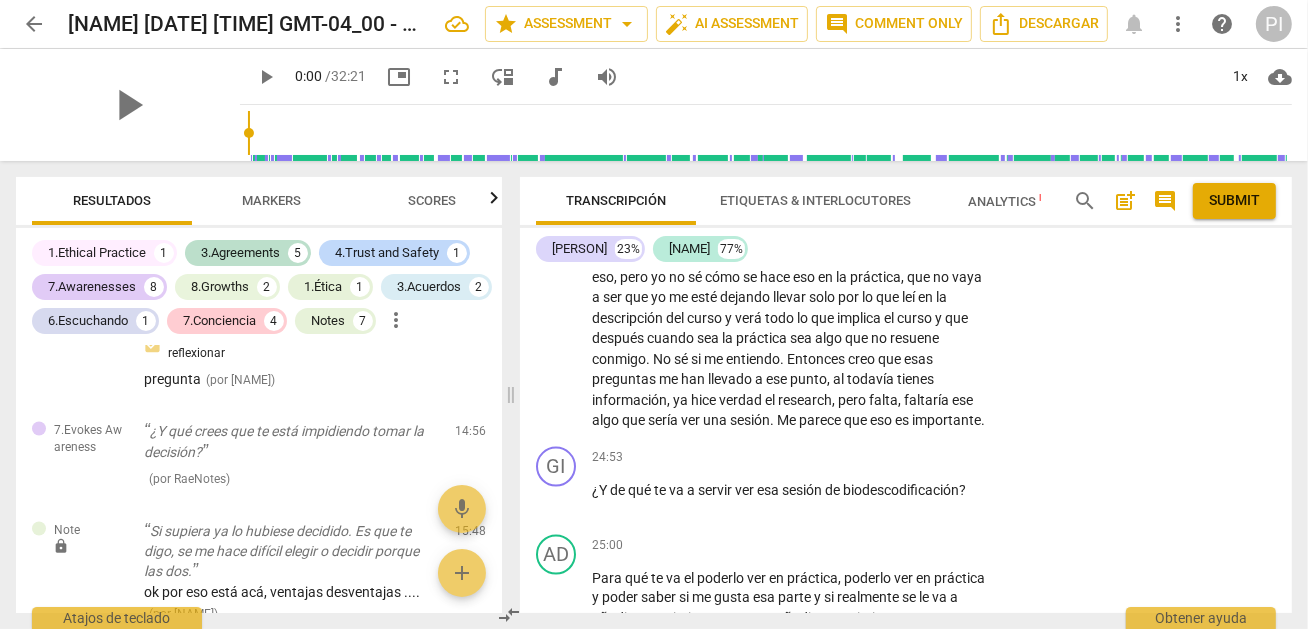 scroll, scrollTop: 8621, scrollLeft: 0, axis: vertical 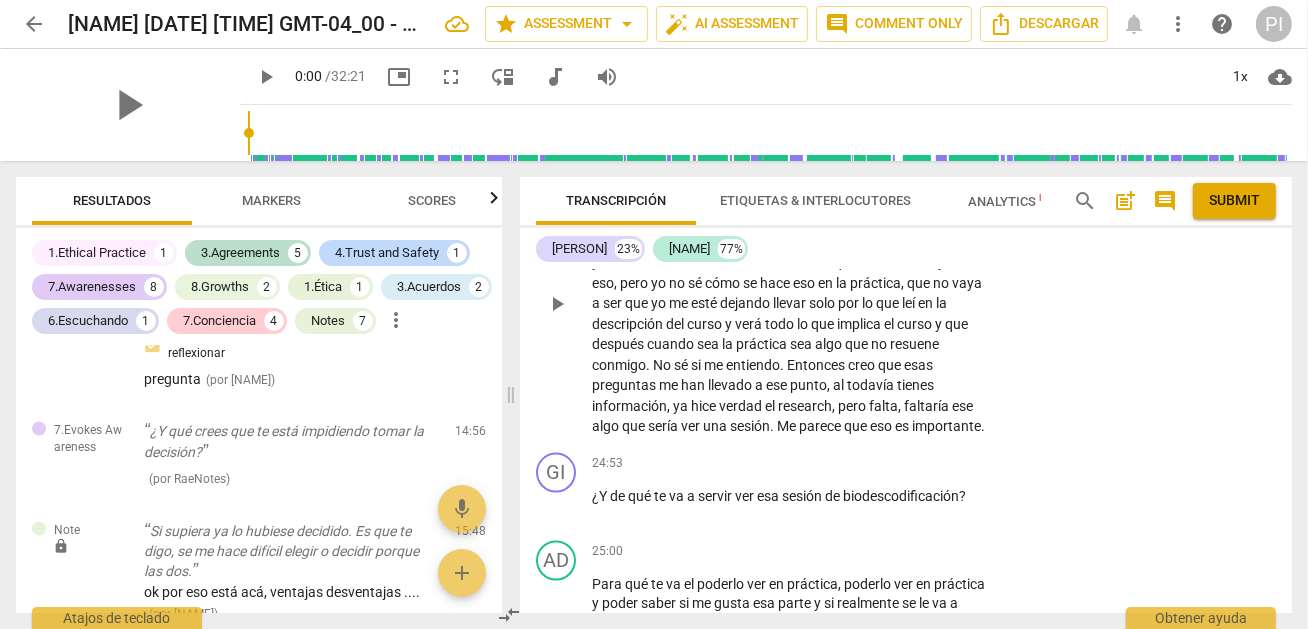 drag, startPoint x: 591, startPoint y: 302, endPoint x: 649, endPoint y: 302, distance: 58 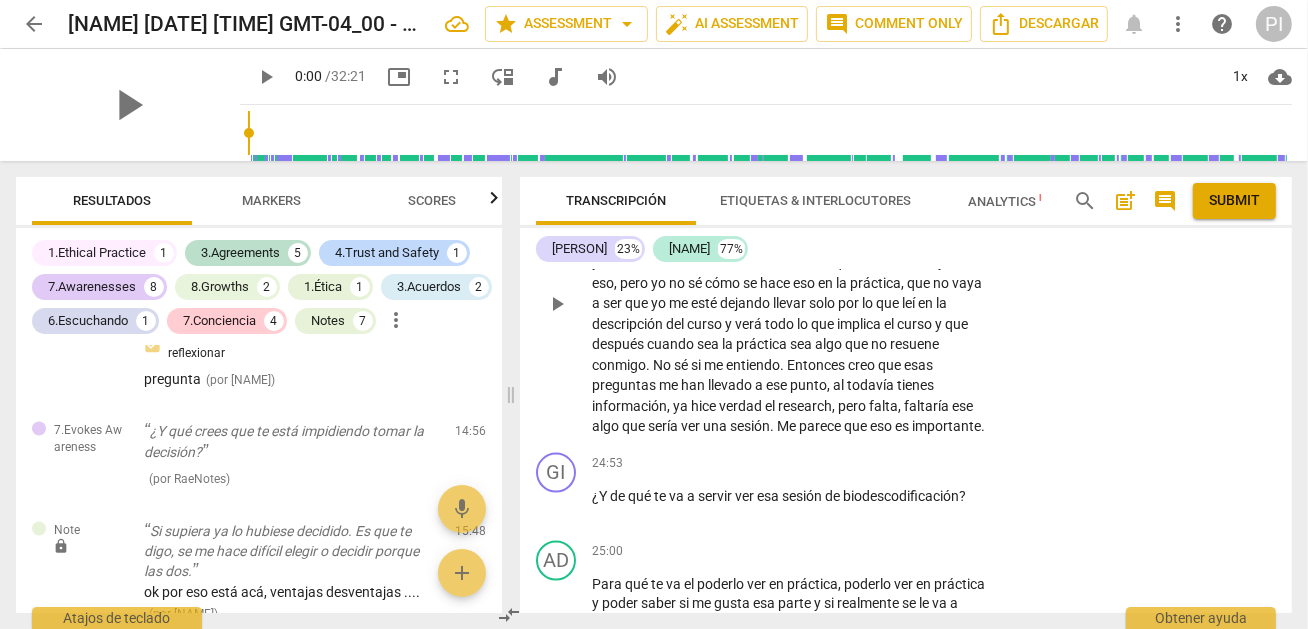 click on "Me   dicen   que   debo ,   que   quizá   necesito   estar   en   otro ,   en   otra   posición   para   poder   tomar   una   decisión   con   la   que   yo   me   sienta   tranquila .   Por   ejemplo ,   ver   la   sesión   esa   que   te   menciono   de   de   biodescodificación ,   porque   pues   según   lo   he   hablado   contigo ,   yo   lo   leí ,   me   la   recomendaron ,   me   dicen   que   es   excelente   y   todo   eso ,   pero   yo   no   sé   cómo   se   hace   eso   en   la   práctica ,   que   no   vaya   a   ser   que   yo   me   esté   dejando   llevar   solo   por   lo   que   leí   en   la   descripción   del   curso   y   verá   todo   lo   que   implica   el   curso   y   que   después   cuando   sea   la   práctica   sea   algo   que   no   resuene   conmigo .   No   sé   si   me   entiendo .   Entonces   creo   que   esas   preguntas   me   han   llevado   a   ese   punto ,   al   todavía   tienes   información ,   ya   hice   verdad   el   research ,   pero   ," at bounding box center [789, 303] 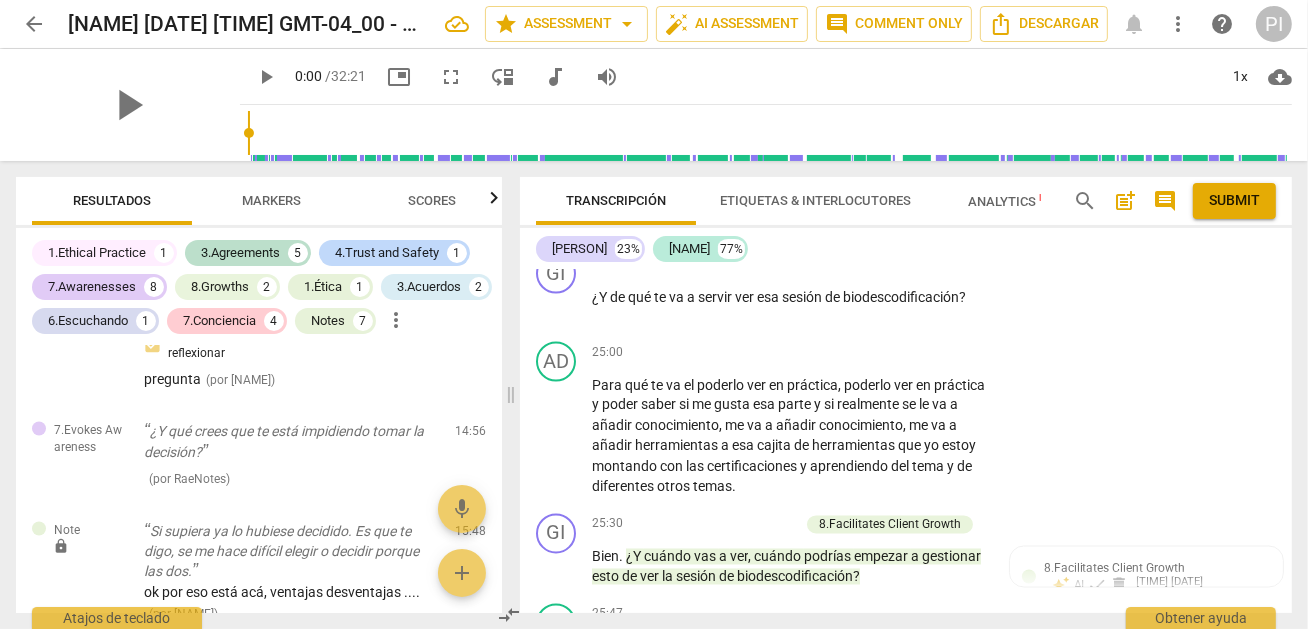 scroll, scrollTop: 8780, scrollLeft: 0, axis: vertical 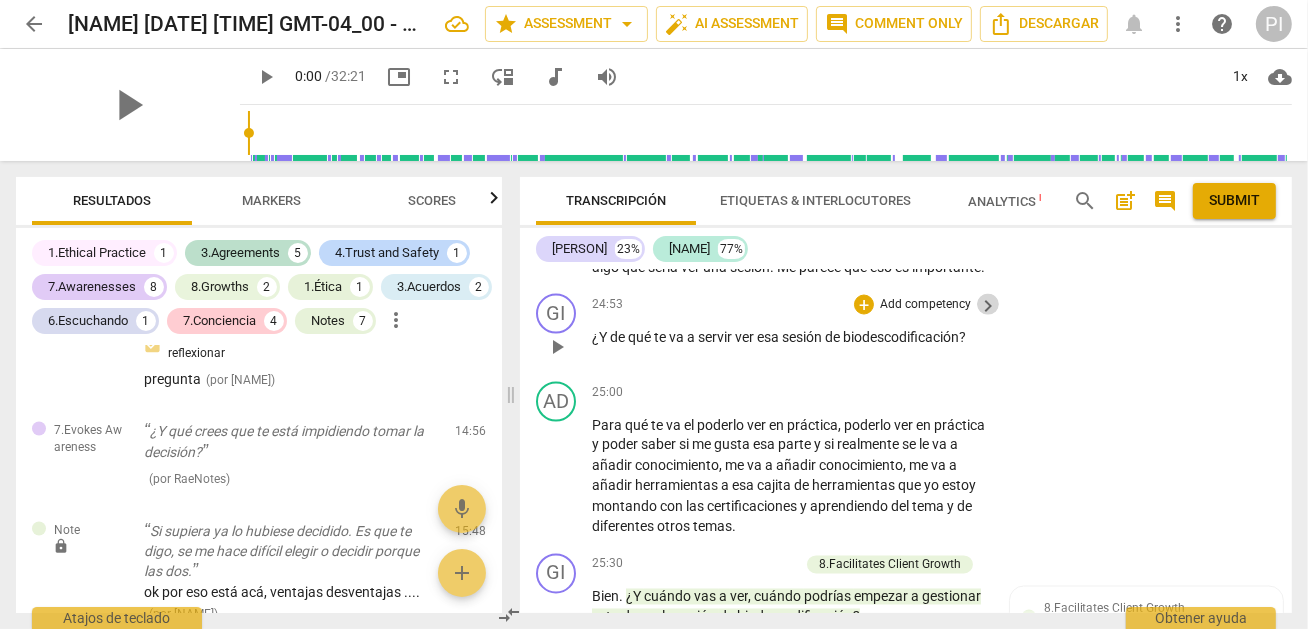 click on "keyboard_arrow_right" at bounding box center (988, 306) 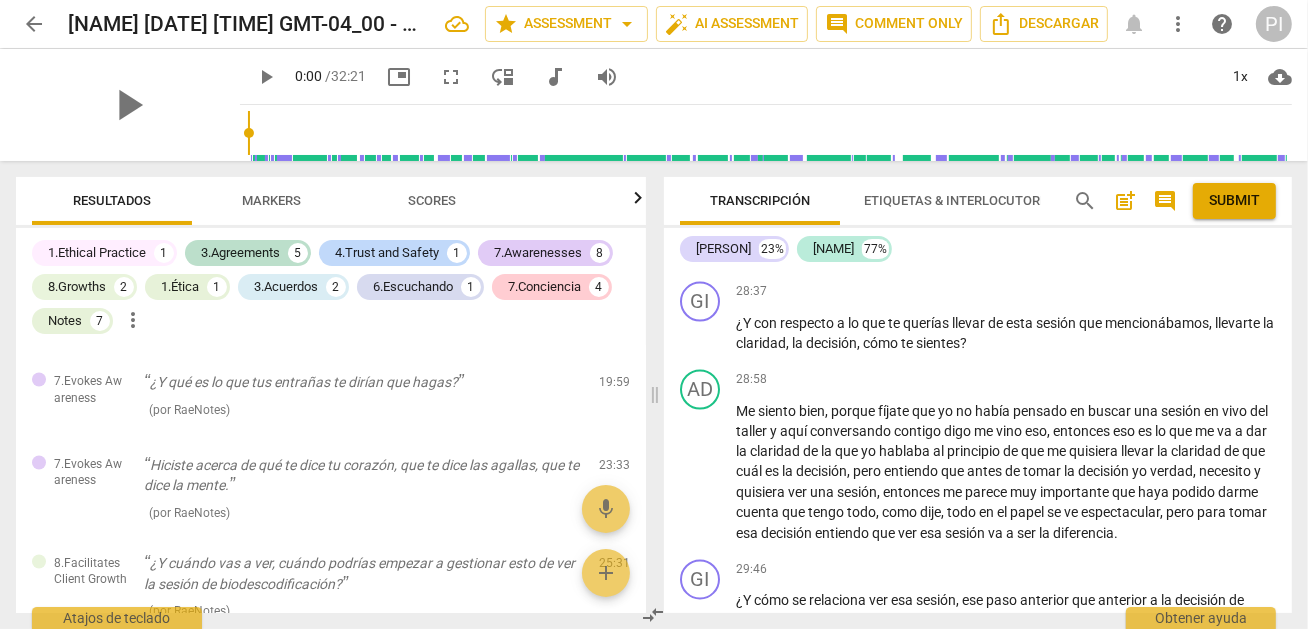scroll, scrollTop: 7330, scrollLeft: 0, axis: vertical 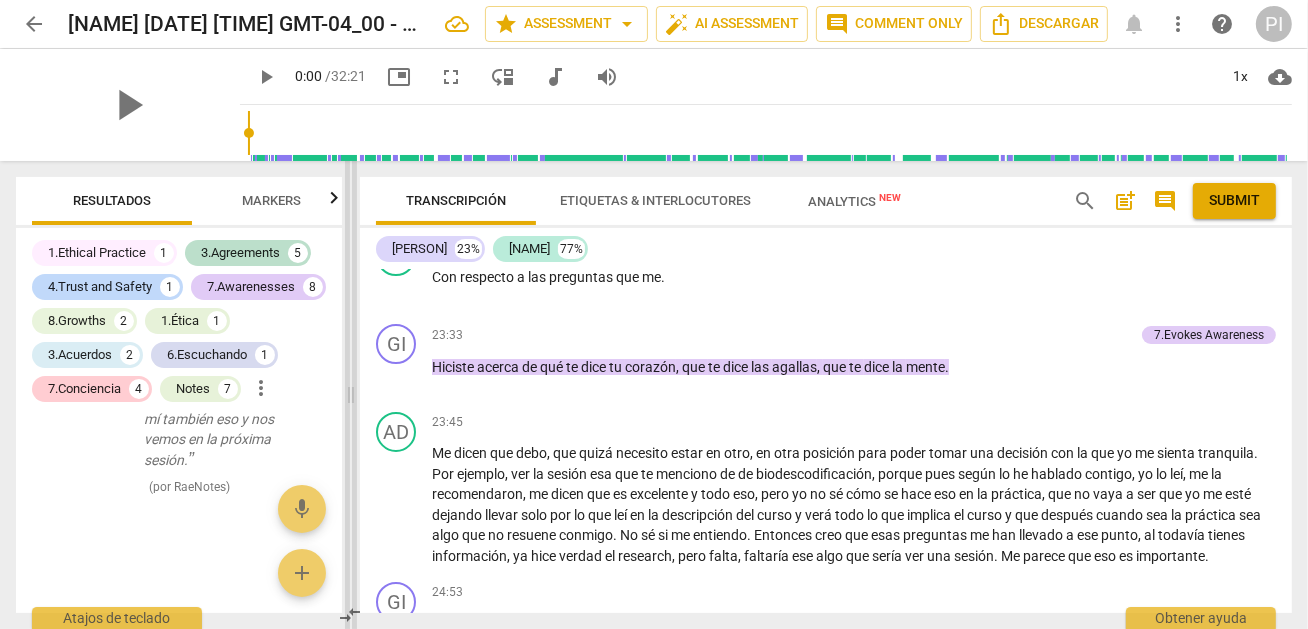 drag, startPoint x: 650, startPoint y: 393, endPoint x: 223, endPoint y: 384, distance: 427.09485 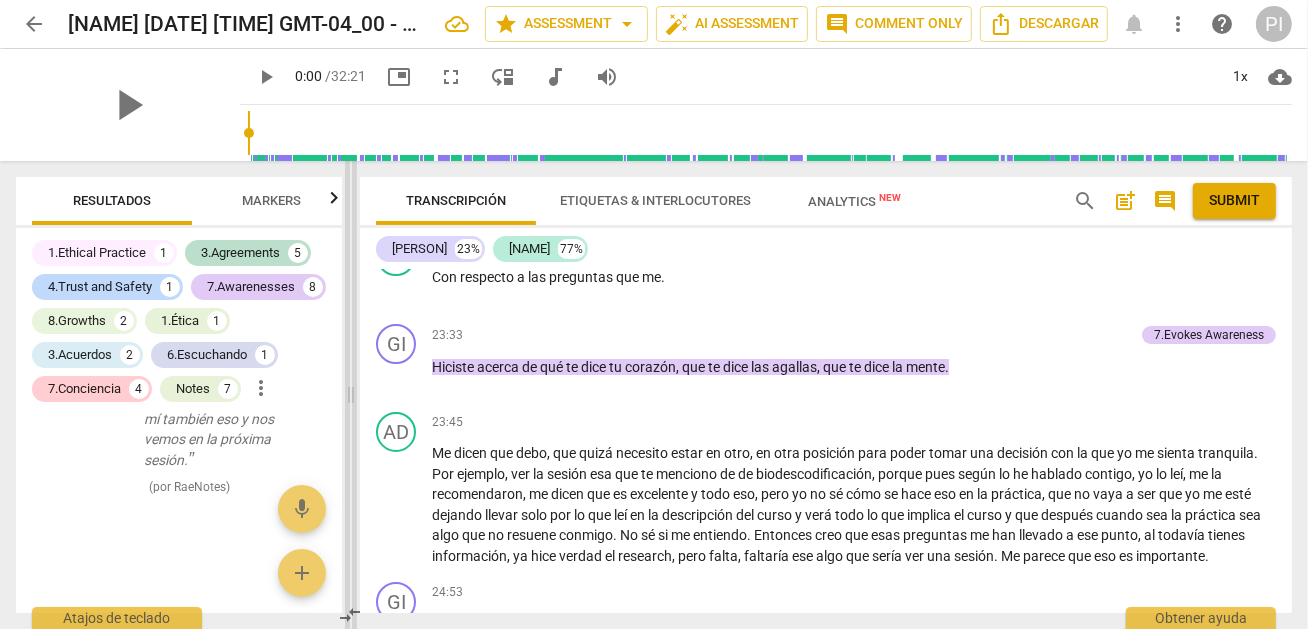click at bounding box center (351, 395) 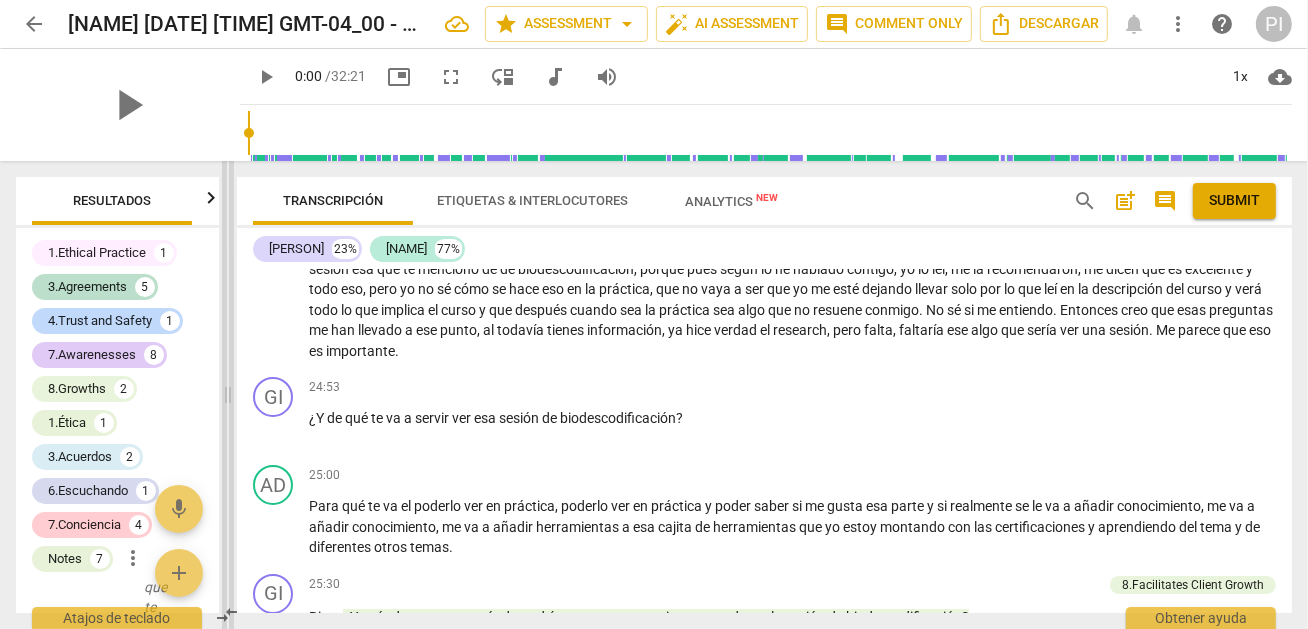 scroll, scrollTop: 15570, scrollLeft: 0, axis: vertical 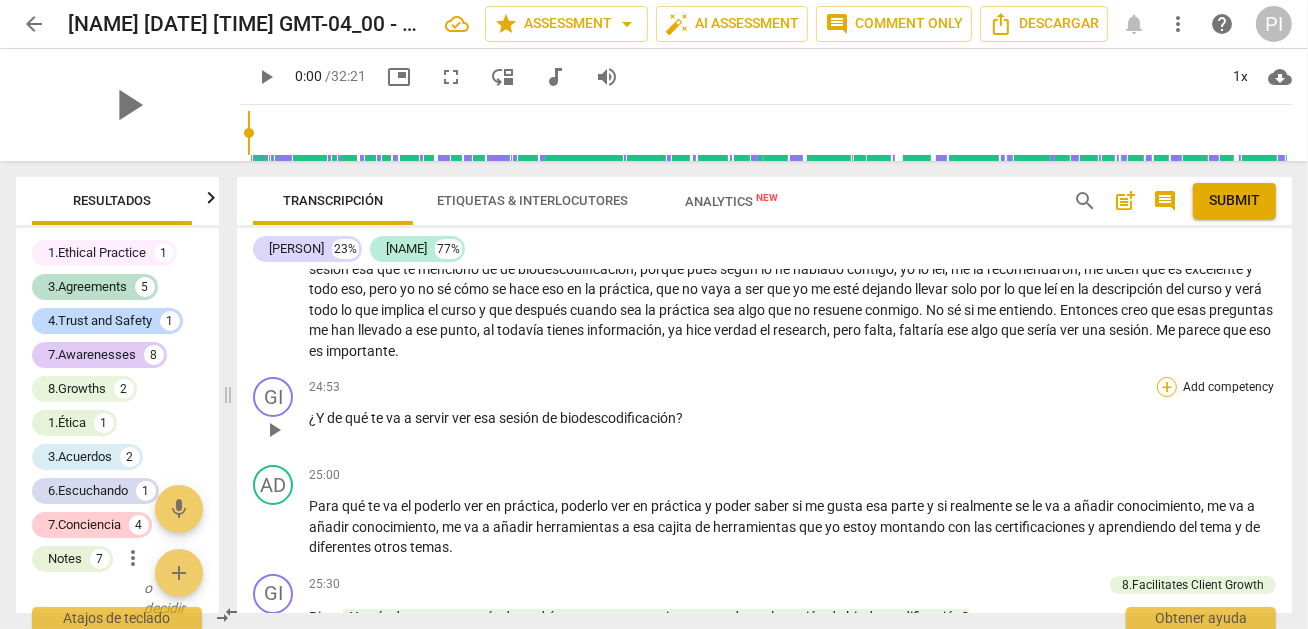 click on "+" at bounding box center [1167, 387] 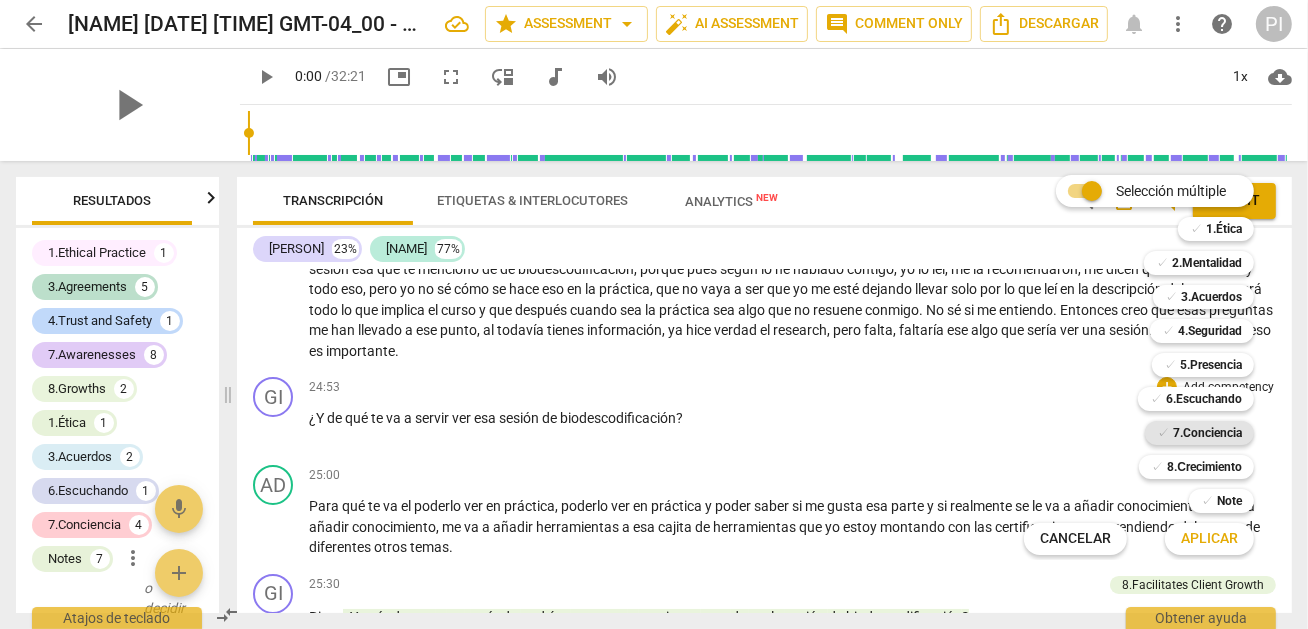 click on "7.Conciencia" at bounding box center (1207, 433) 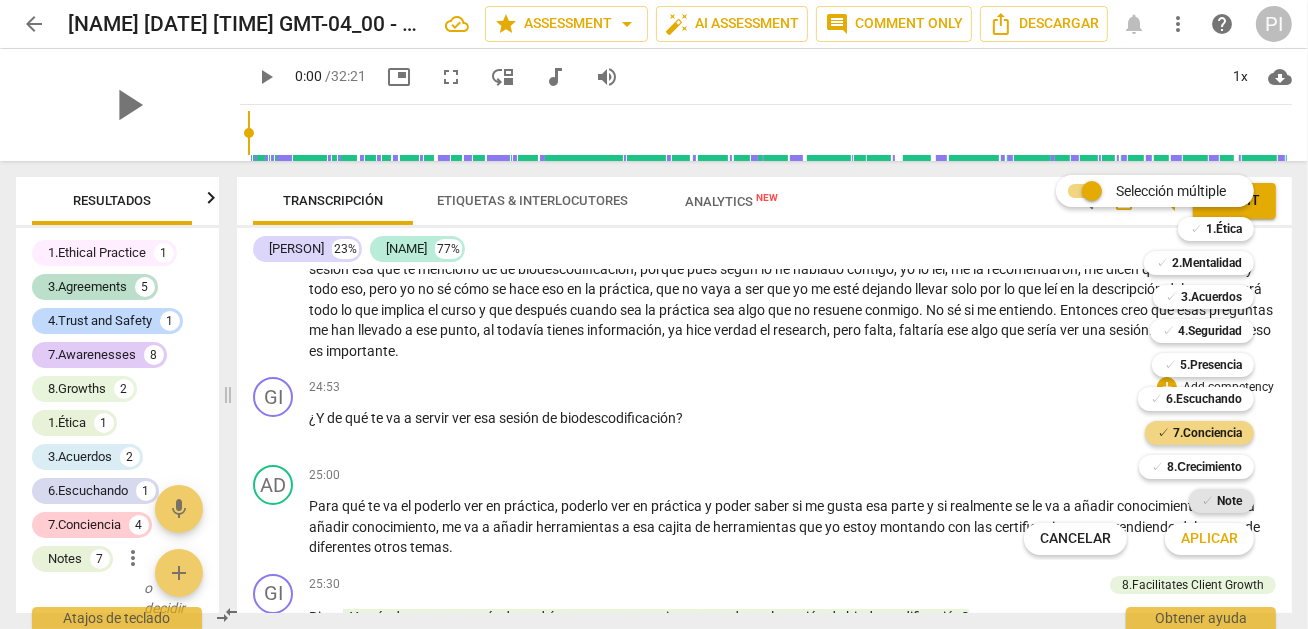 click on "✓ Note" at bounding box center [1221, 501] 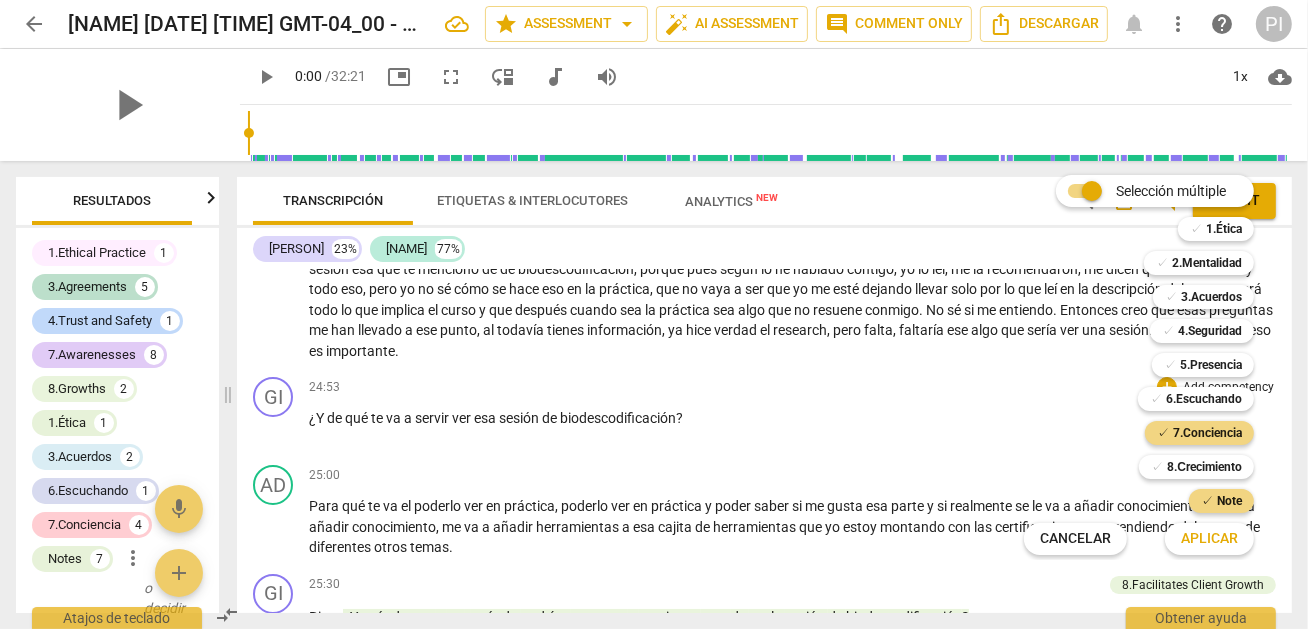 click on "Aplicar" at bounding box center [1209, 539] 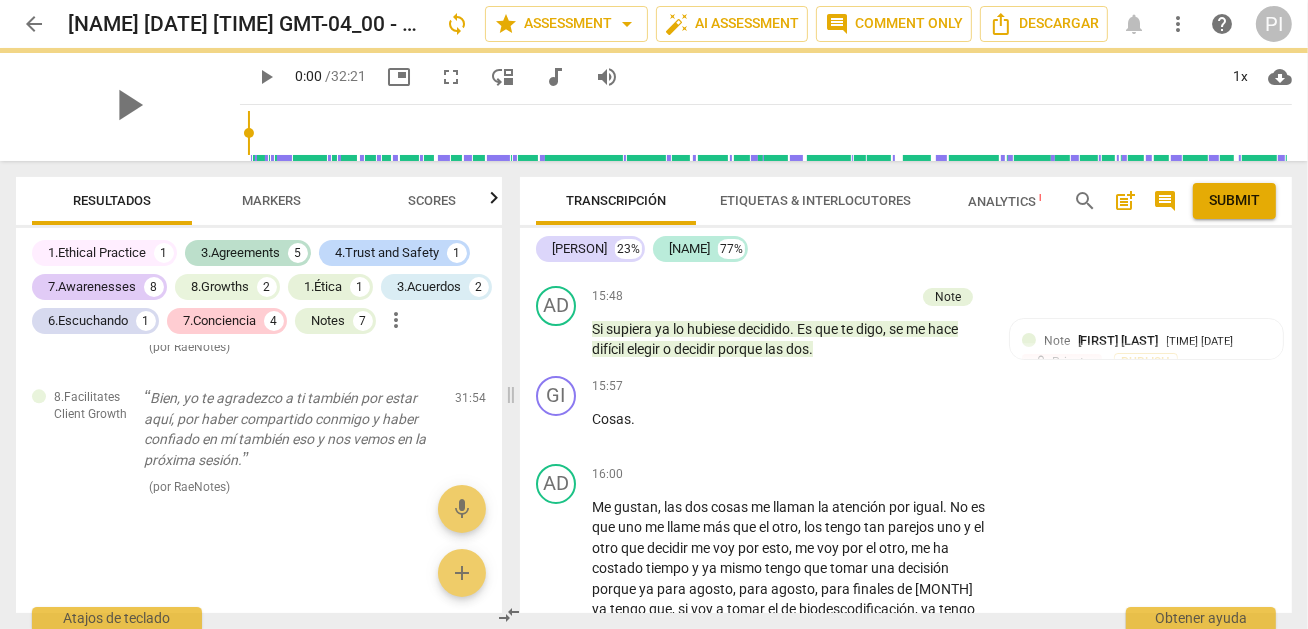 scroll, scrollTop: 8780, scrollLeft: 0, axis: vertical 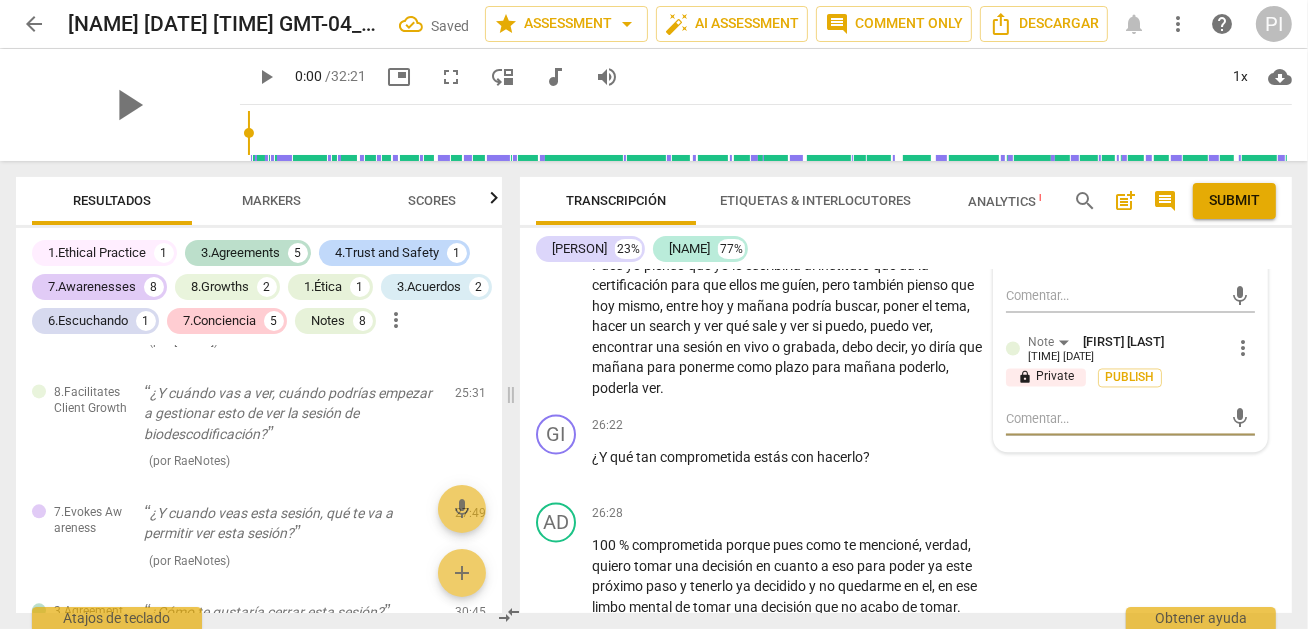 click at bounding box center [1114, 419] 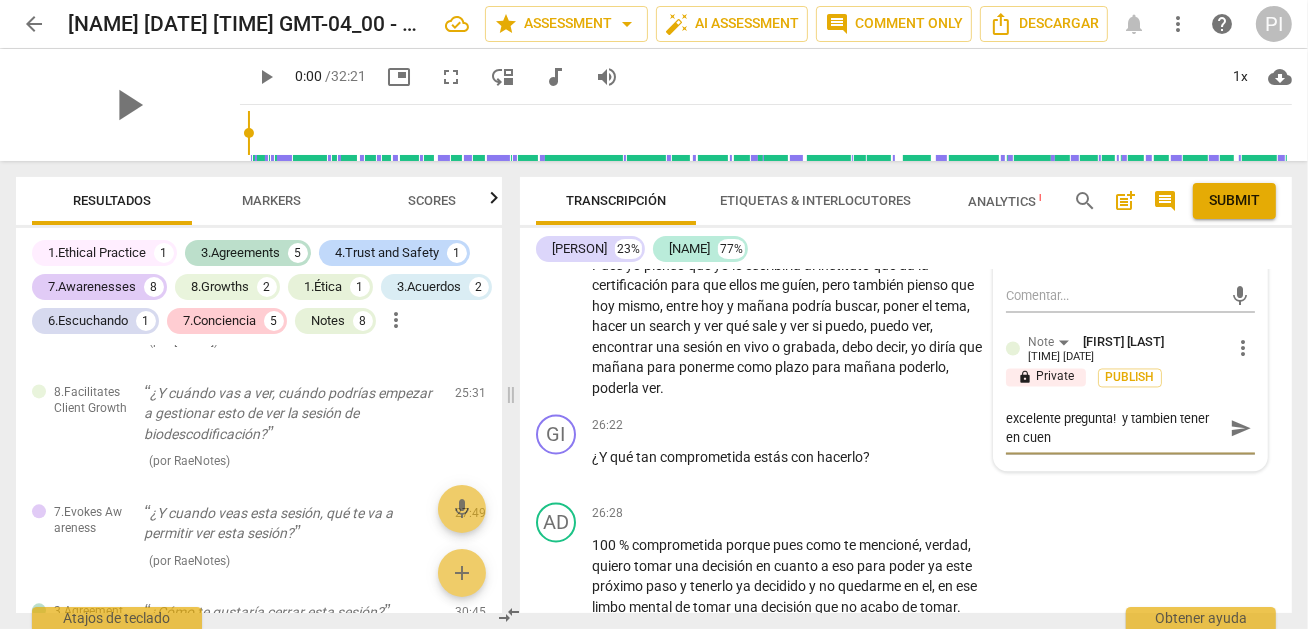scroll, scrollTop: 0, scrollLeft: 0, axis: both 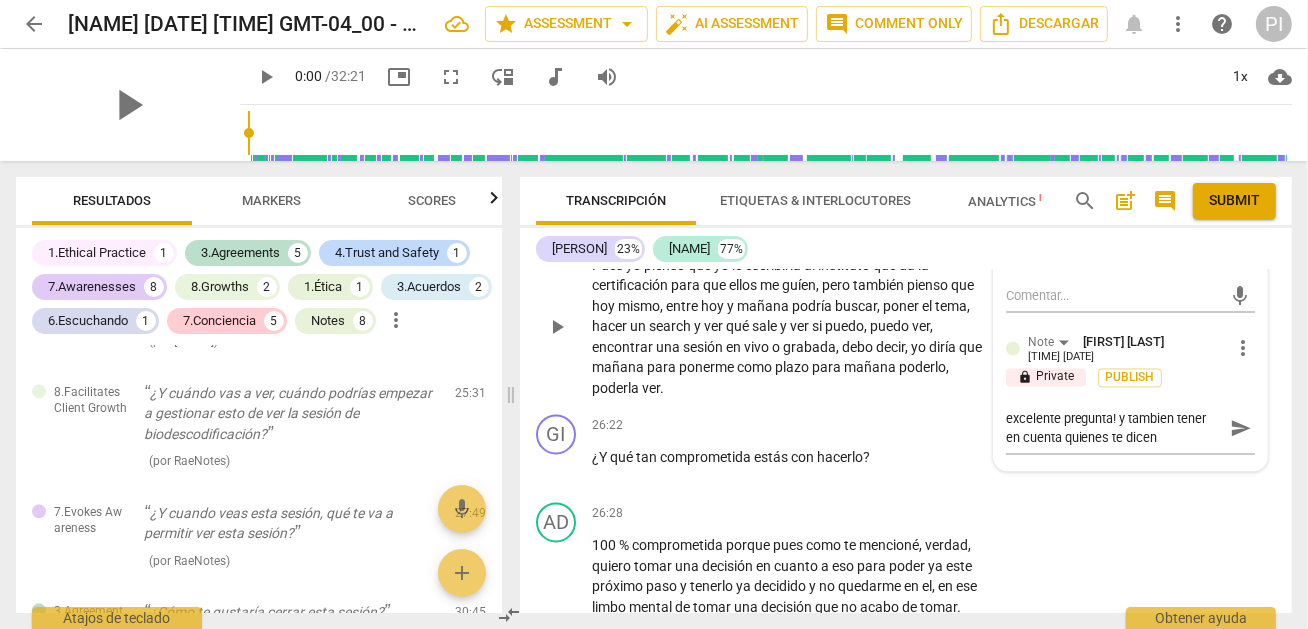 click on "[DURATION] + Add competency keyboard_arrow_right Pues   yo   pienso   que   yo   le   escribiría   al   instituto   que   da   la   certificación   para   que   ellos   me   guíen ,   pero   también   pienso   que   hoy   mismo ,   entre   hoy   y   mañana   podría   buscar ,   poner   el   tema ,   hacer   un   search   y   ver   qué   sale   y   ver   si   puedo ,   puedo   ver ,   encontrar   una   sesión   en   vivo   o   grabada ,   debo   decir ,   yo   diría   que   mañana   para   ponerme   como   plazo   para   mañana   poderlo ,   poderla   ver ." at bounding box center (795, 311) 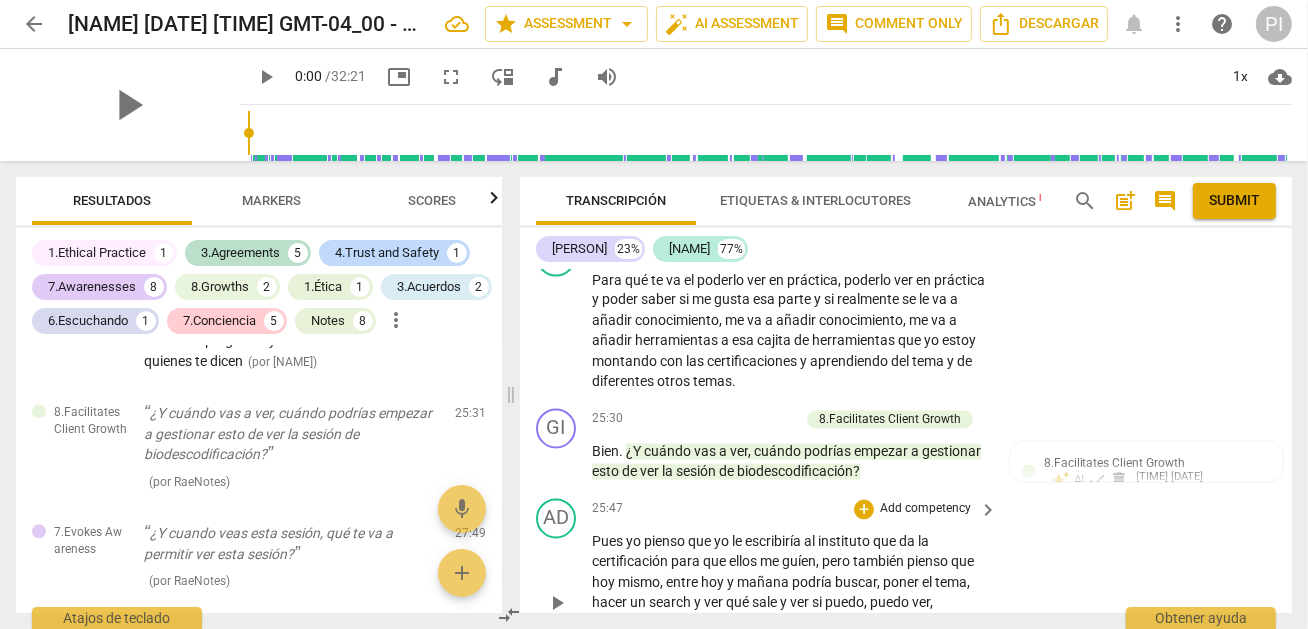 scroll, scrollTop: 8963, scrollLeft: 0, axis: vertical 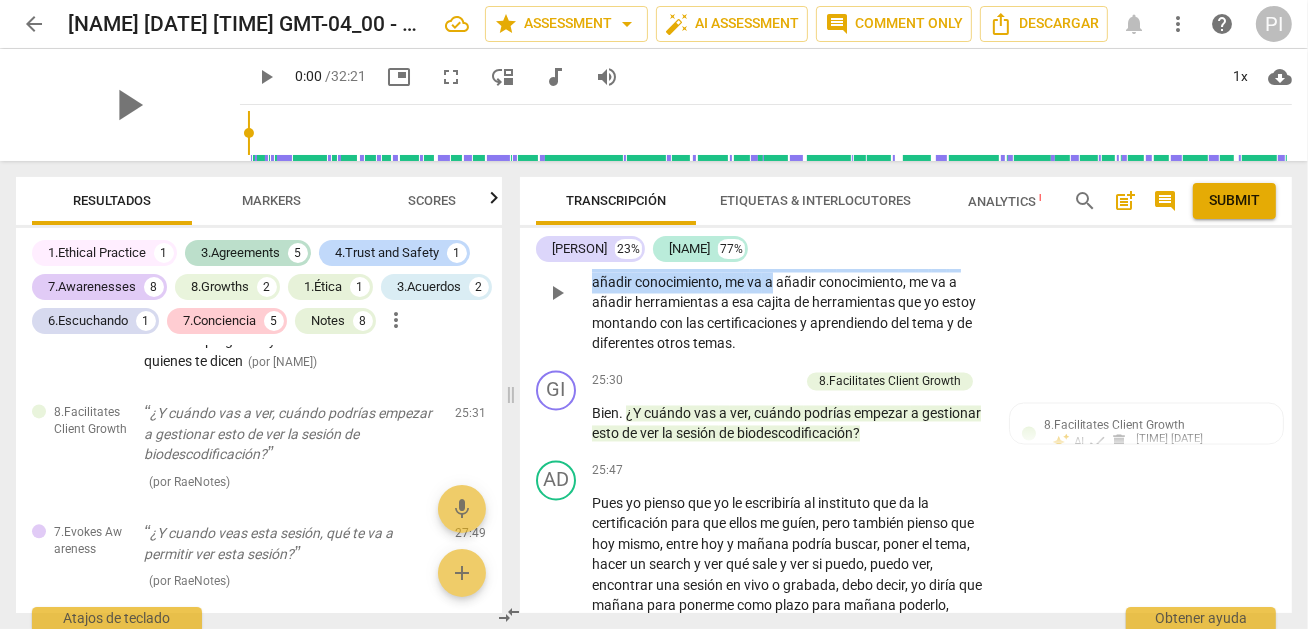 drag, startPoint x: 637, startPoint y: 382, endPoint x: 813, endPoint y: 423, distance: 180.71248 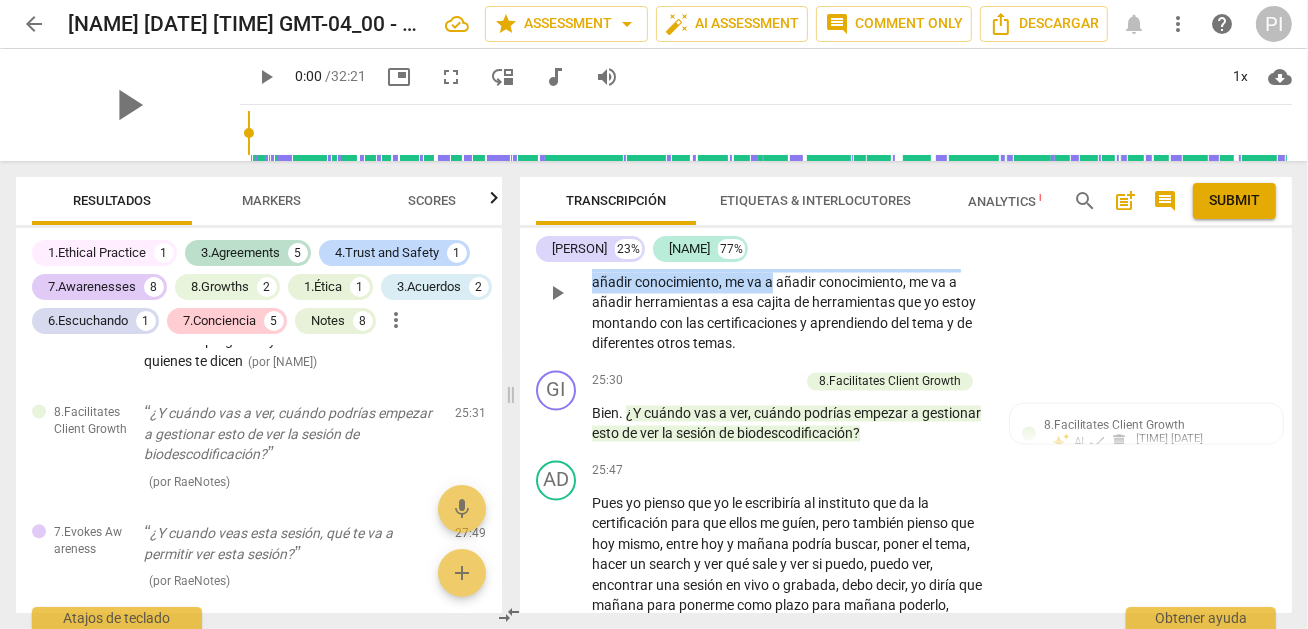 click on "Para   qué   te   va   el   poderlo   ver   en   práctica ,   poderlo   ver   en   práctica   y   poder   saber   si   me   gusta   esa   parte   y   si   realmente   se   le   va   a   añadir   conocimiento ,   me   va   a   añadir   conocimiento ,   me   va   a   añadir   herramientas   a   esa   cajita   de   herramientas   que   yo   estoy   montando   con   las   certificaciones   y   aprendiendo   del   tema   y   de   diferentes   otros   temas ." at bounding box center [789, 293] 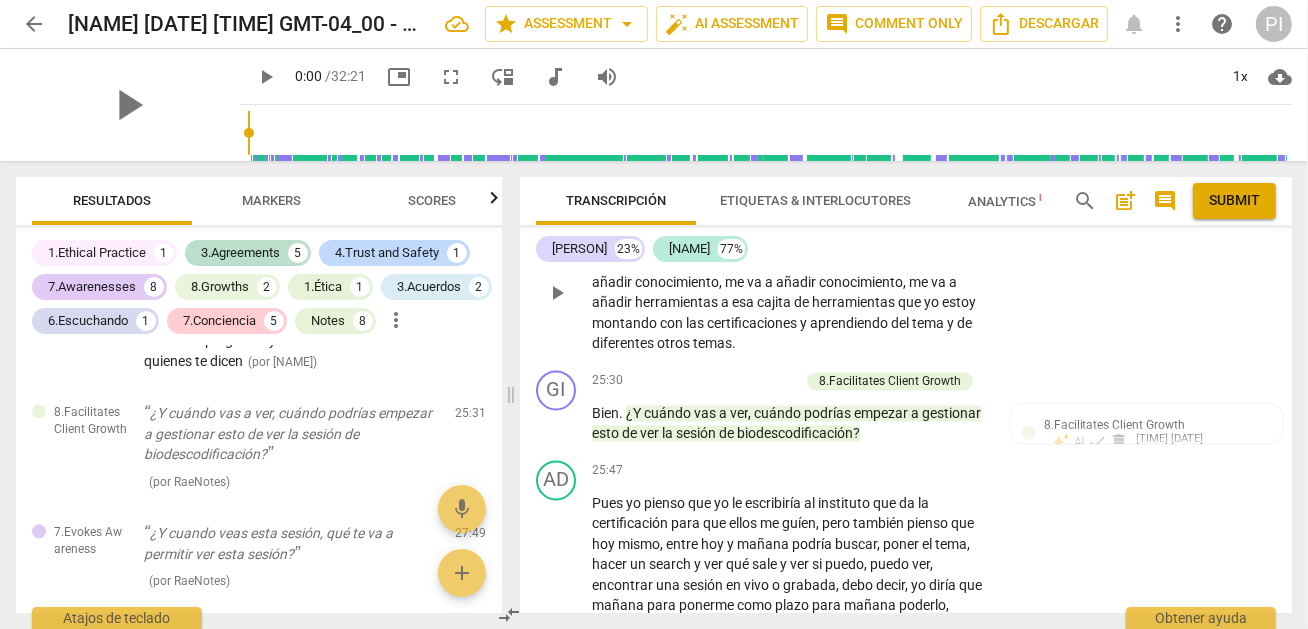 drag, startPoint x: 813, startPoint y: 423, endPoint x: 1009, endPoint y: 443, distance: 197.01776 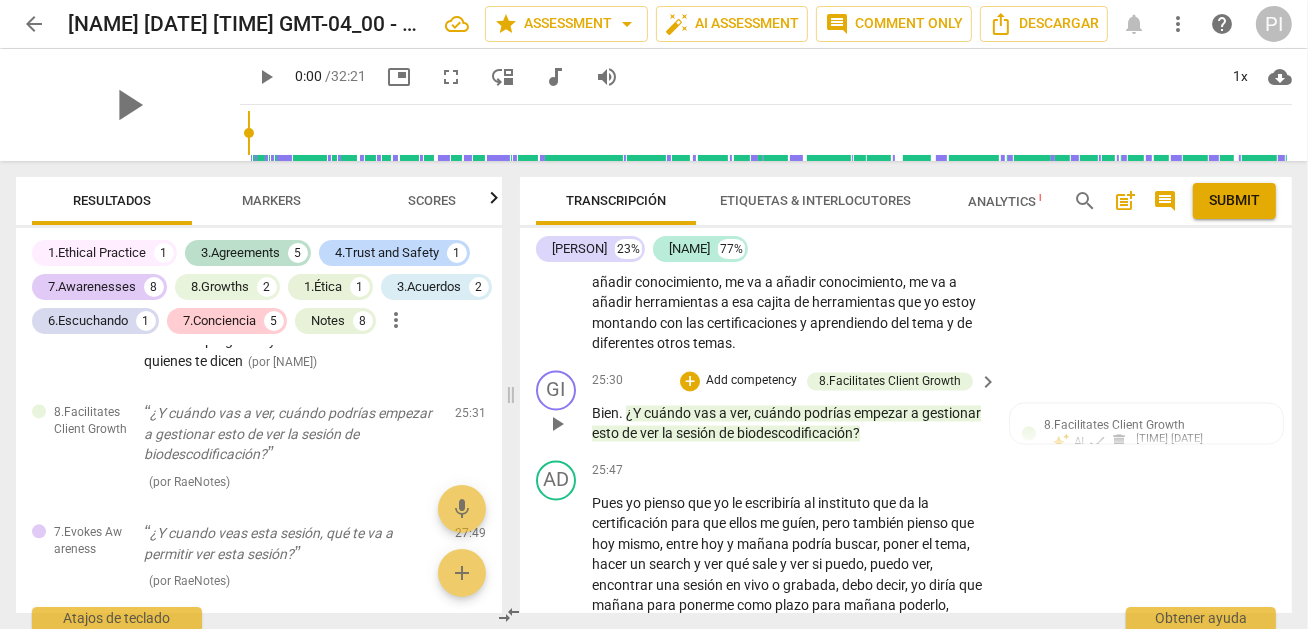 scroll, scrollTop: 9002, scrollLeft: 0, axis: vertical 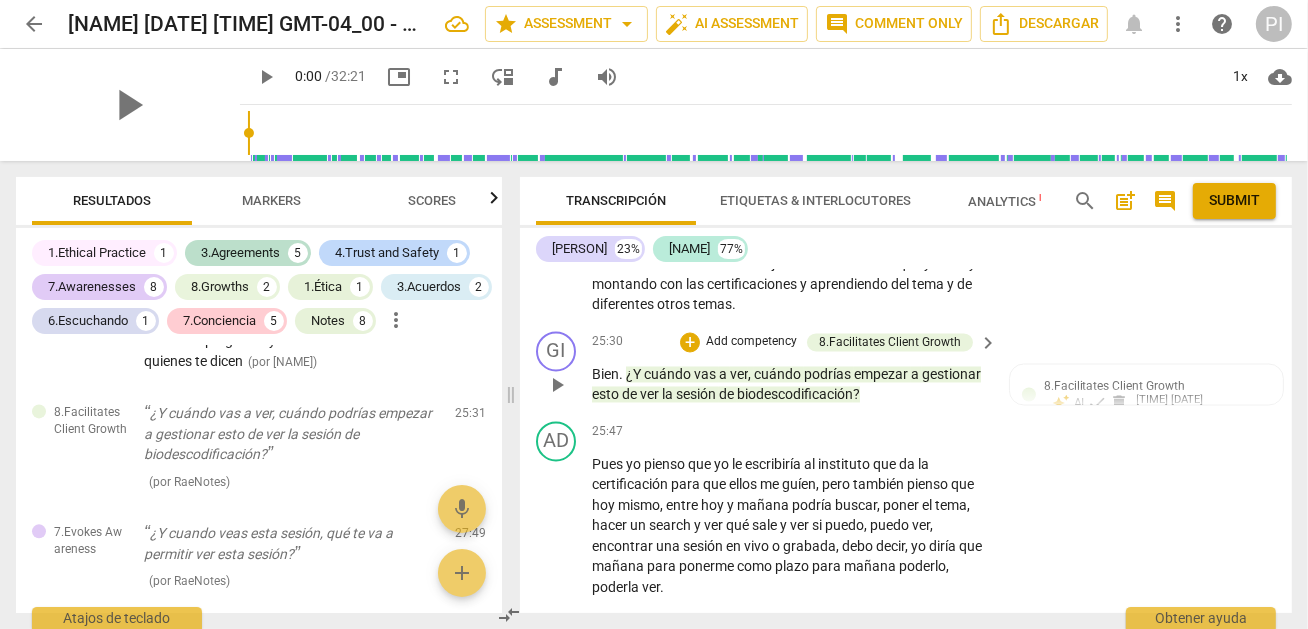 click on "Bien . ¿Y cuándo vas a ver , cuándo podrías empezar a gestionar esto de ver la sesión de biodescodificación ?" at bounding box center [789, 385] 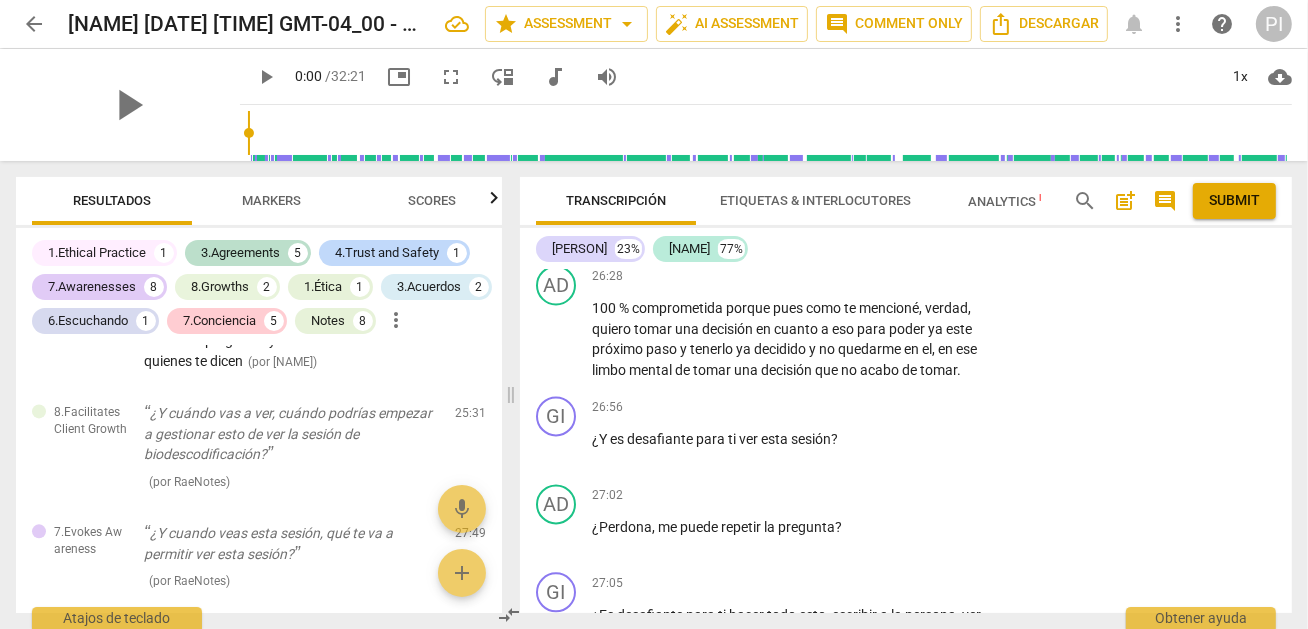 scroll, scrollTop: 9479, scrollLeft: 0, axis: vertical 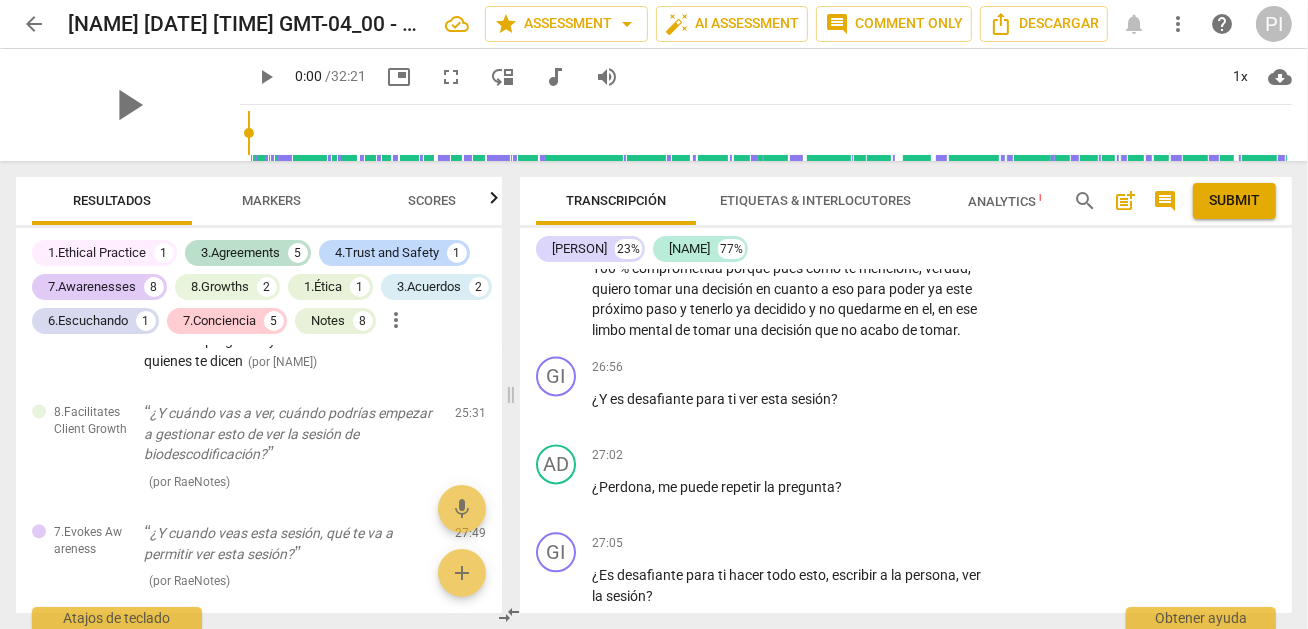 click on "keyboard_arrow_right" at bounding box center [988, 149] 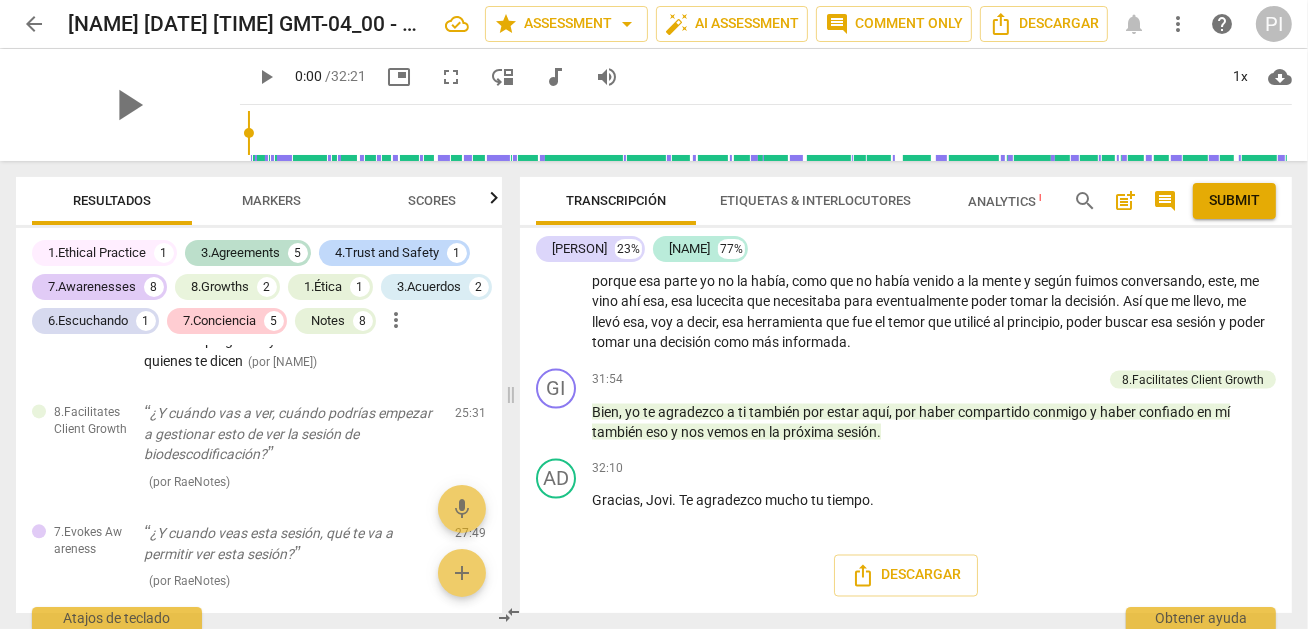 scroll, scrollTop: 7964, scrollLeft: 0, axis: vertical 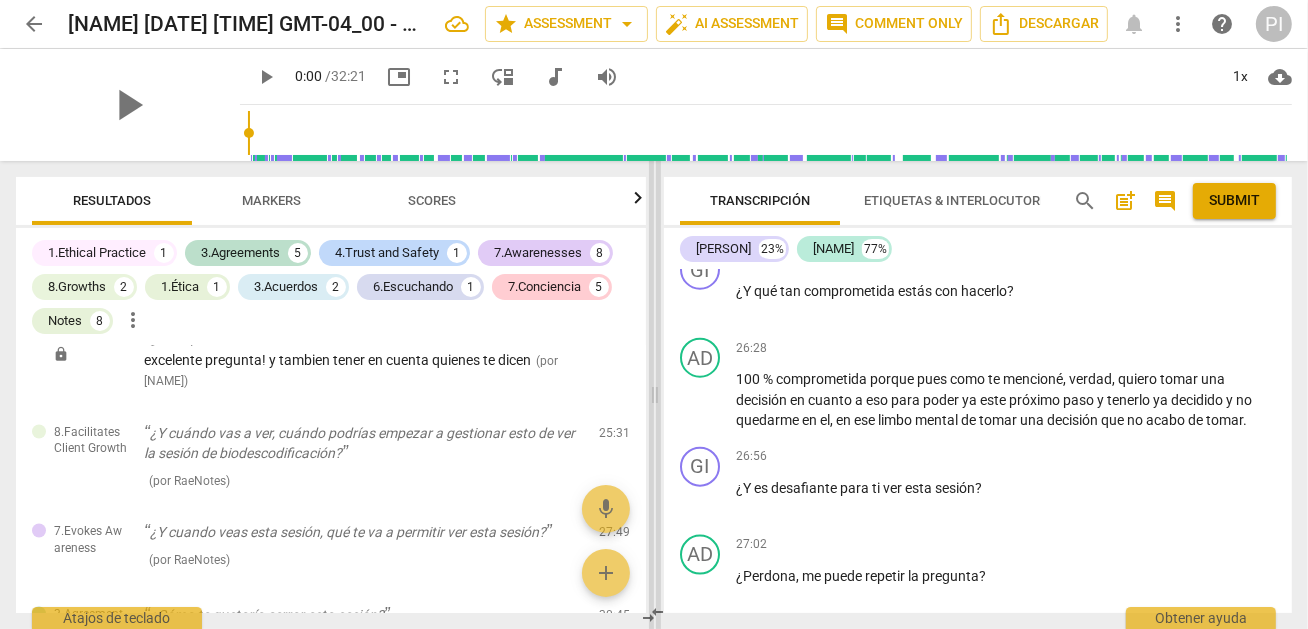 click at bounding box center (655, 395) 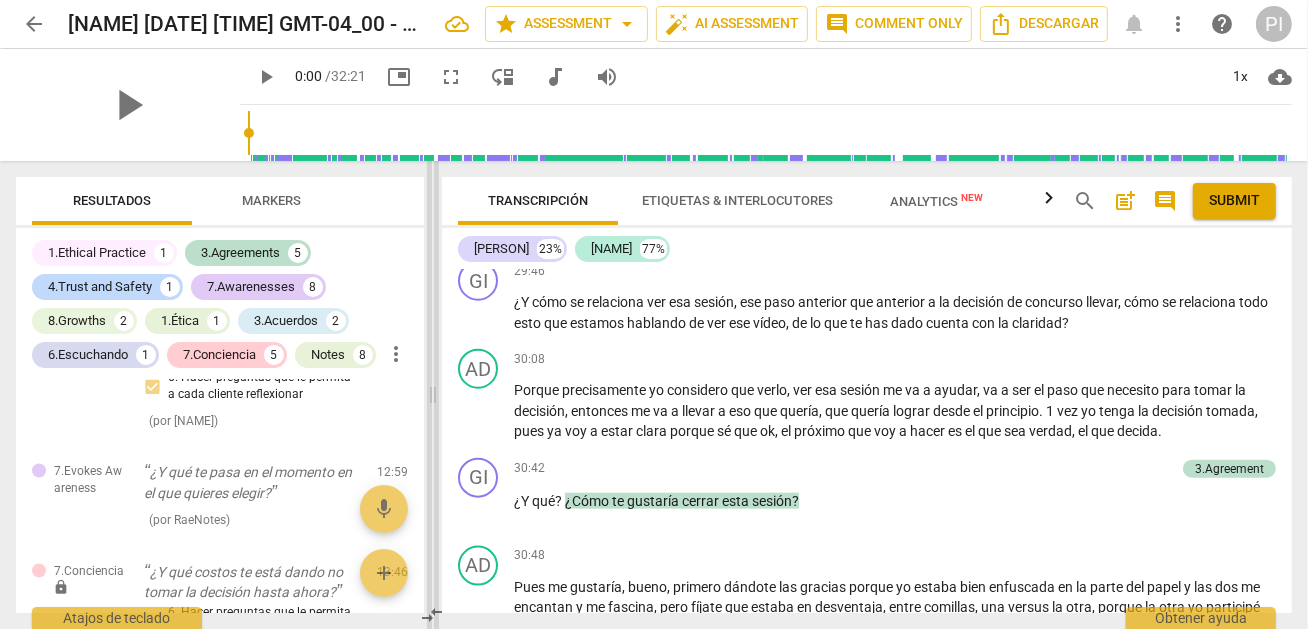 drag, startPoint x: 655, startPoint y: 401, endPoint x: 434, endPoint y: 428, distance: 222.64322 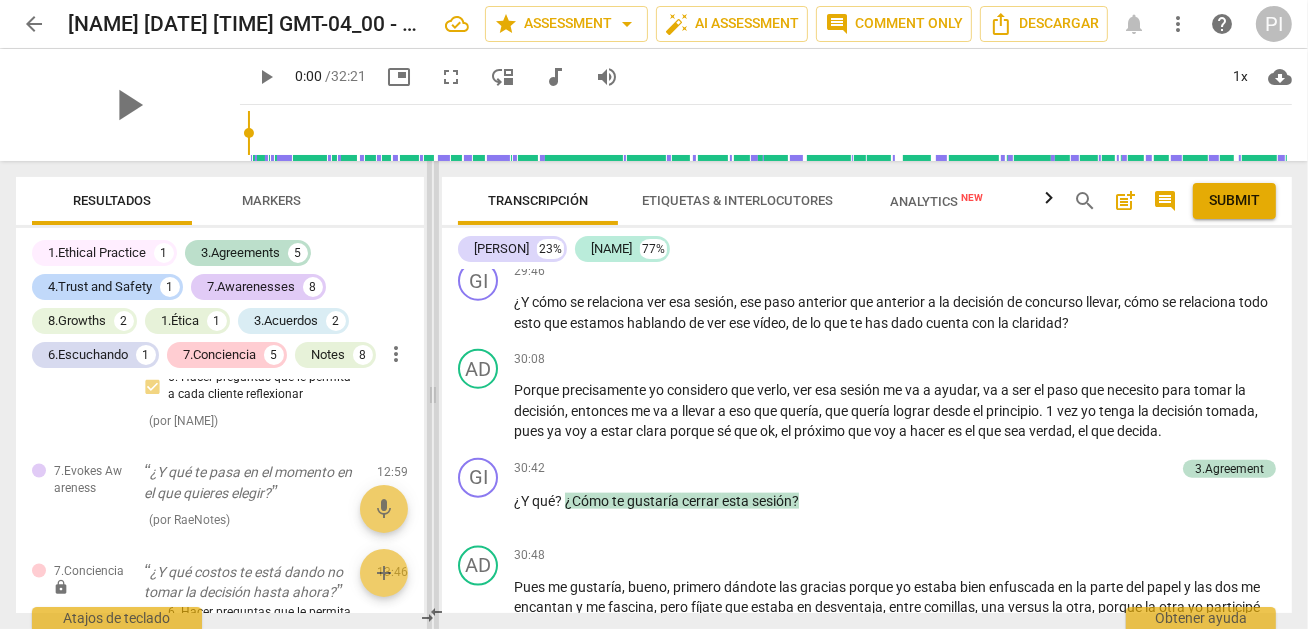 click at bounding box center (433, 395) 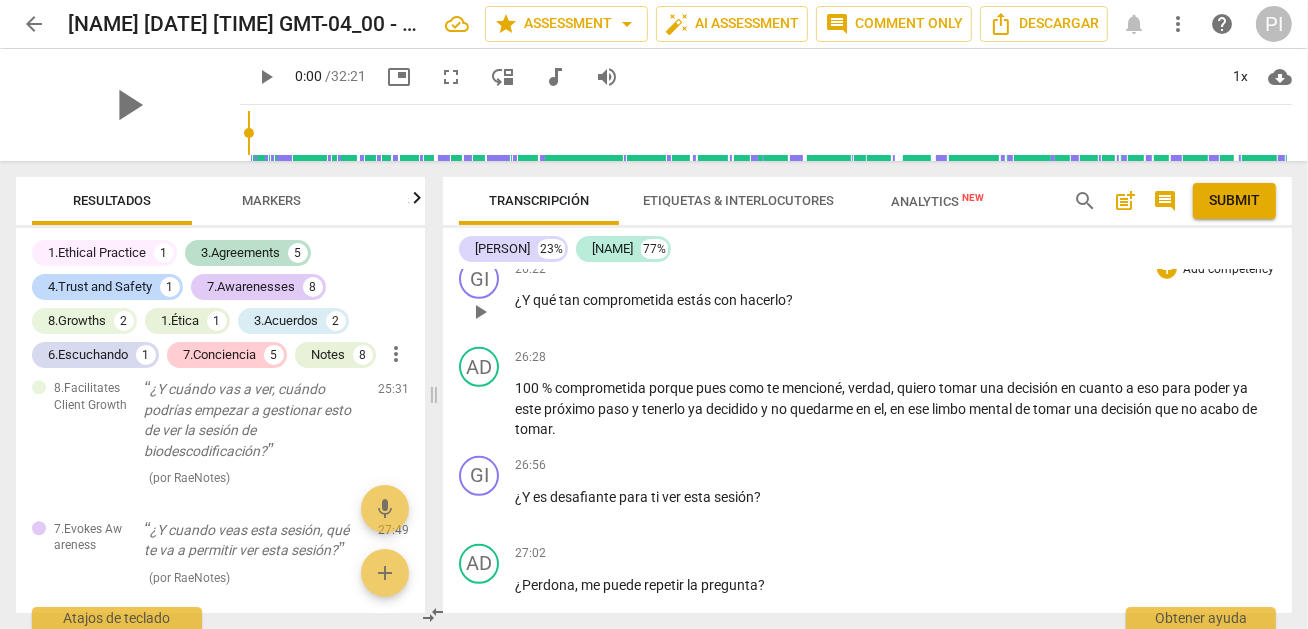 click on "26:22 + Add competency keyboard_arrow_right ¿Y   qué   tan   comprometida   estás   con   hacerlo ?" at bounding box center (895, 295) 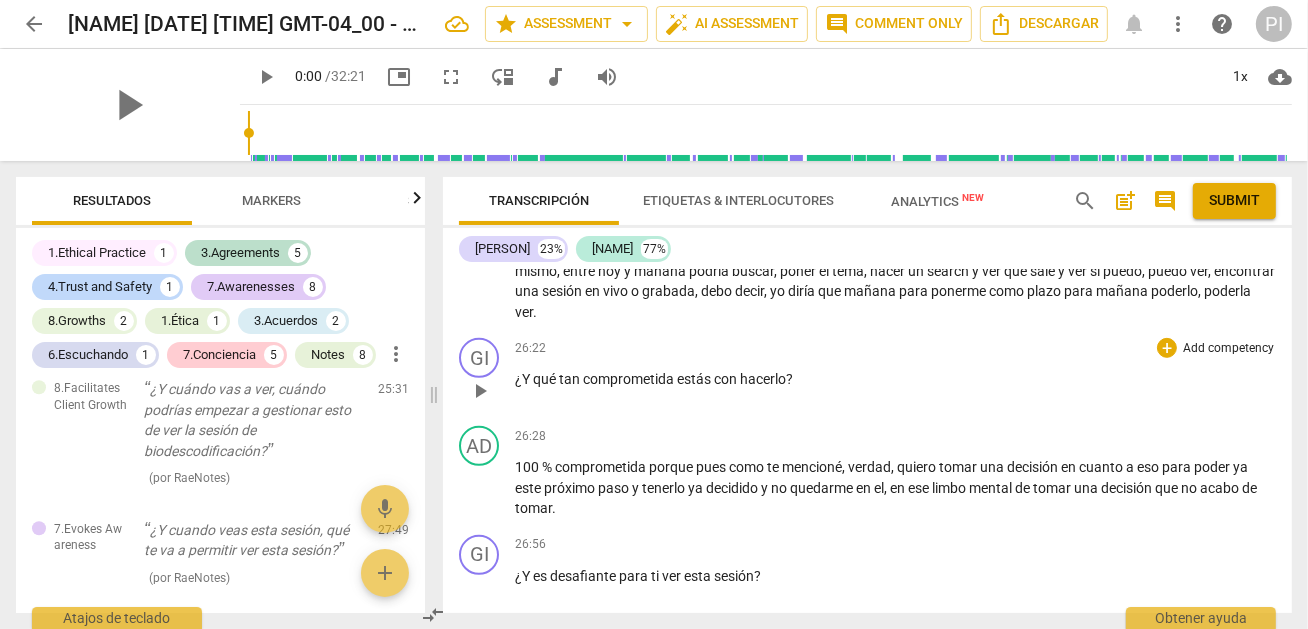 scroll, scrollTop: 6844, scrollLeft: 0, axis: vertical 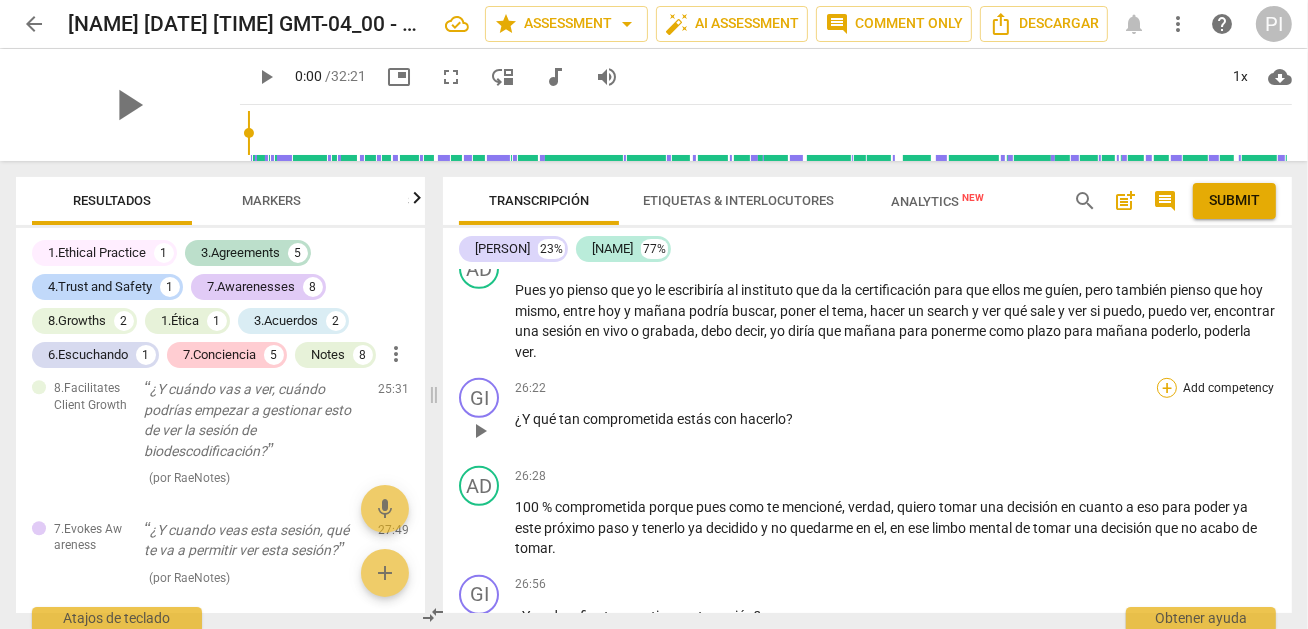 click on "+" at bounding box center [1167, 388] 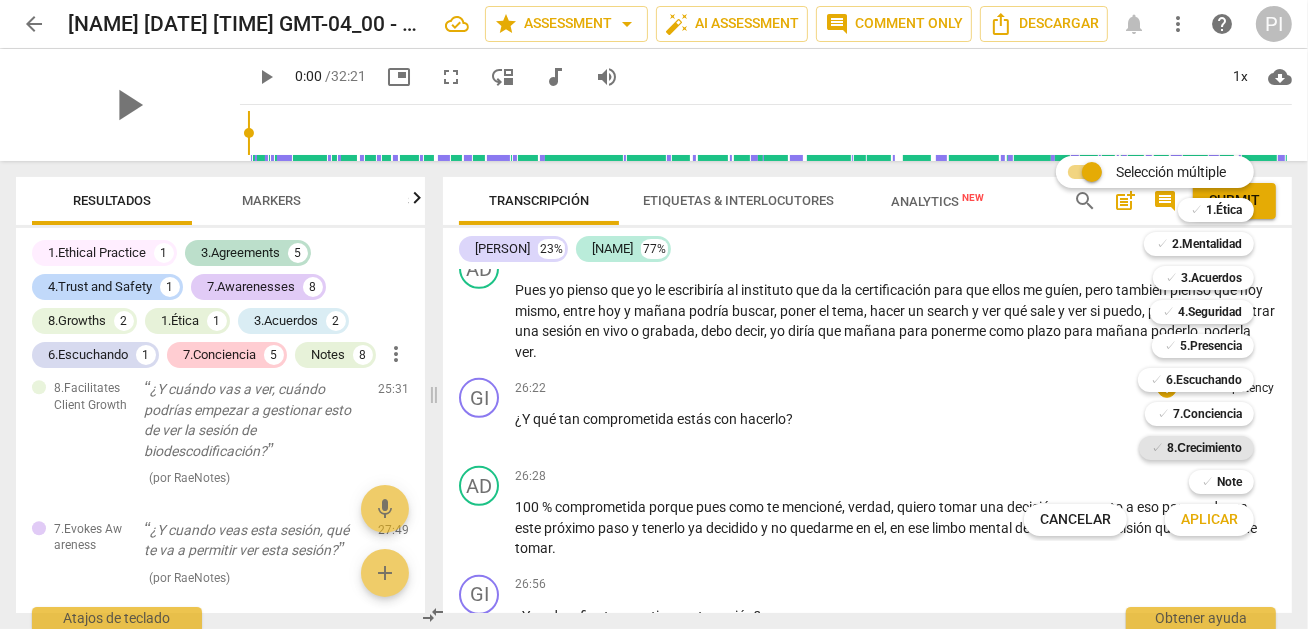 click on "8.Сrecimiento" at bounding box center (1204, 448) 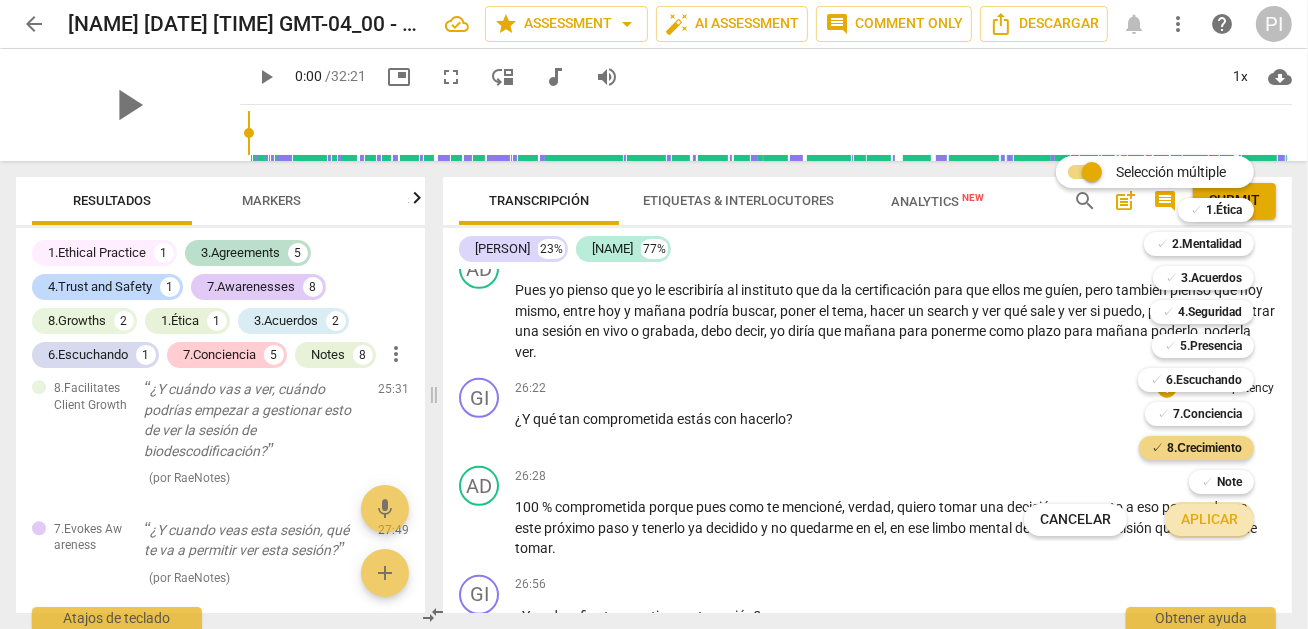 click on "Aplicar" at bounding box center (1209, 520) 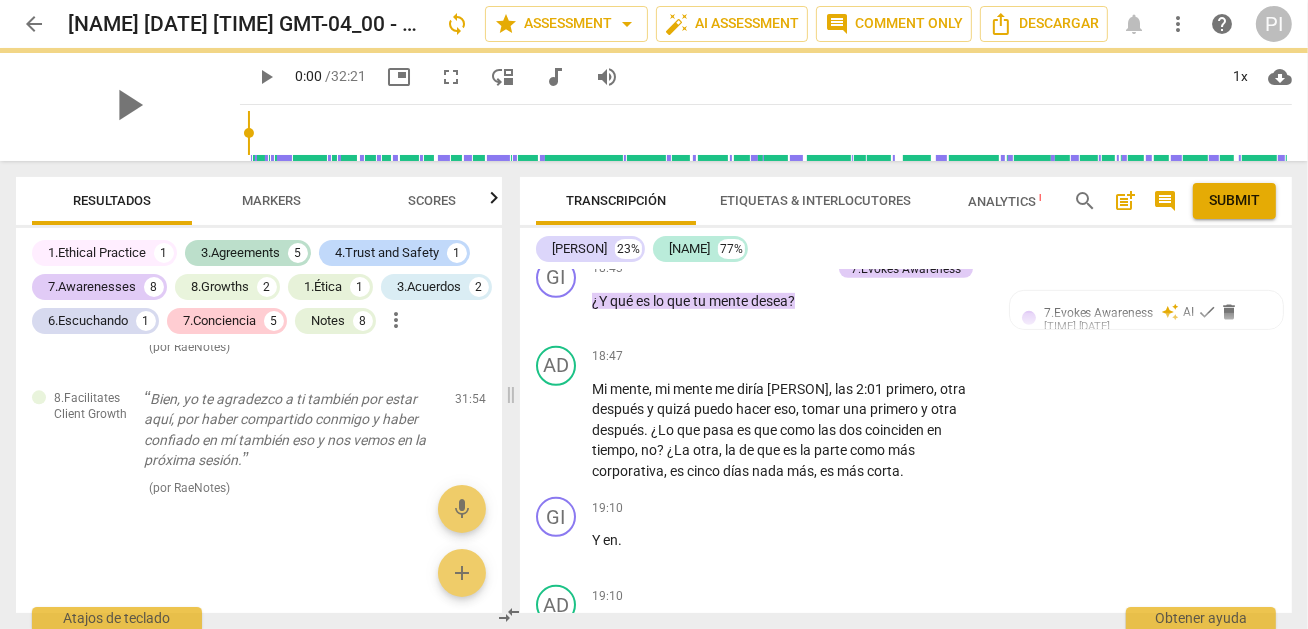 scroll, scrollTop: 9392, scrollLeft: 0, axis: vertical 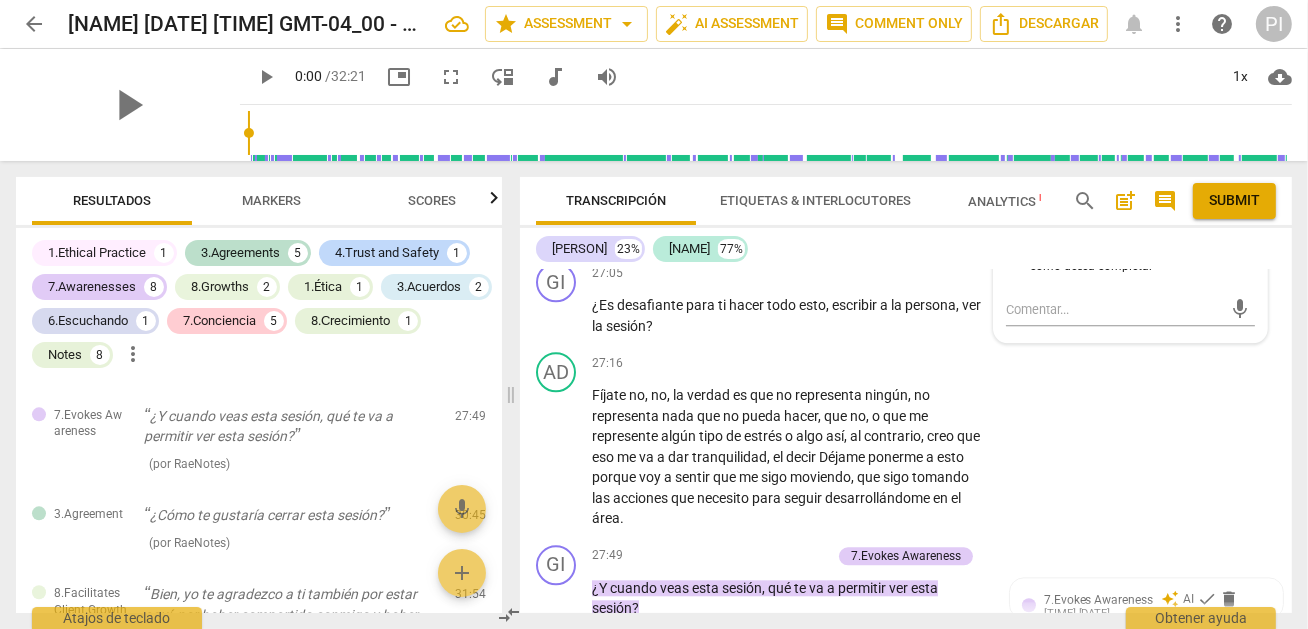 click on "7. Colaborar para diseñar los mejores métodos de responsabilidad" at bounding box center [1014, 199] 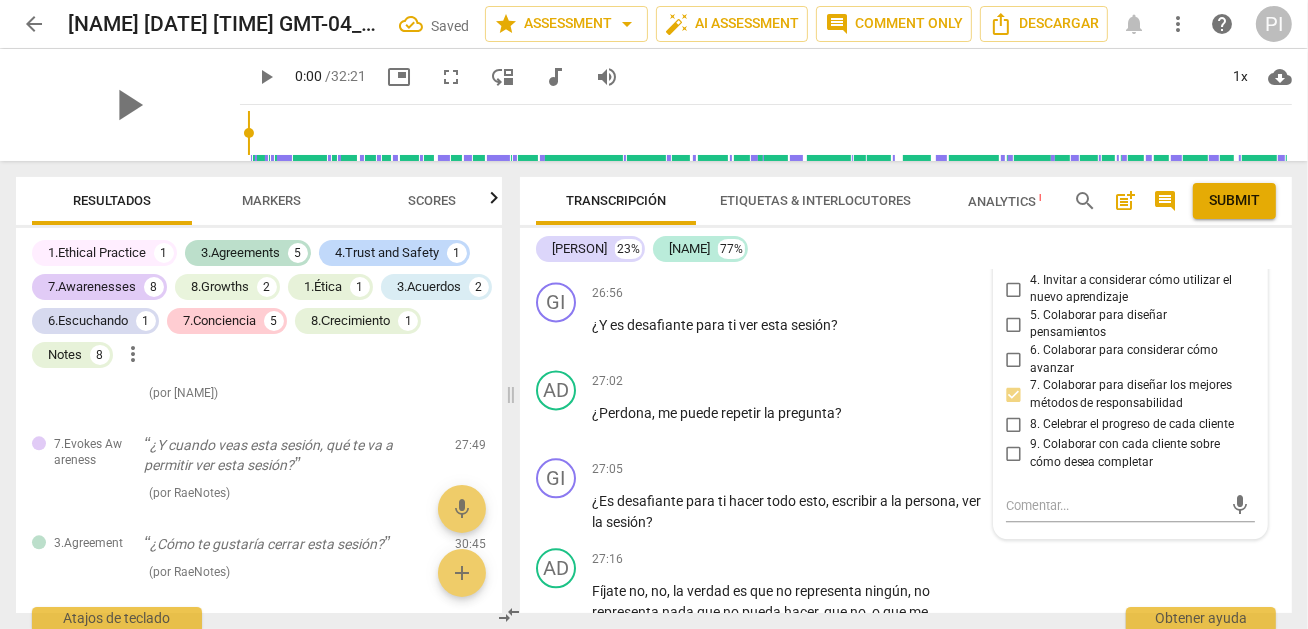 scroll, scrollTop: 9550, scrollLeft: 0, axis: vertical 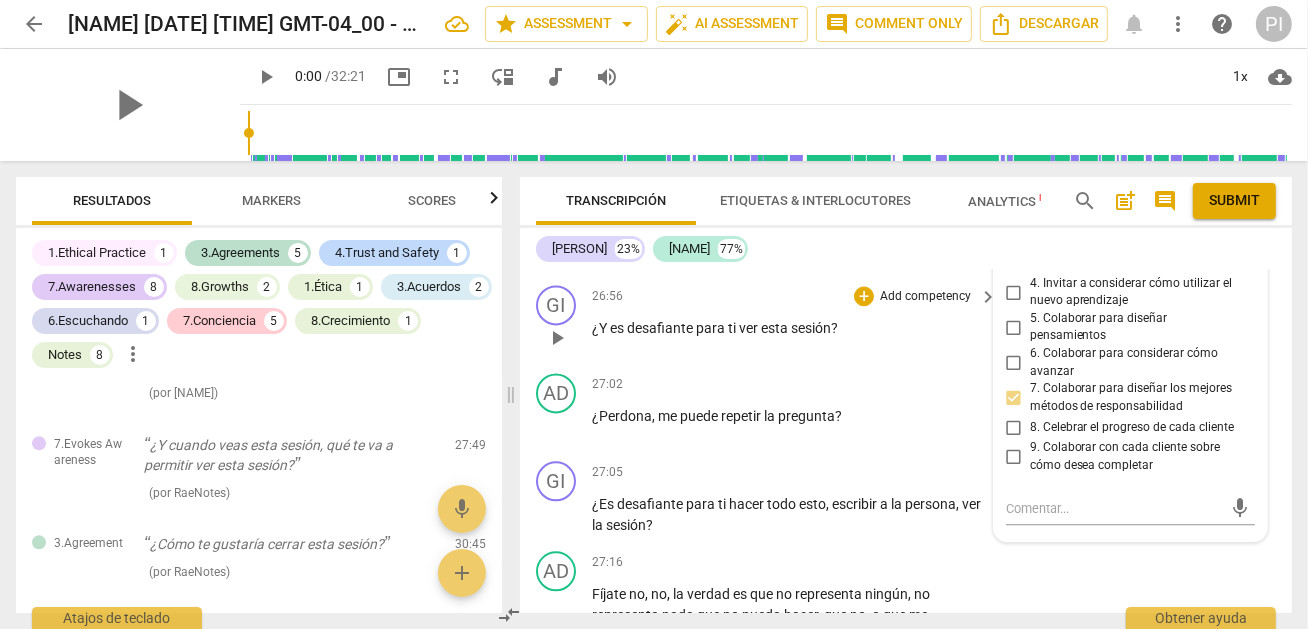 click on "[DURATION] + Add competency keyboard_arrow_right ¿Y   es   desafiante   para   ti   ver   esta   sesión ?" at bounding box center (795, 321) 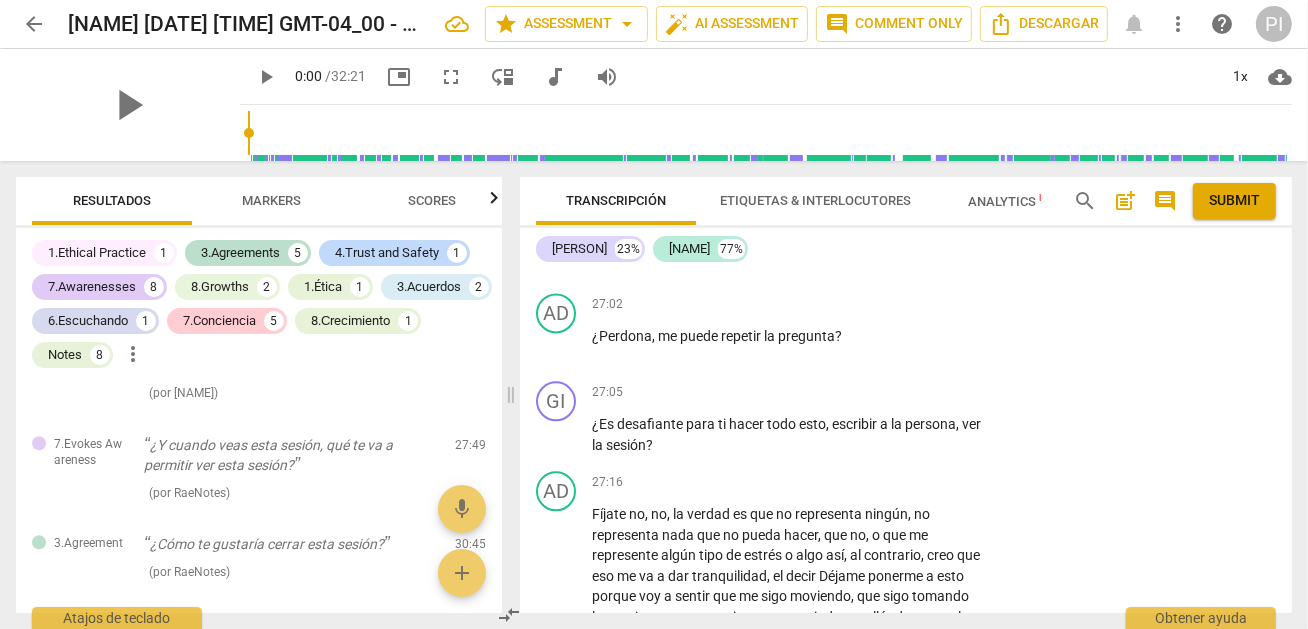 scroll, scrollTop: 9590, scrollLeft: 0, axis: vertical 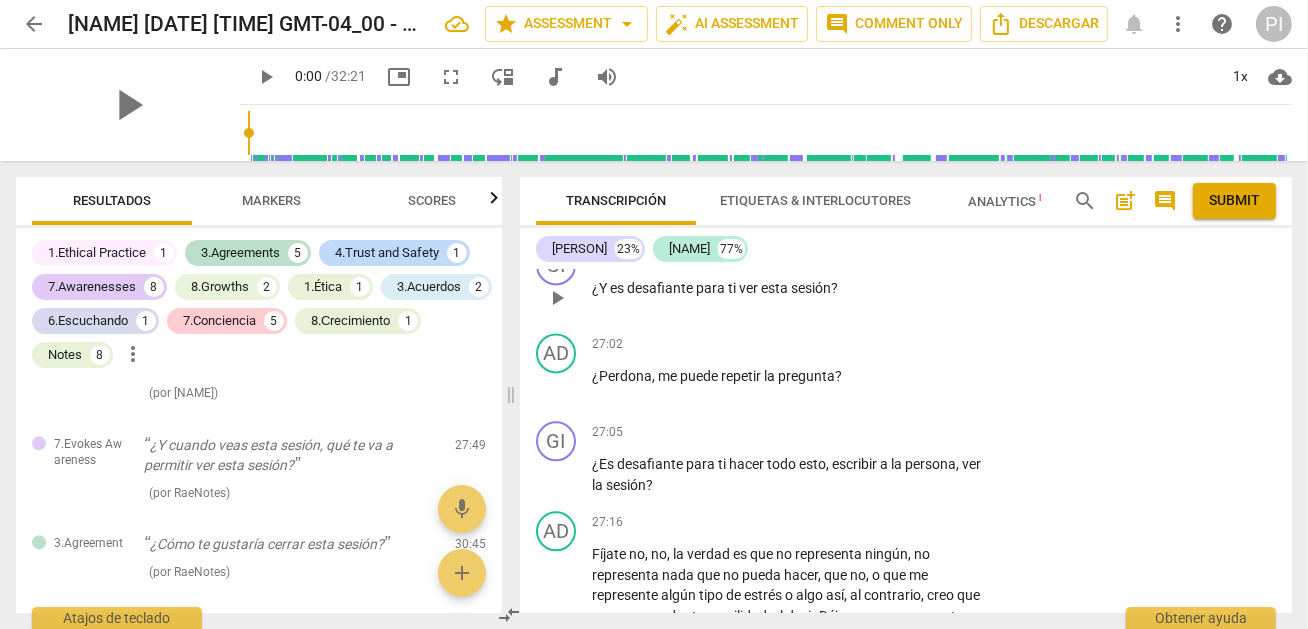 click on "+" at bounding box center (864, 256) 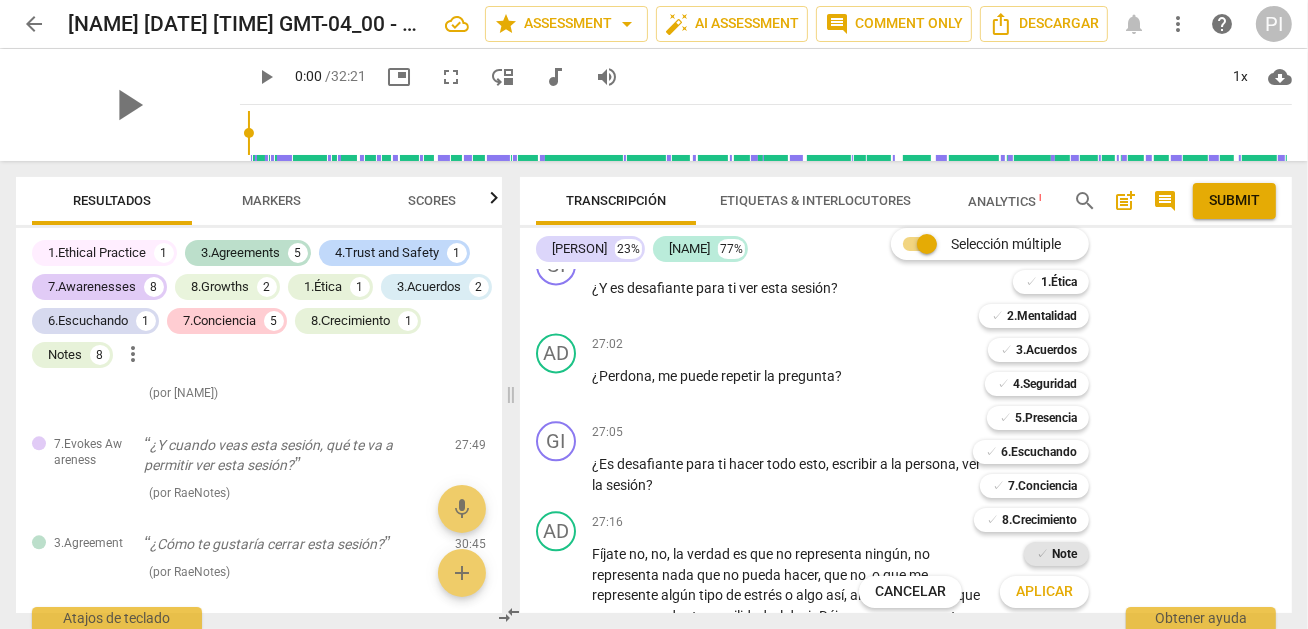 click on "Note" at bounding box center (1064, 554) 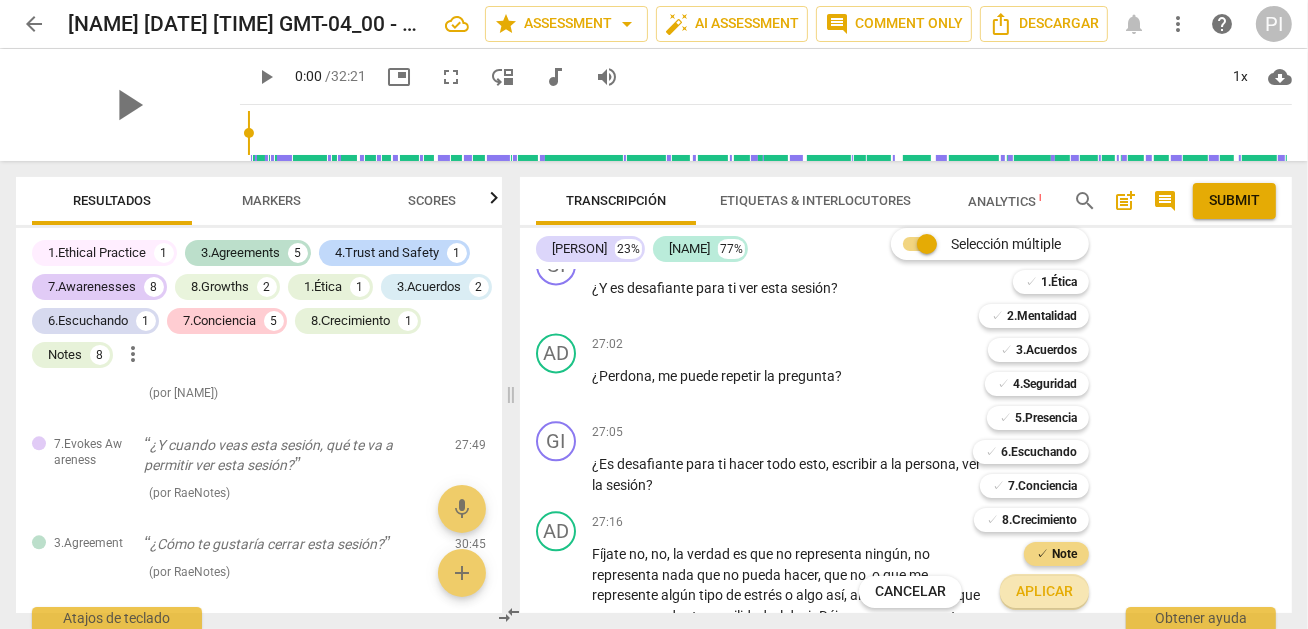 click on "Aplicar" at bounding box center (1044, 592) 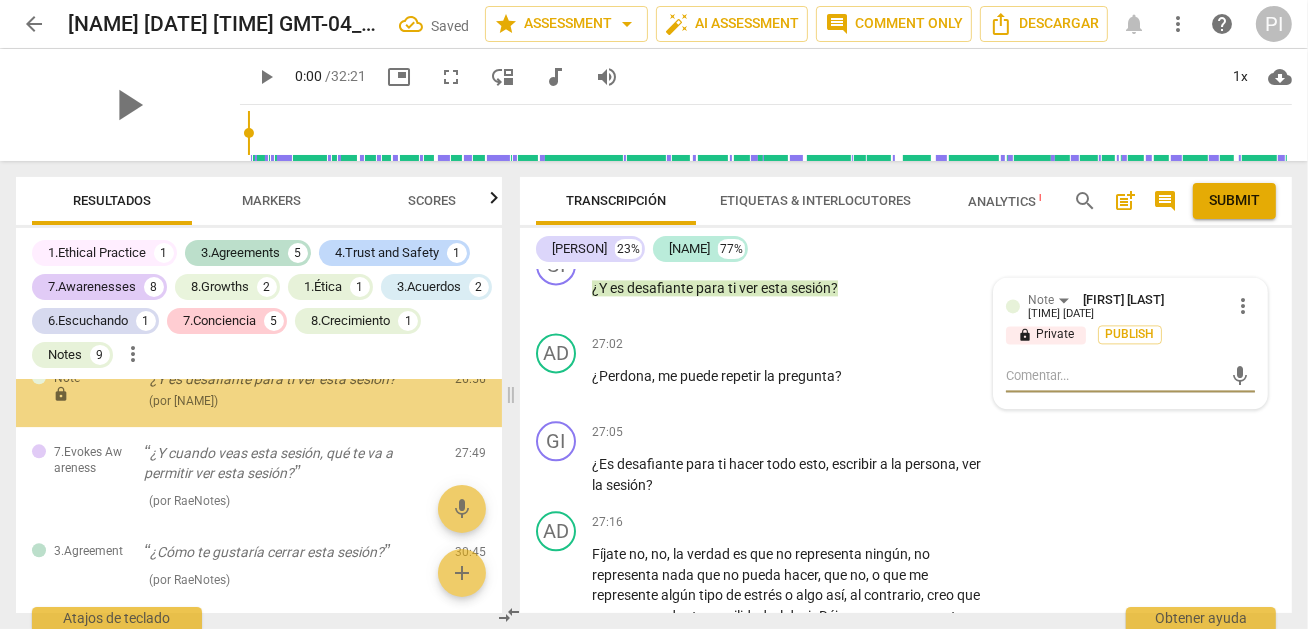 scroll, scrollTop: 3993, scrollLeft: 0, axis: vertical 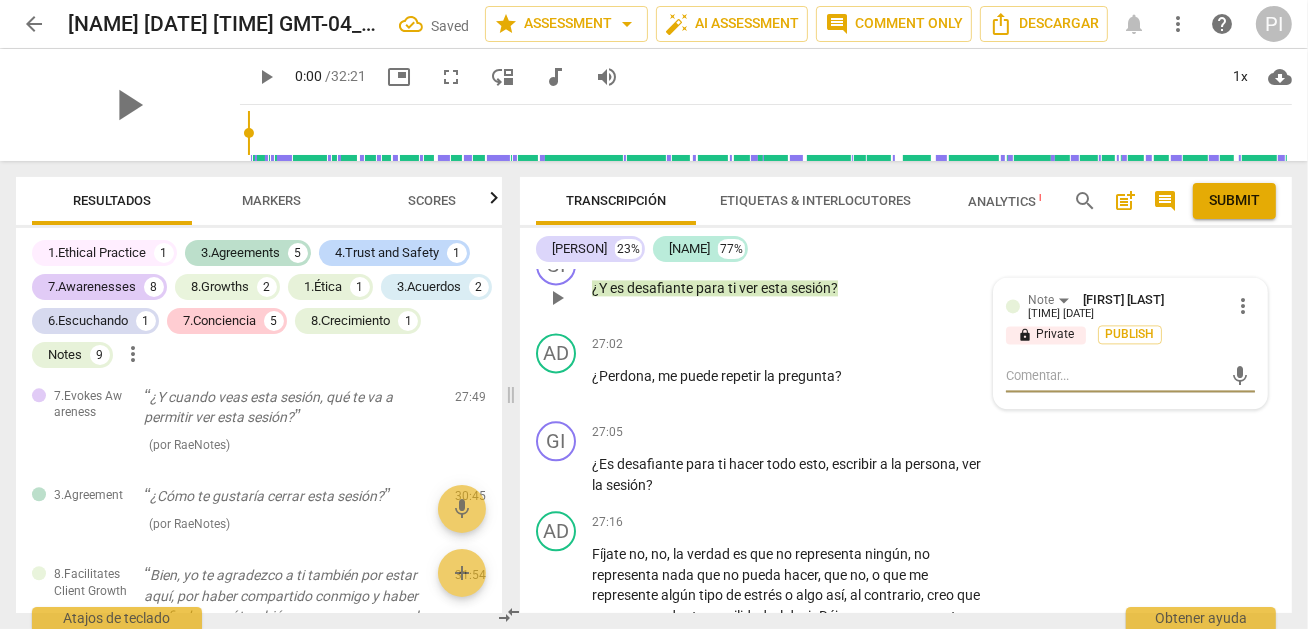 click at bounding box center [1114, 375] 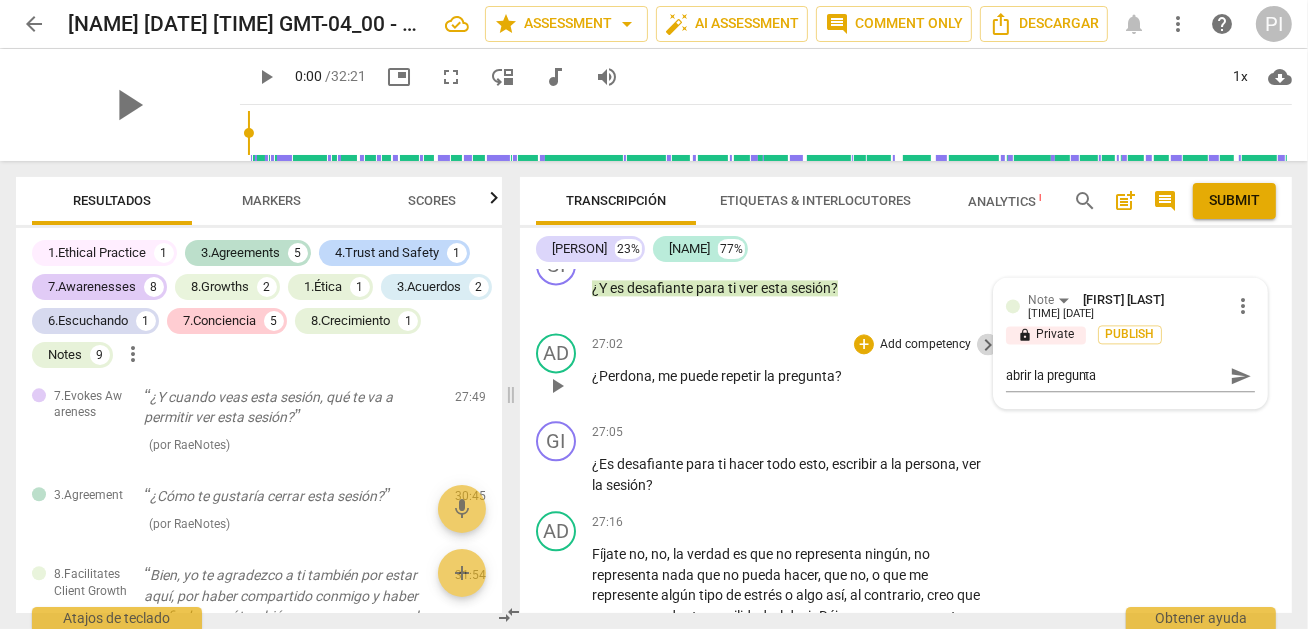 click on "keyboard_arrow_right" at bounding box center [988, 345] 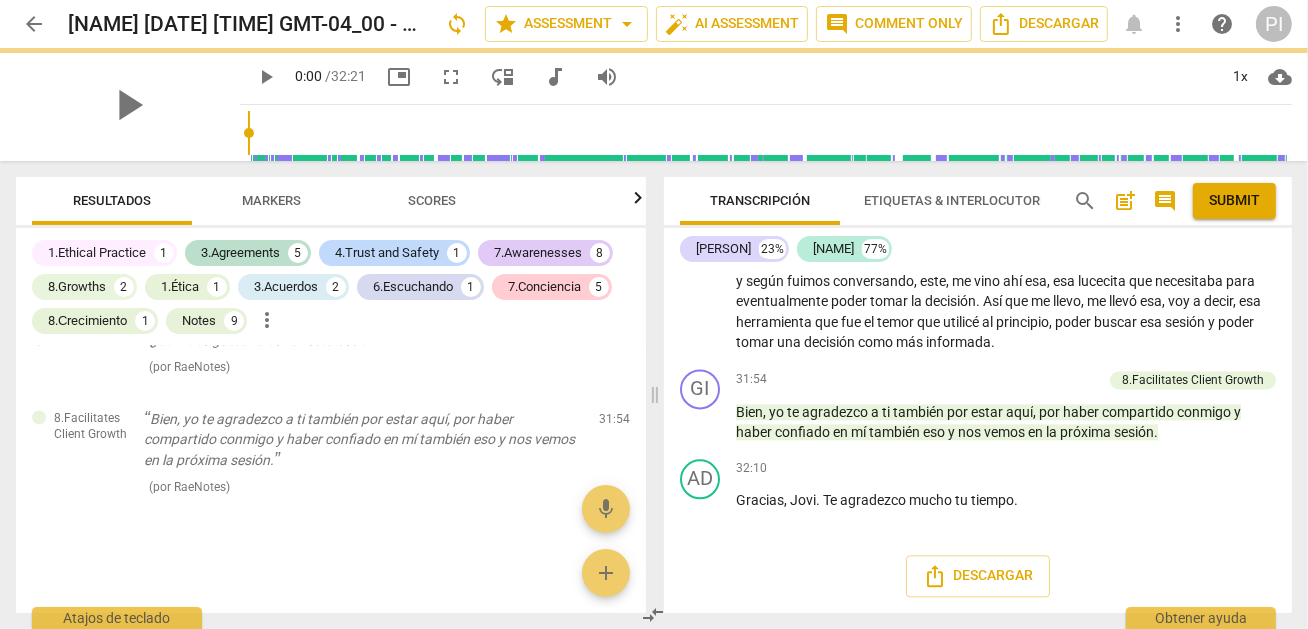 scroll, scrollTop: 8011, scrollLeft: 0, axis: vertical 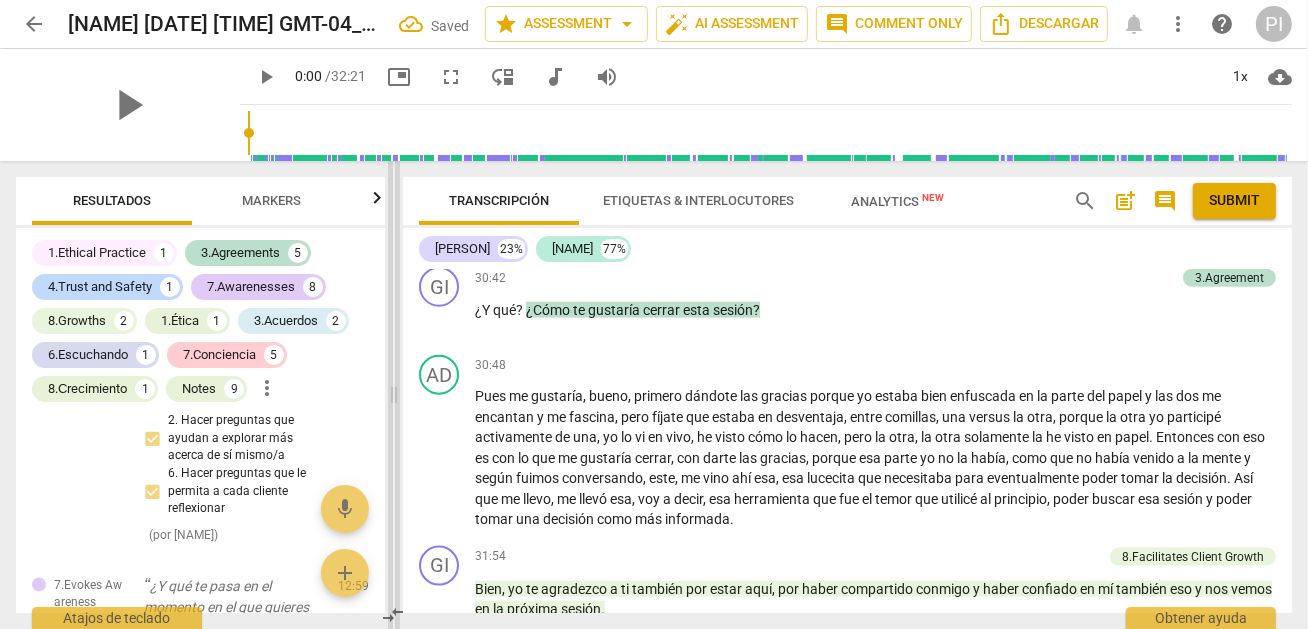 drag, startPoint x: 654, startPoint y: 397, endPoint x: 389, endPoint y: 404, distance: 265.09244 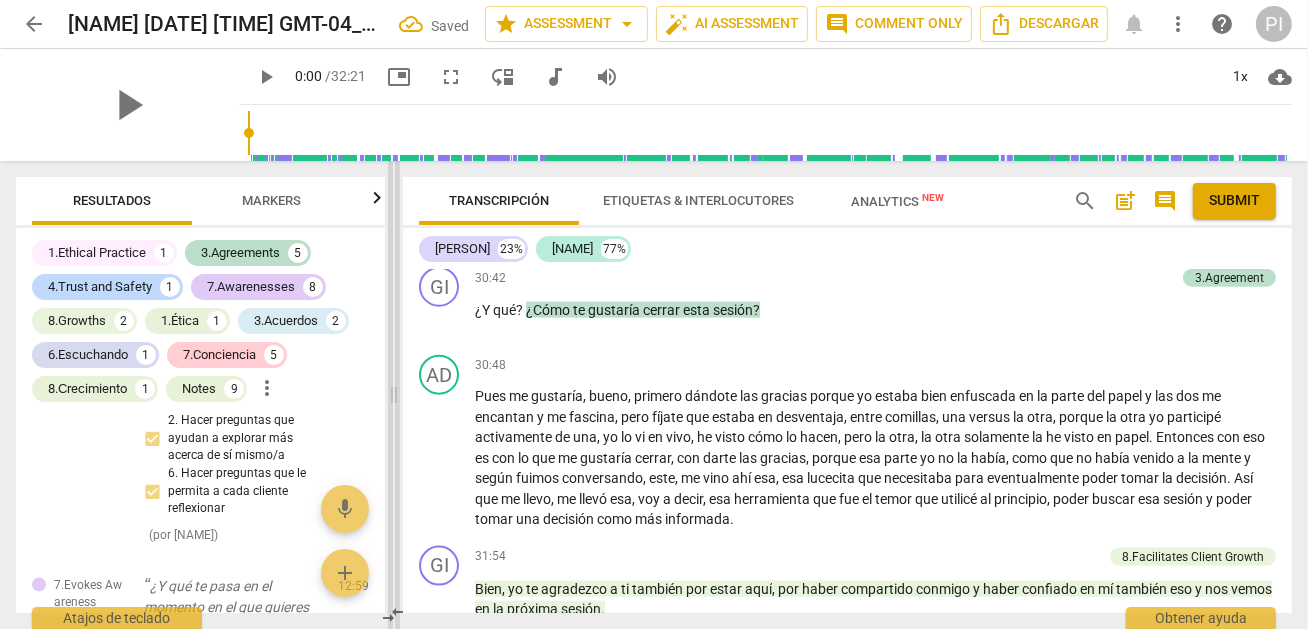 click at bounding box center (394, 395) 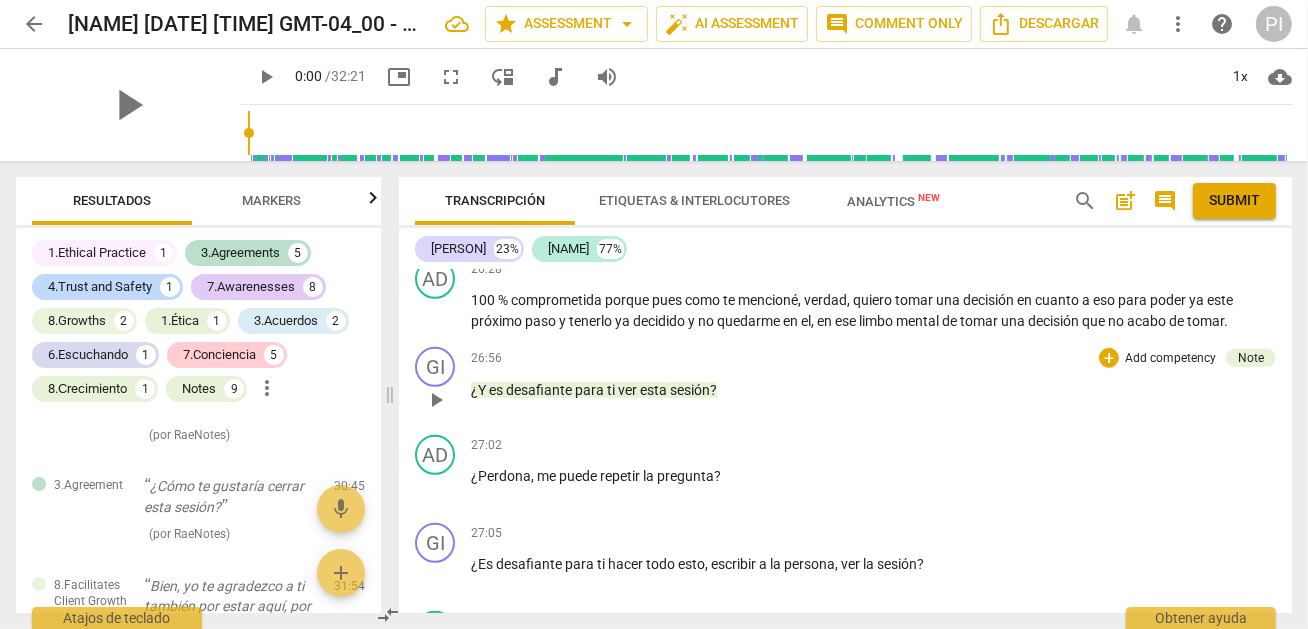 click on "26:56 + Add competency Note keyboard_arrow_right ¿Y es desafiante para ti ver esta sesión?" at bounding box center (873, 383) 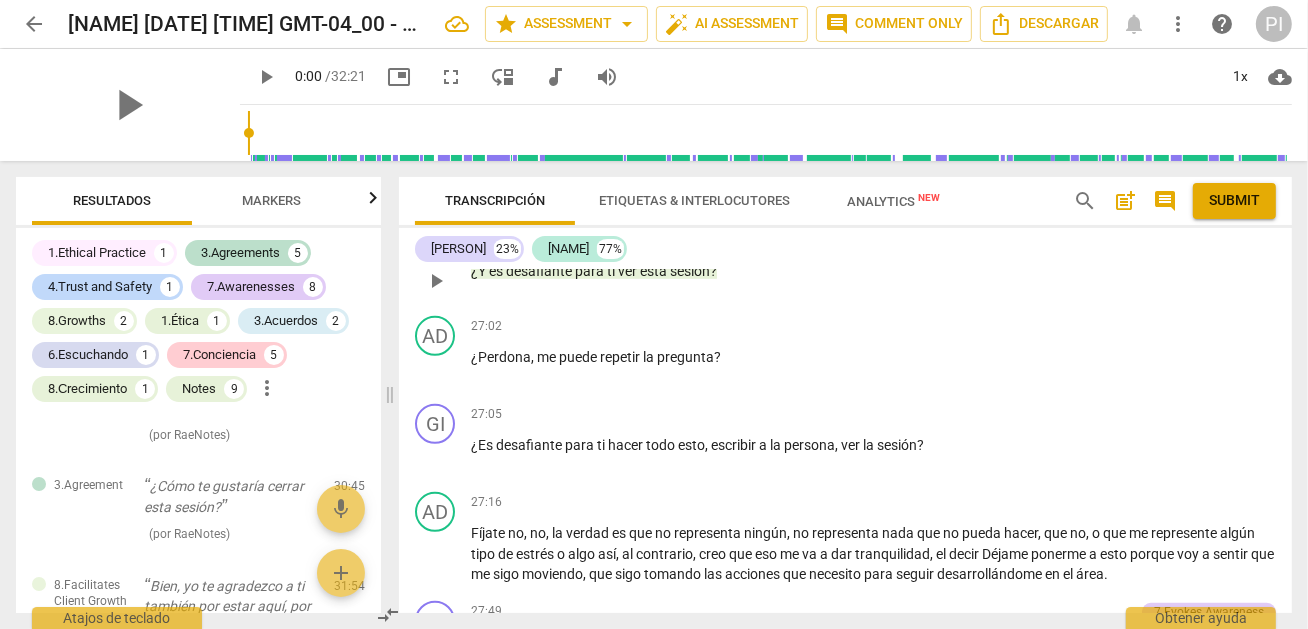 scroll, scrollTop: 7087, scrollLeft: 0, axis: vertical 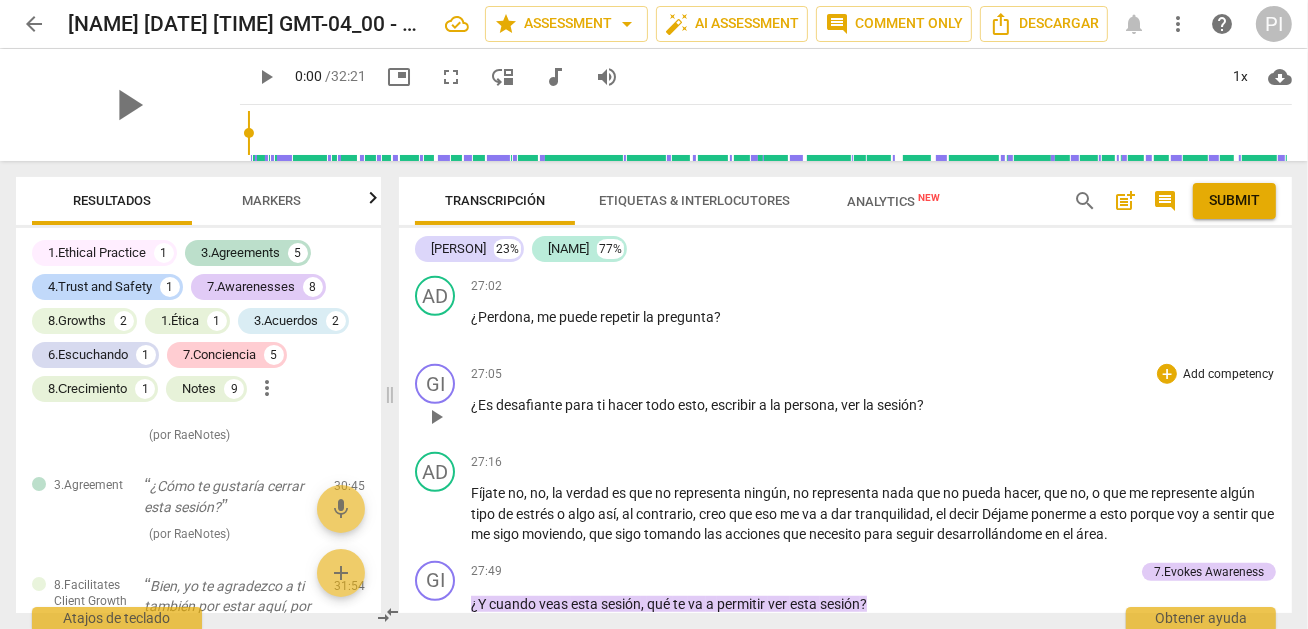 click on "¿Es   desafiante   para   ti   hacer   todo   esto ,   escribir   a   la   persona ,   ver   la   sesión ?" at bounding box center (873, 405) 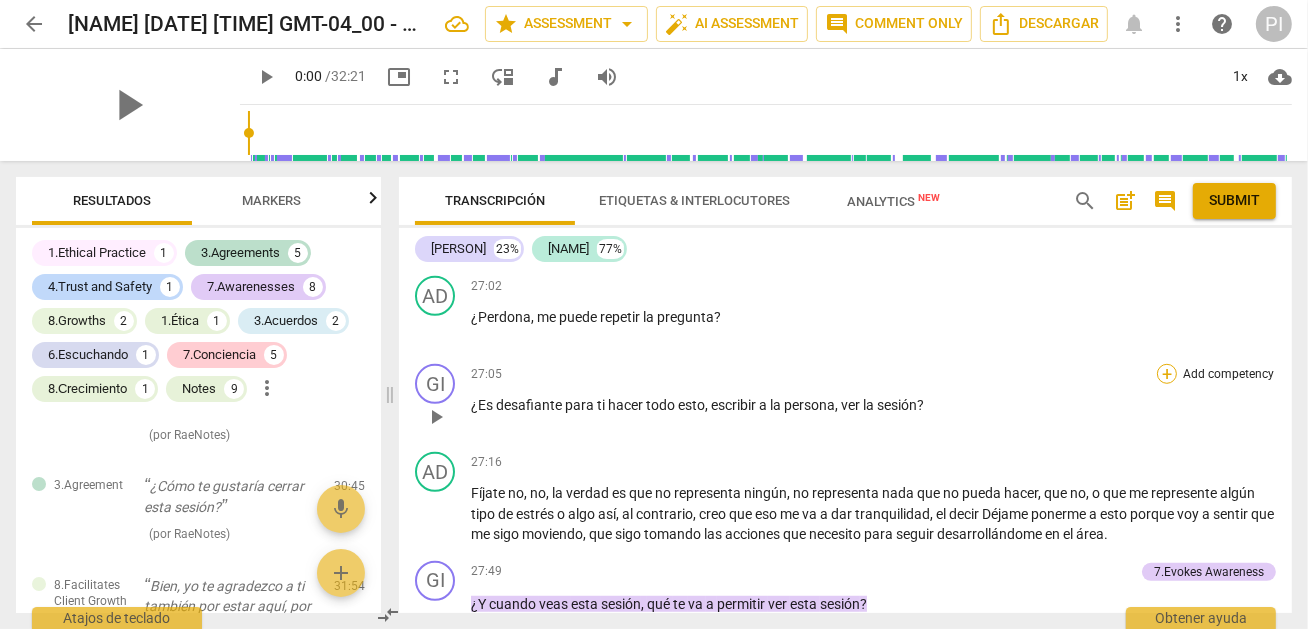 click on "+" at bounding box center [1167, 374] 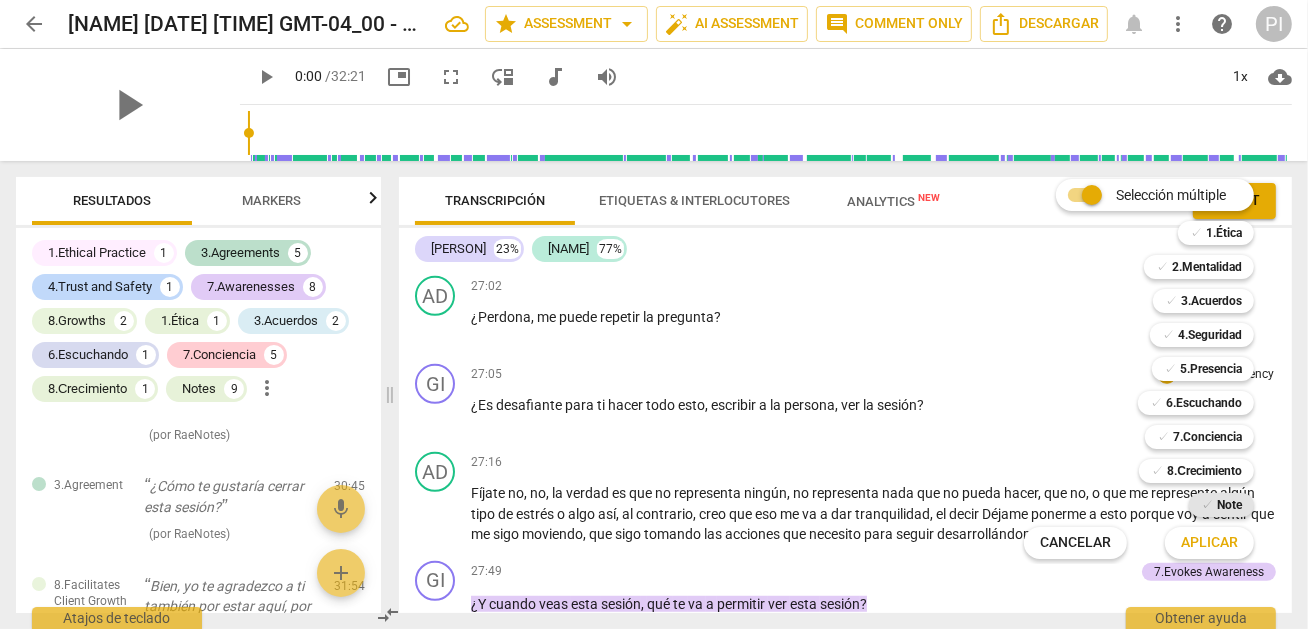 click on "✓" at bounding box center [1207, 505] 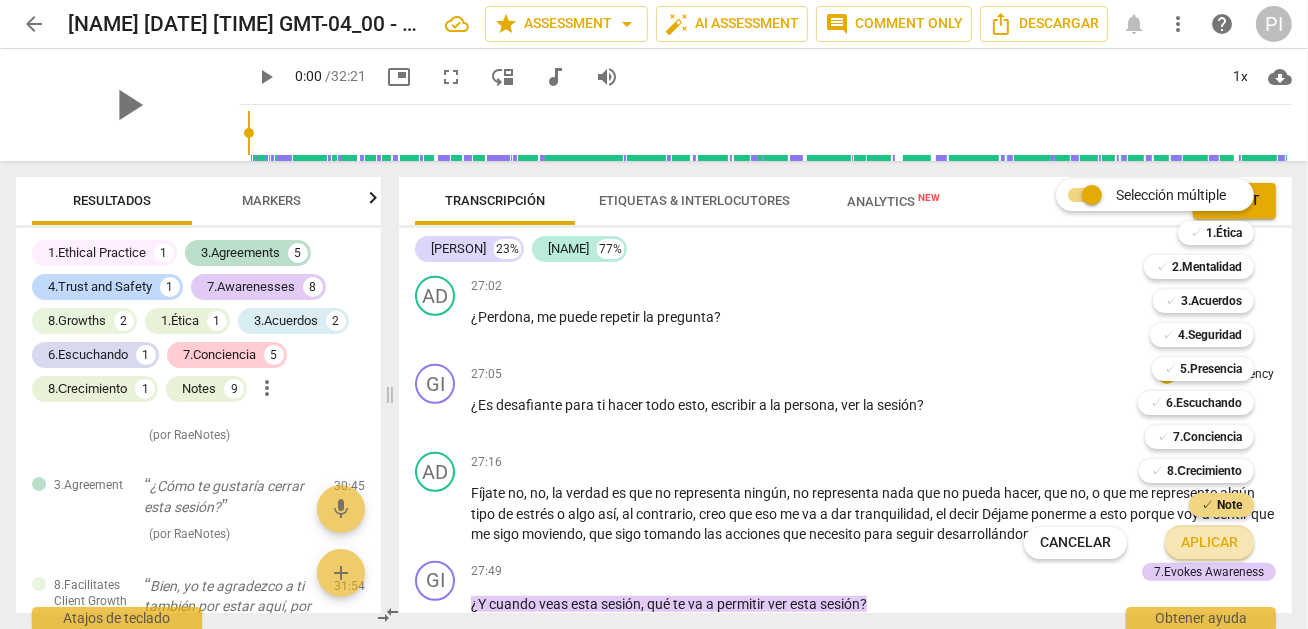 click on "Aplicar" at bounding box center [1209, 543] 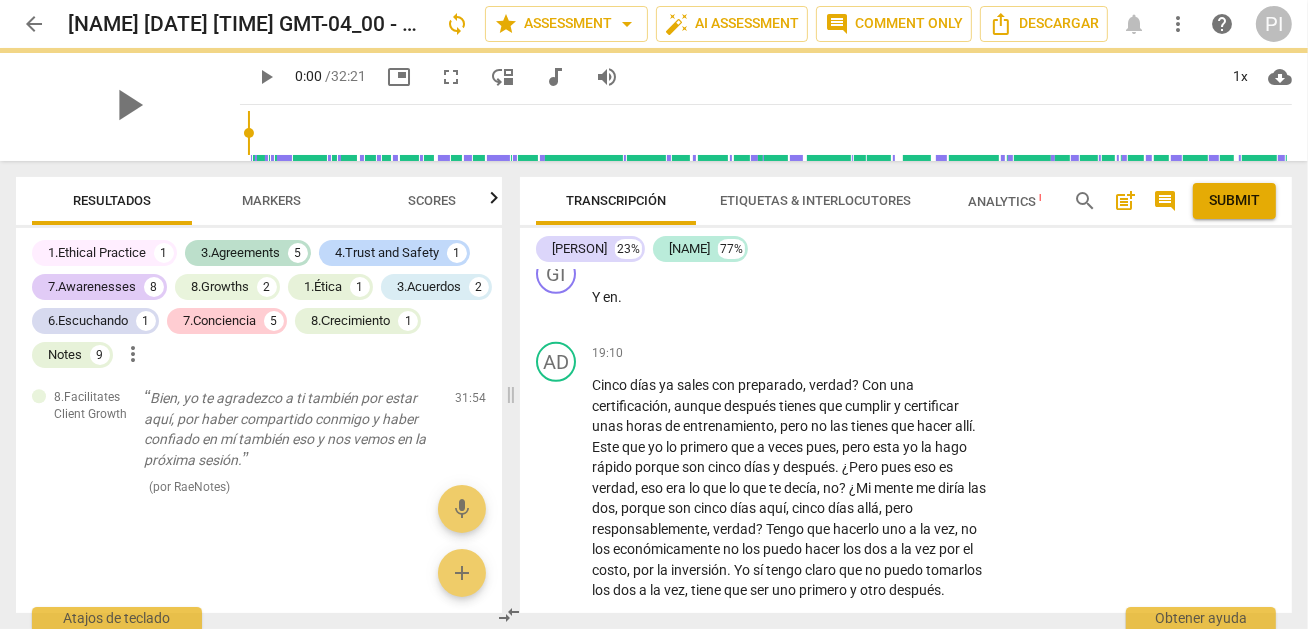 scroll, scrollTop: 9812, scrollLeft: 0, axis: vertical 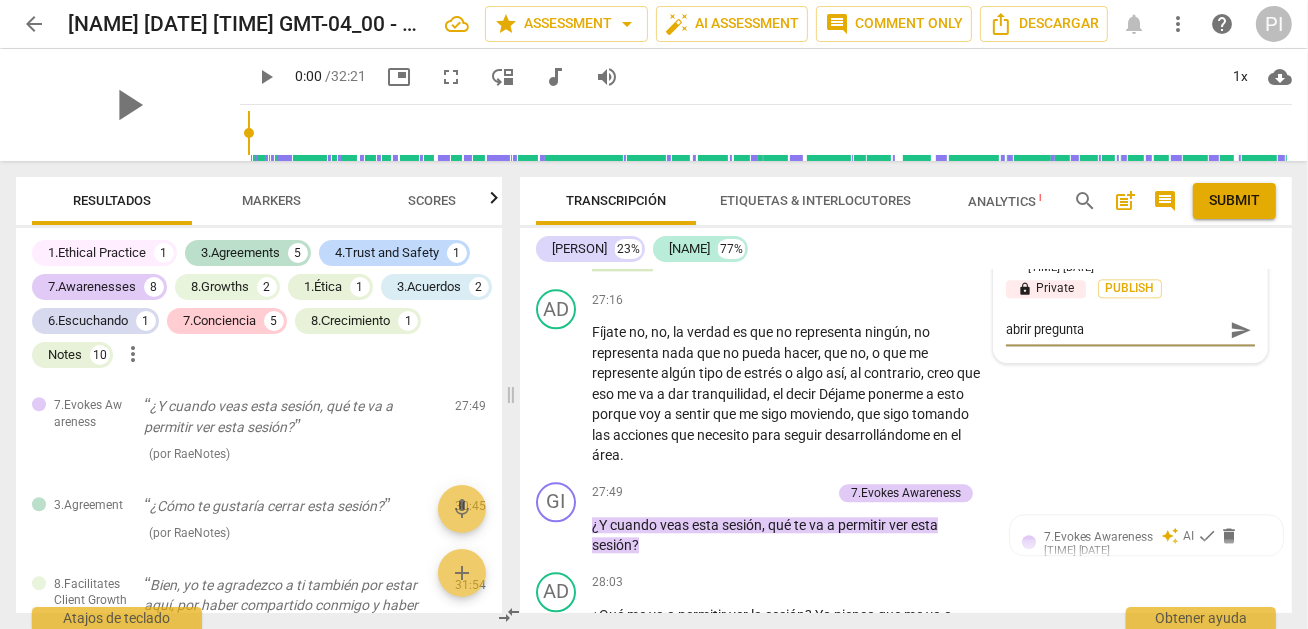 click on "send" at bounding box center [1241, 330] 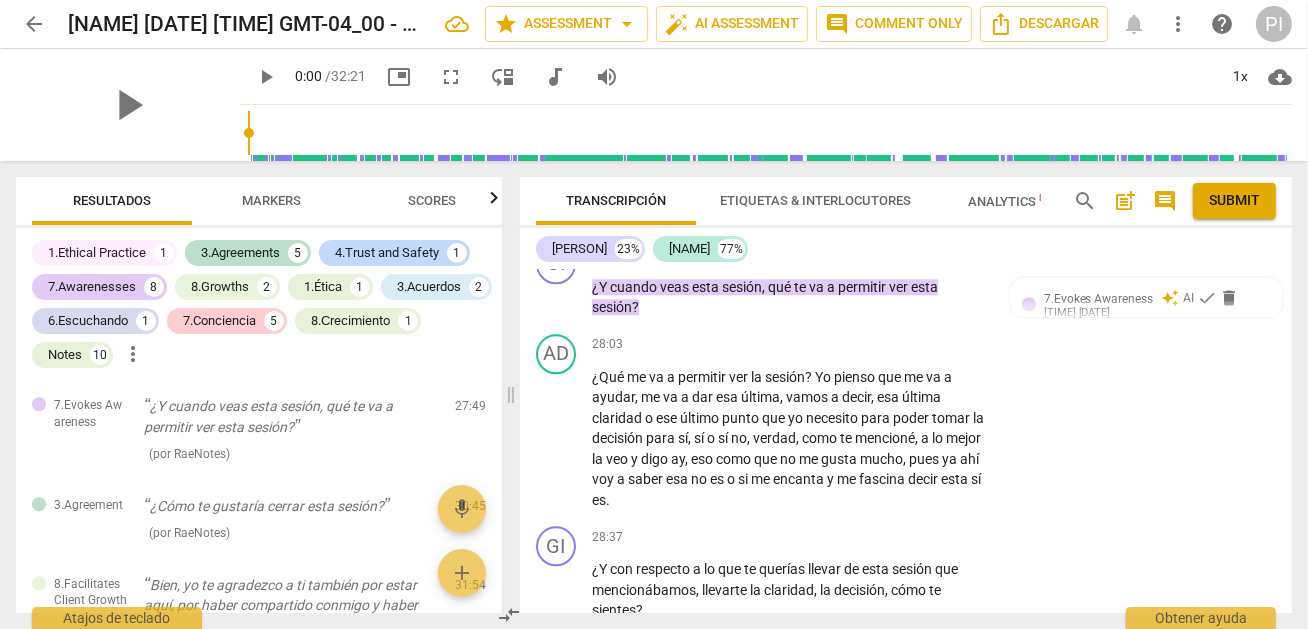 scroll, scrollTop: 10090, scrollLeft: 0, axis: vertical 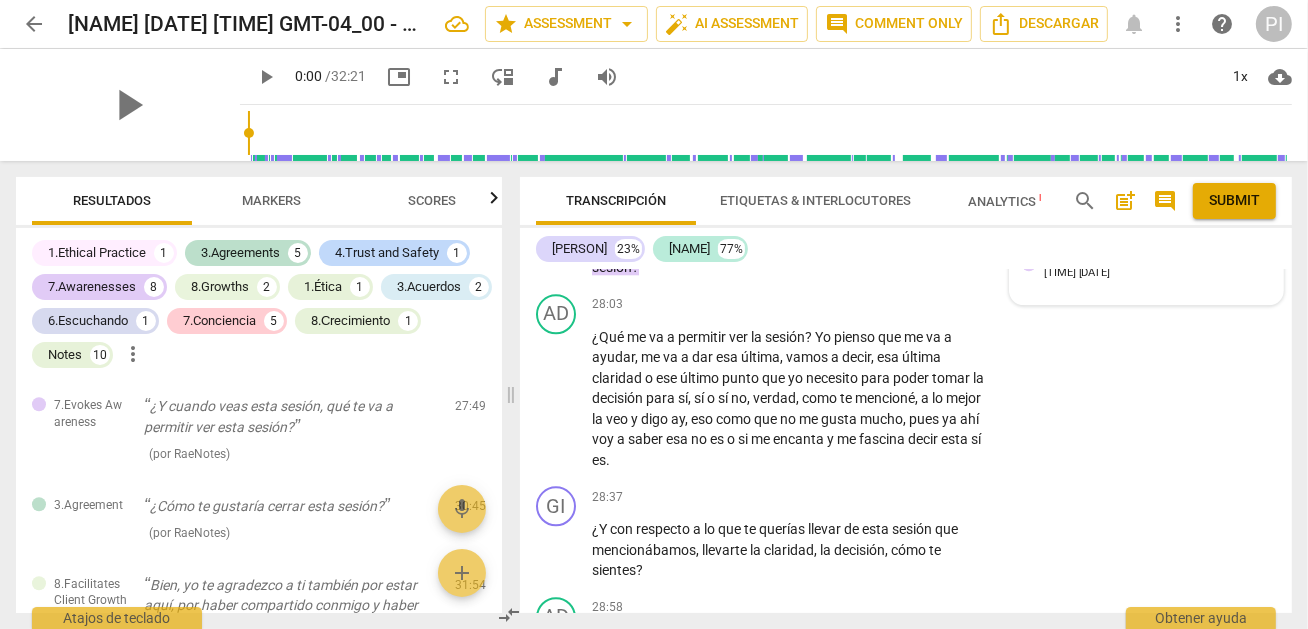 click on "7.Evokes Awareness auto_awesome AI check delete [TIME] [DATE]" at bounding box center (1146, 264) 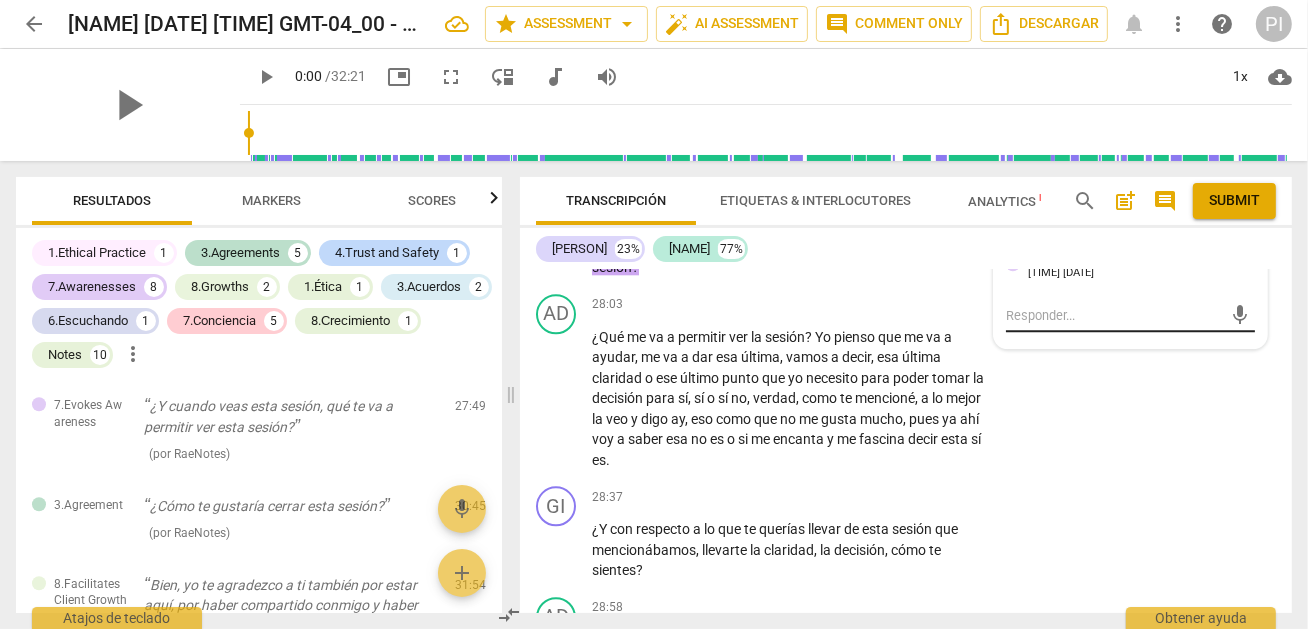 click on "mic" at bounding box center [1130, 316] 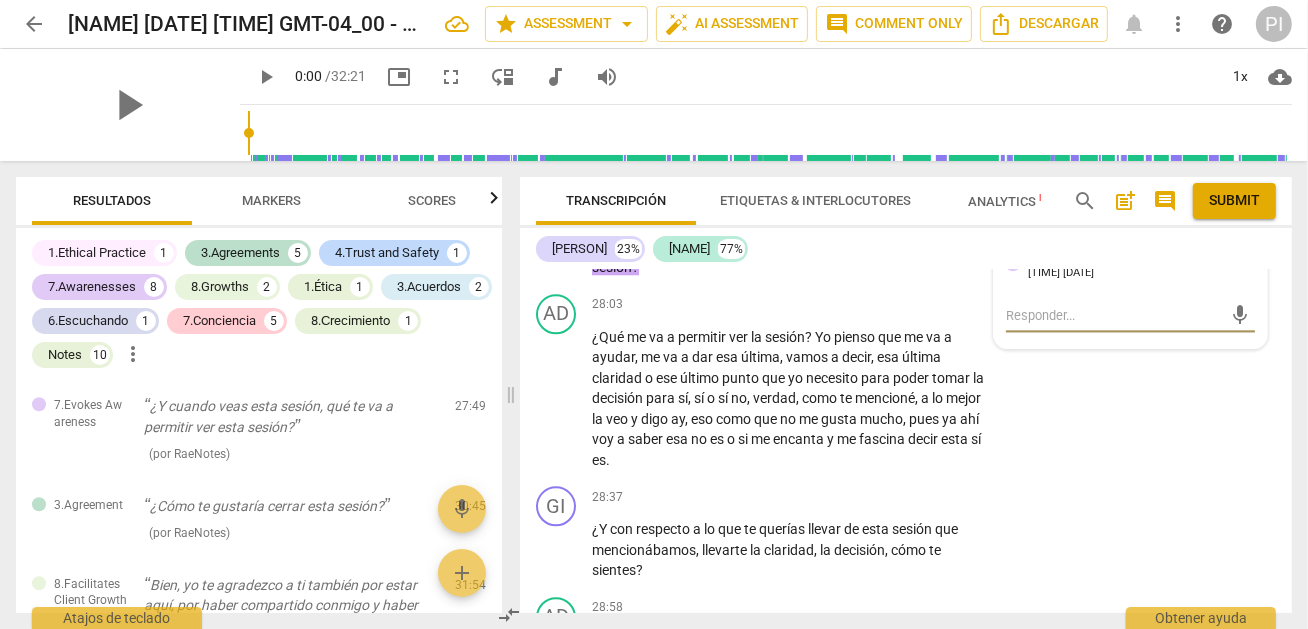 click at bounding box center (1114, 315) 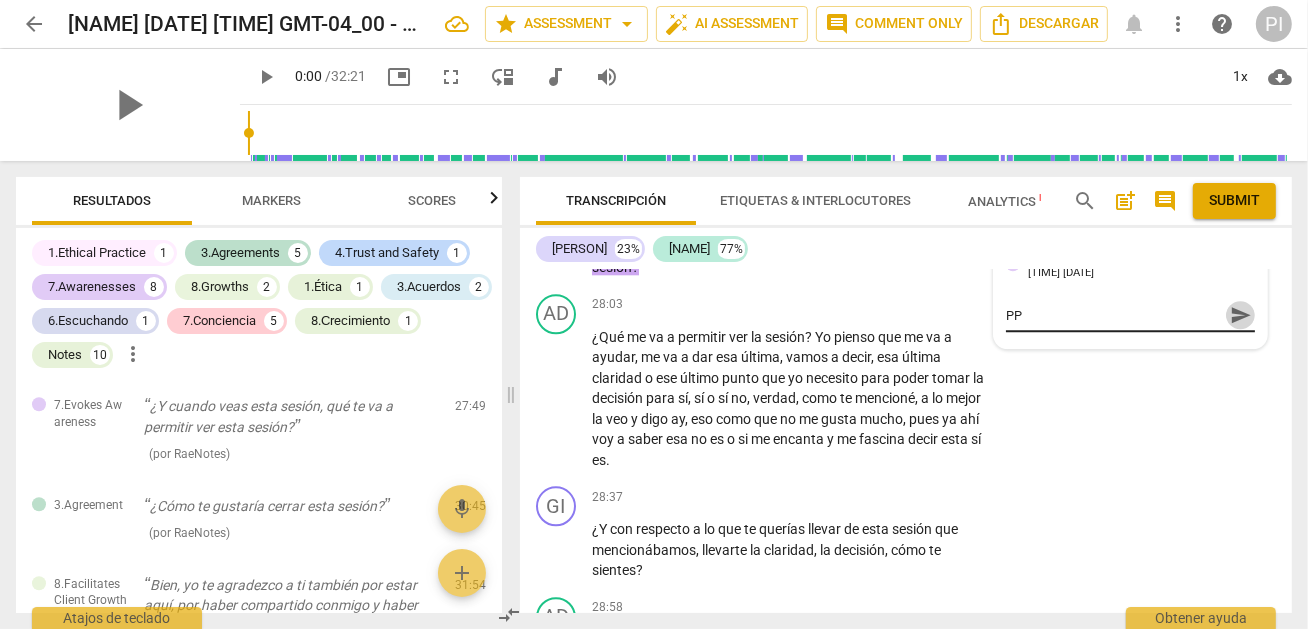 click on "send" at bounding box center [1241, 316] 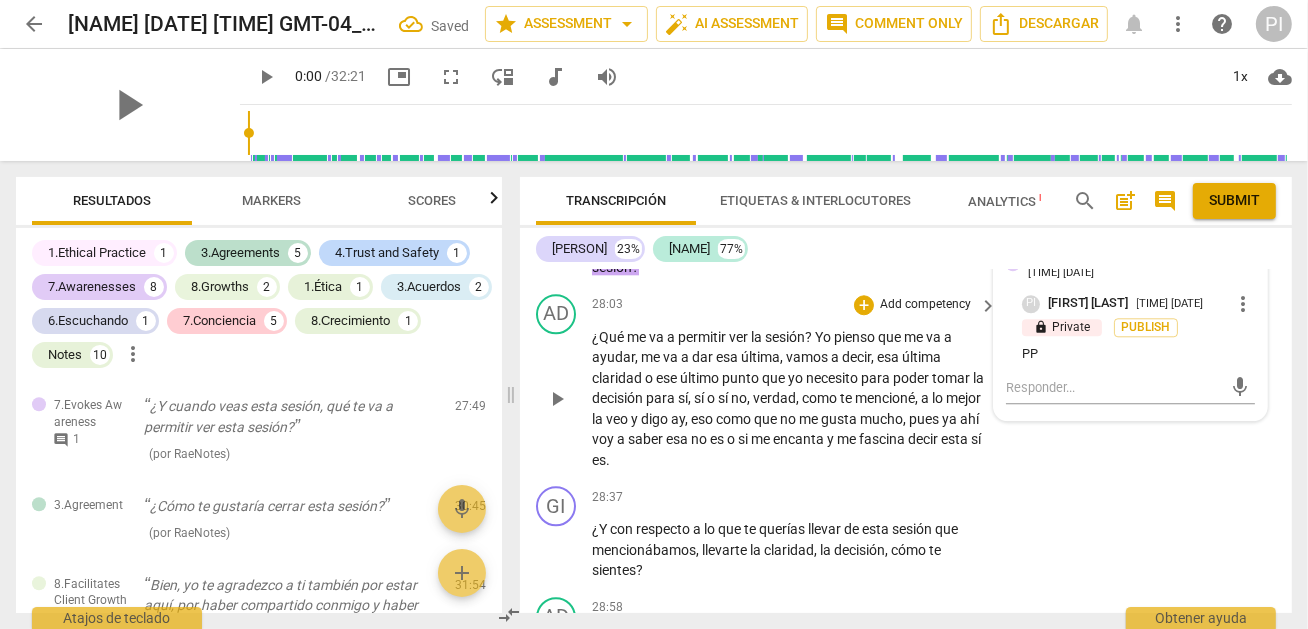 click on "verdad" at bounding box center (774, 398) 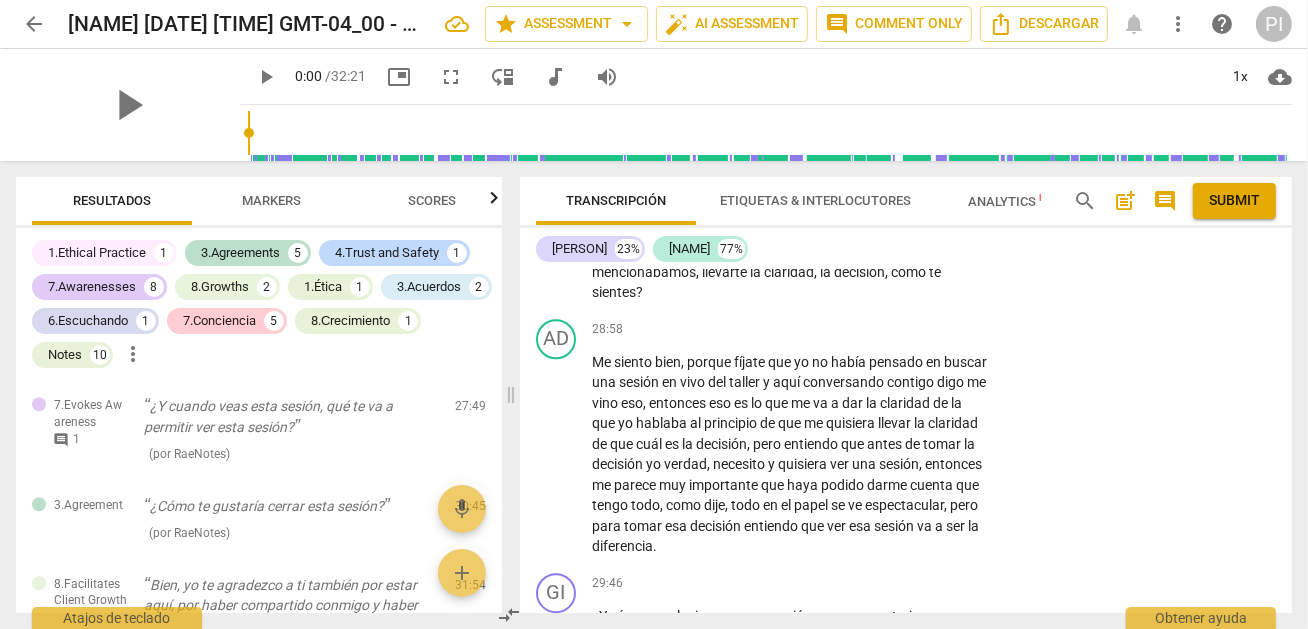 scroll, scrollTop: 10408, scrollLeft: 0, axis: vertical 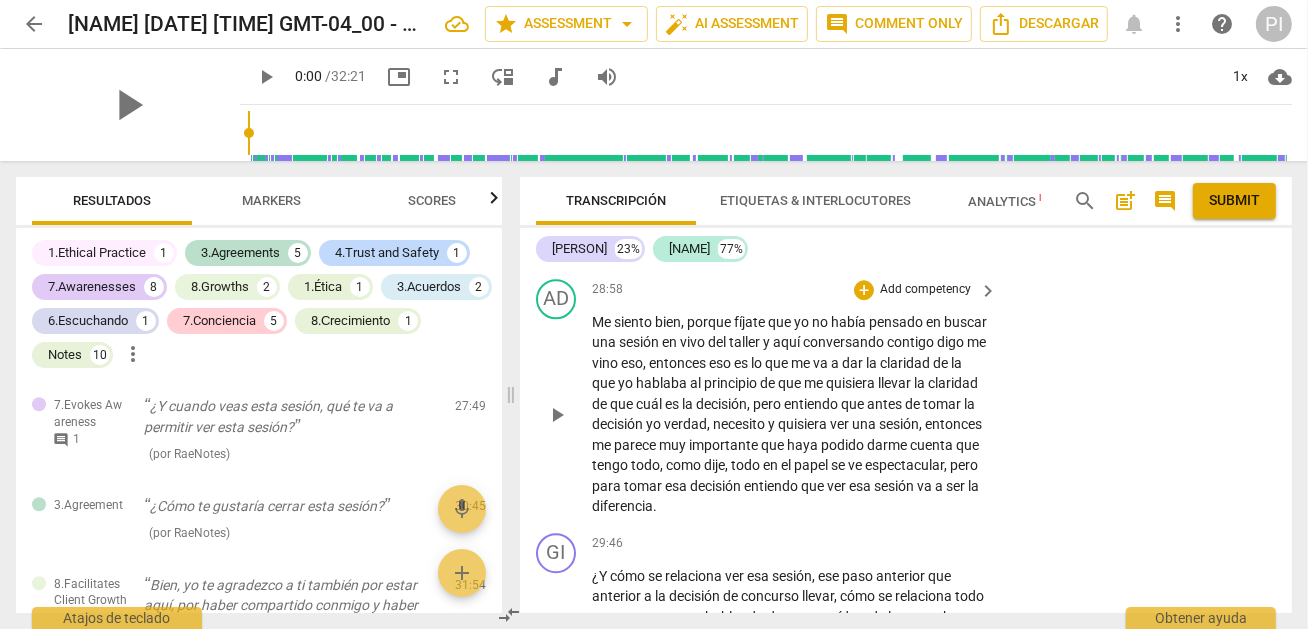click on "la" at bounding box center (956, 363) 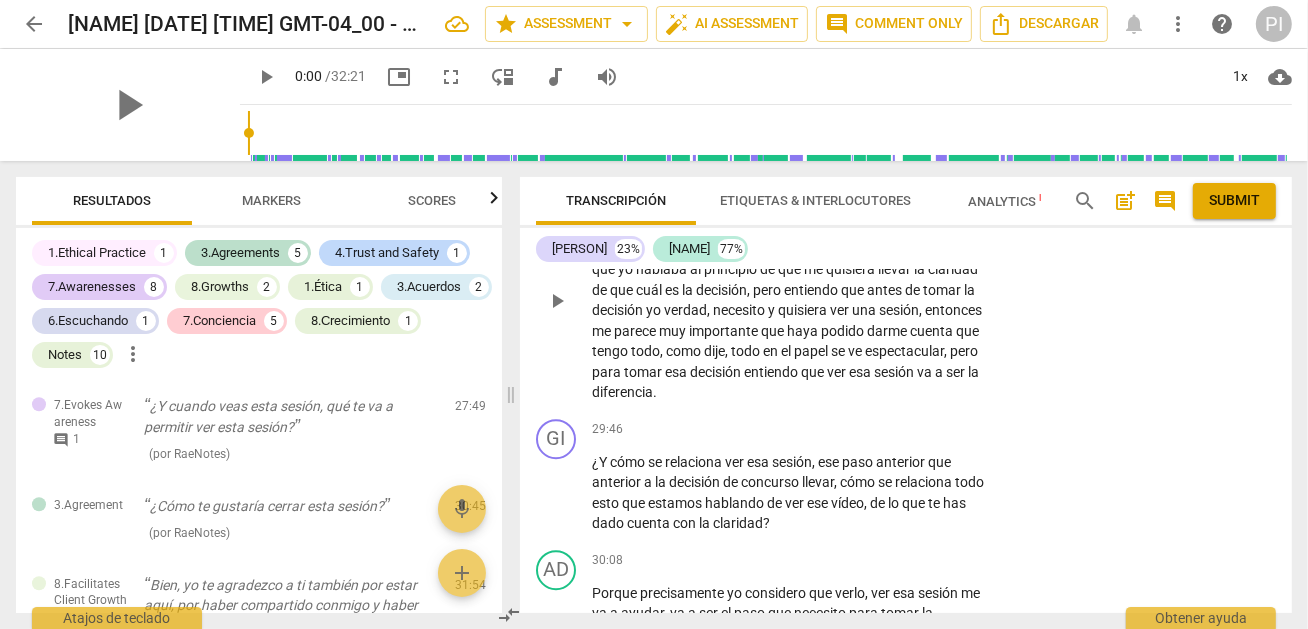 scroll, scrollTop: 10527, scrollLeft: 0, axis: vertical 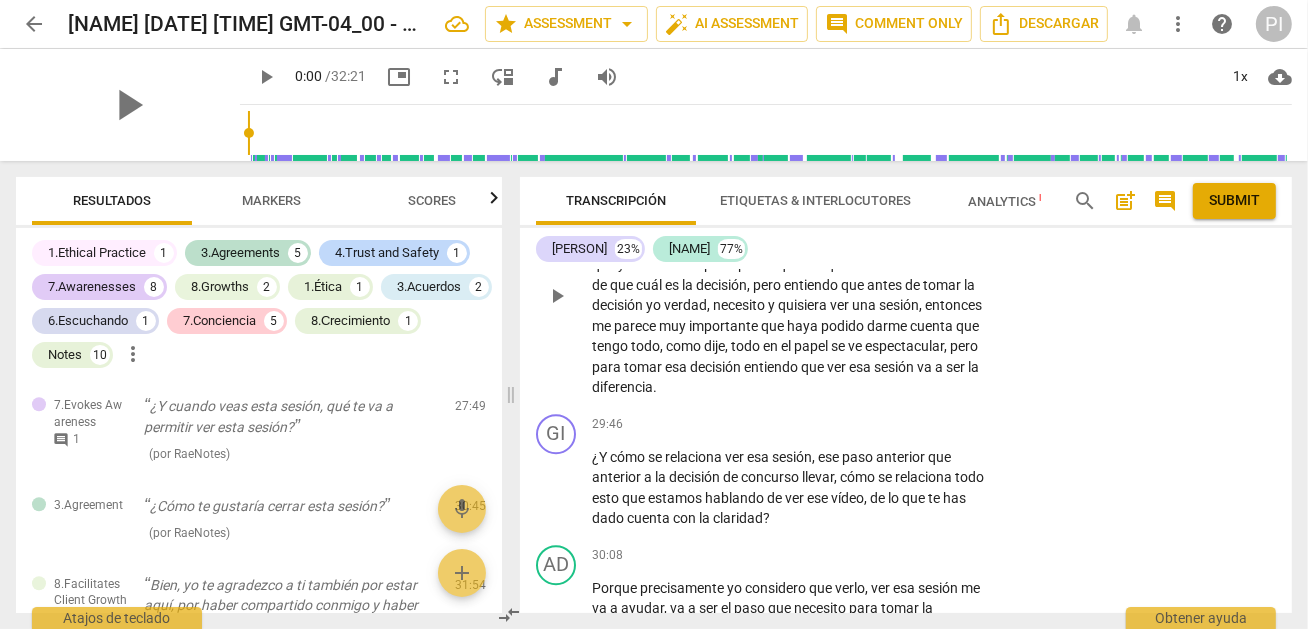 drag, startPoint x: 821, startPoint y: 384, endPoint x: 724, endPoint y: 408, distance: 99.92497 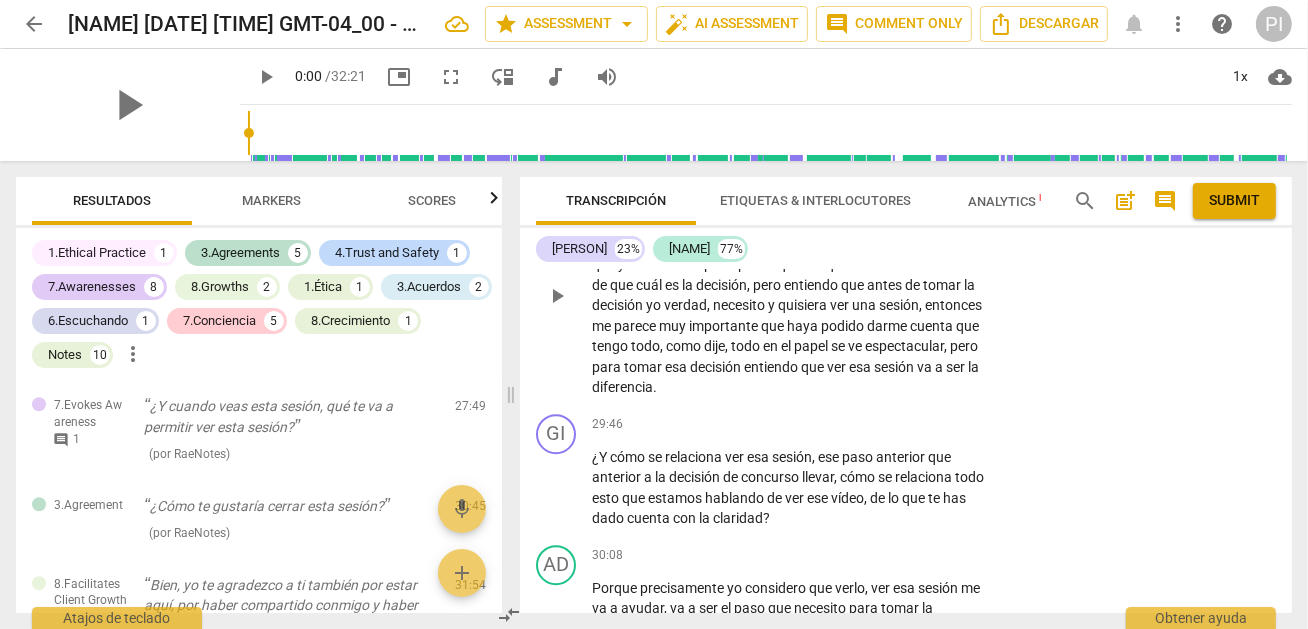 click on "Me   siento   bien ,   porque   fíjate   que   yo   no   había   pensado   en   buscar   una   sesión   en   vivo   del   taller   y   aquí   conversando   contigo   digo   me   vino   eso ,   entonces   eso   es   lo   que   me   va   a   dar   la   claridad   de   la   que   yo   hablaba   al   principio   de   que   me   quisiera   llevar   la   claridad   de   que   cuál   es   la   decisión ,   pero   entiendo   que   antes   de   tomar   la   decisión   yo   verdad ,   necesito   y   quisiera   ver   una   sesión ,   entonces   me   parece   muy   importante   que   haya   podido   darme   cuenta   que   tengo   todo ,   como   dije ,   todo   en   el   papel   se   ve   espectacular ,   pero   para   tomar   esa   decisión   entiendo   que   ver   esa   sesión   va   a   ser   la   diferencia ." at bounding box center [789, 295] 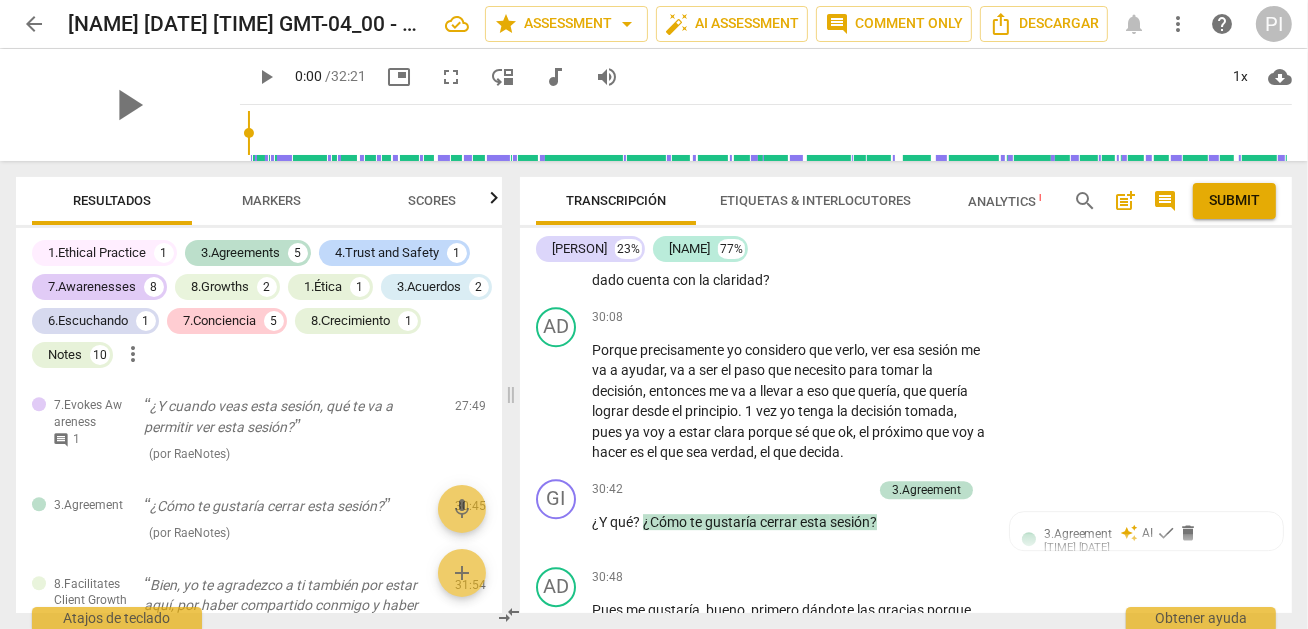 scroll, scrollTop: 10805, scrollLeft: 0, axis: vertical 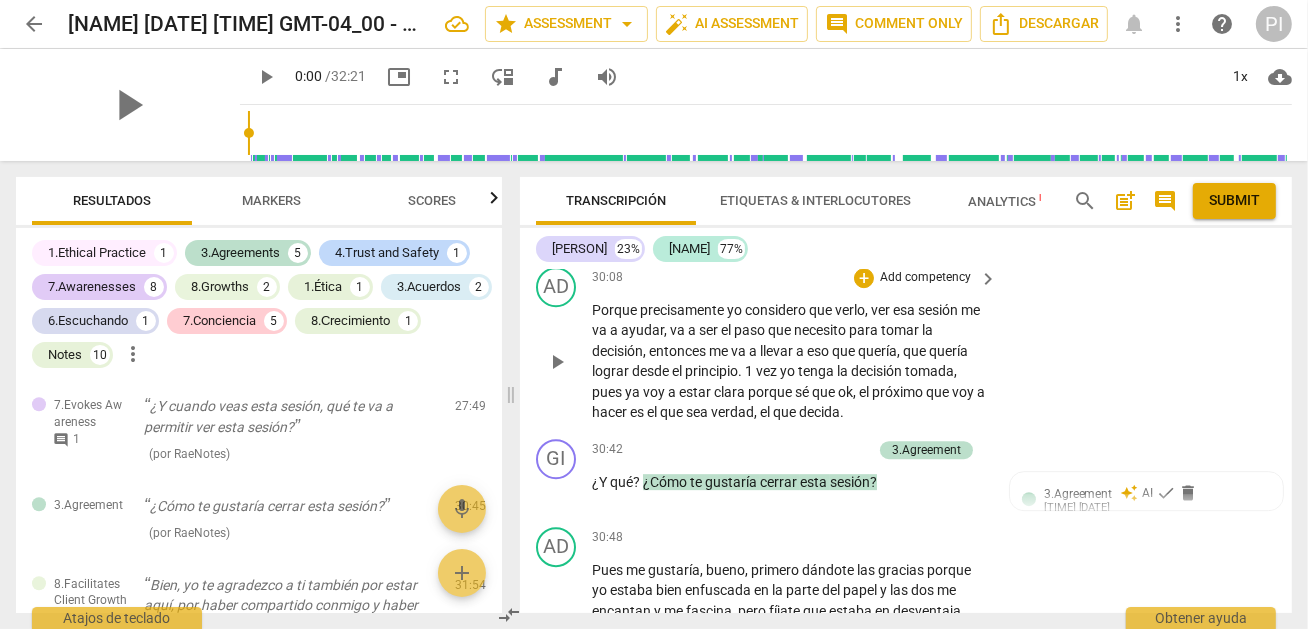 click on "que" at bounding box center [781, 330] 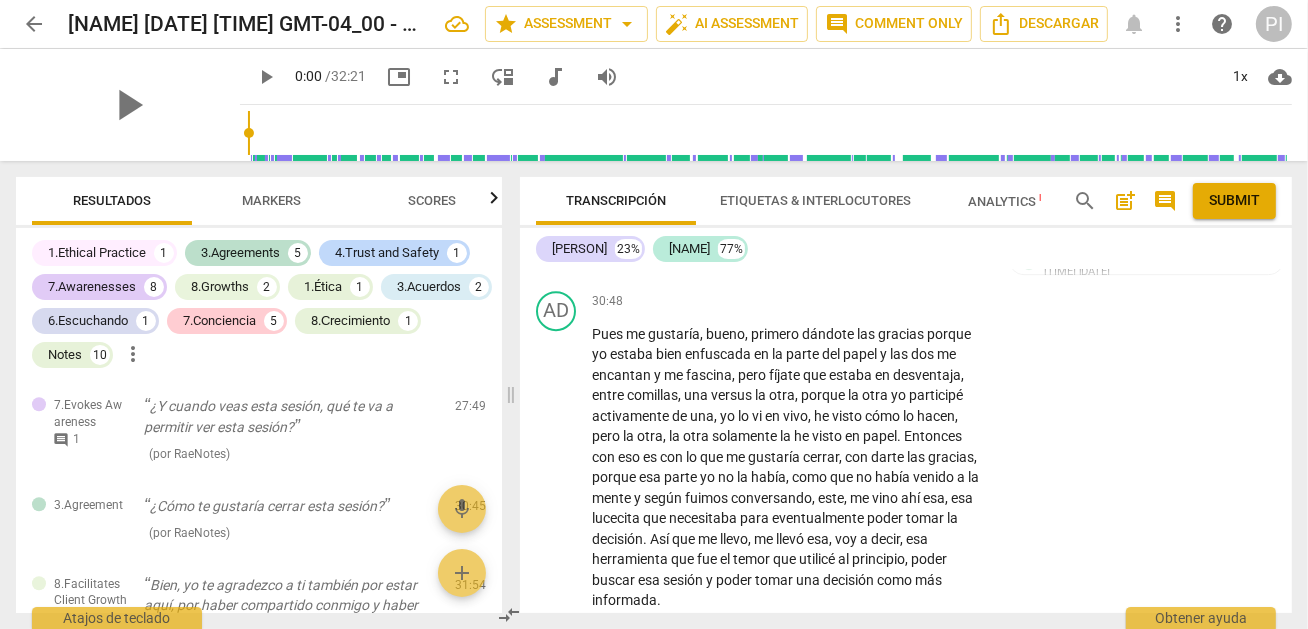 scroll, scrollTop: 11043, scrollLeft: 0, axis: vertical 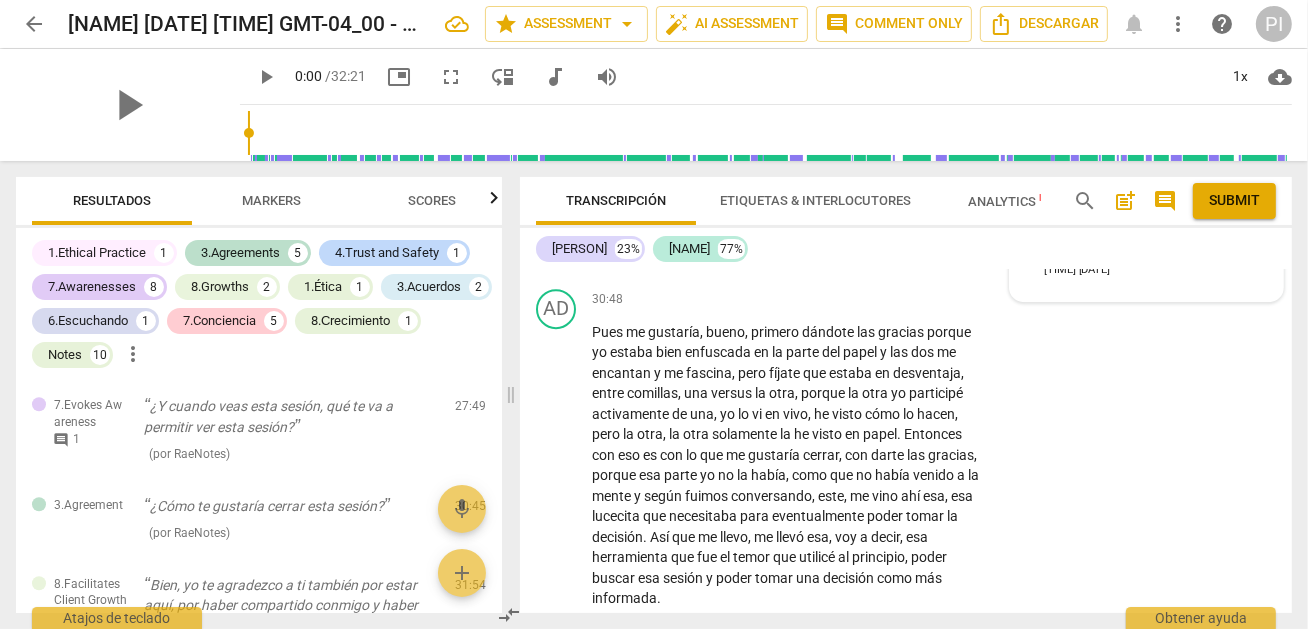 click at bounding box center (1029, 261) 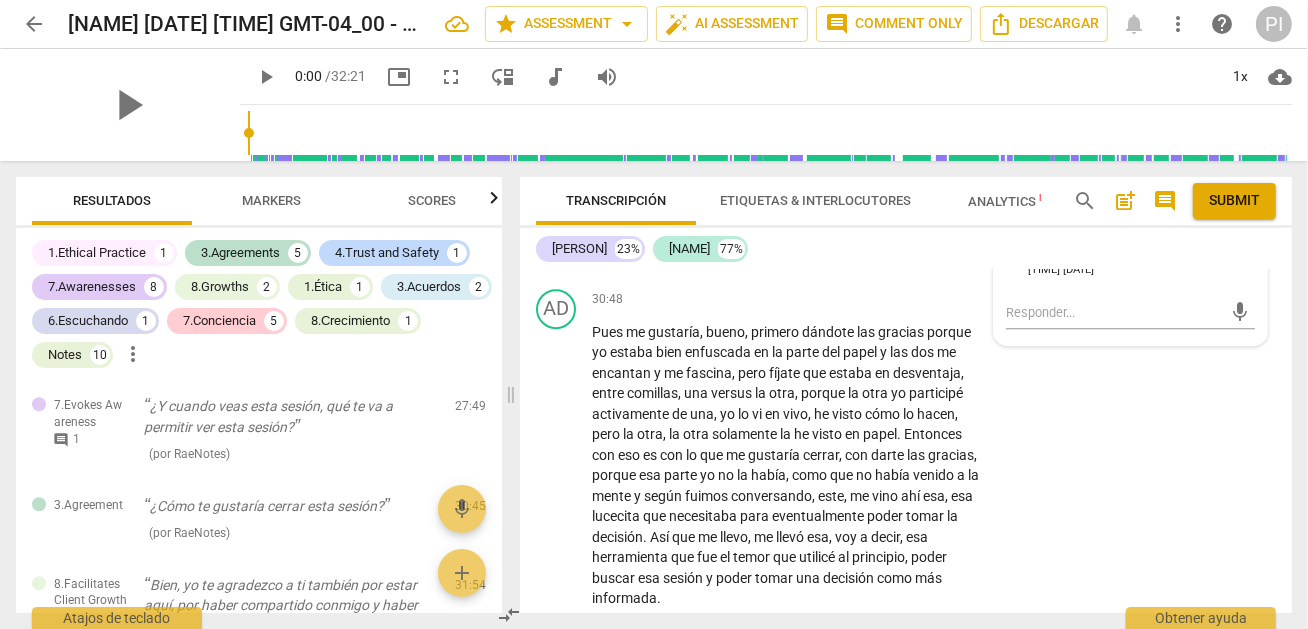 click on "+" at bounding box center [763, 212] 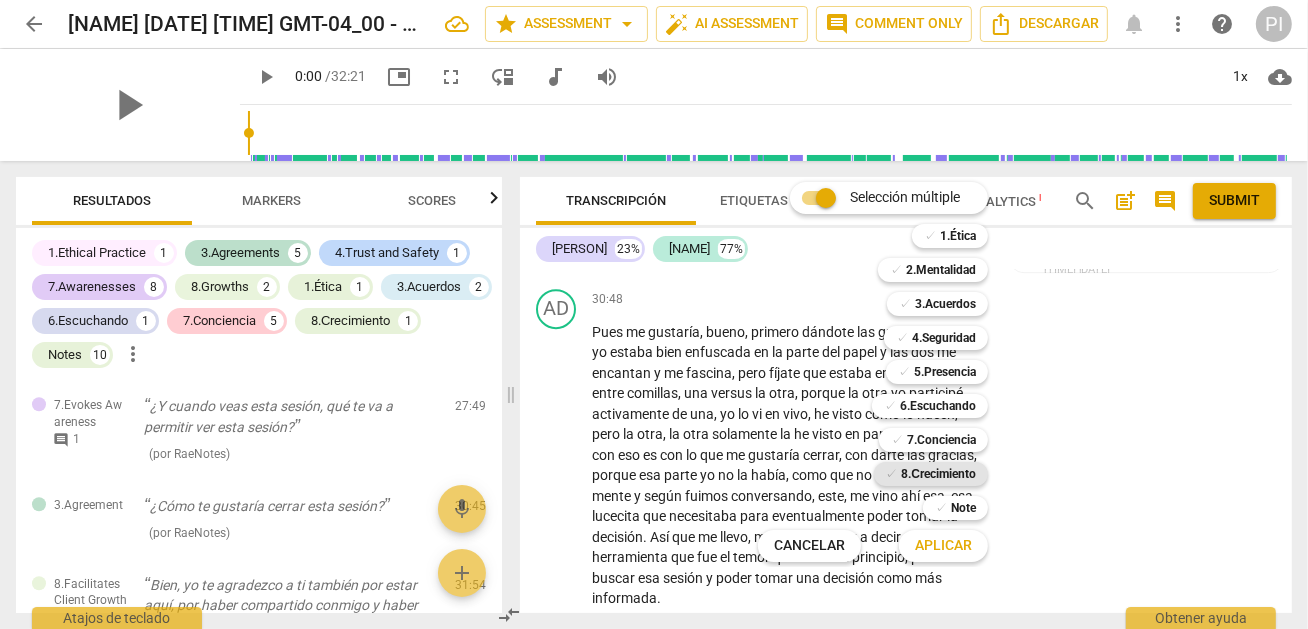 click on "8.Сrecimiento" at bounding box center (939, 474) 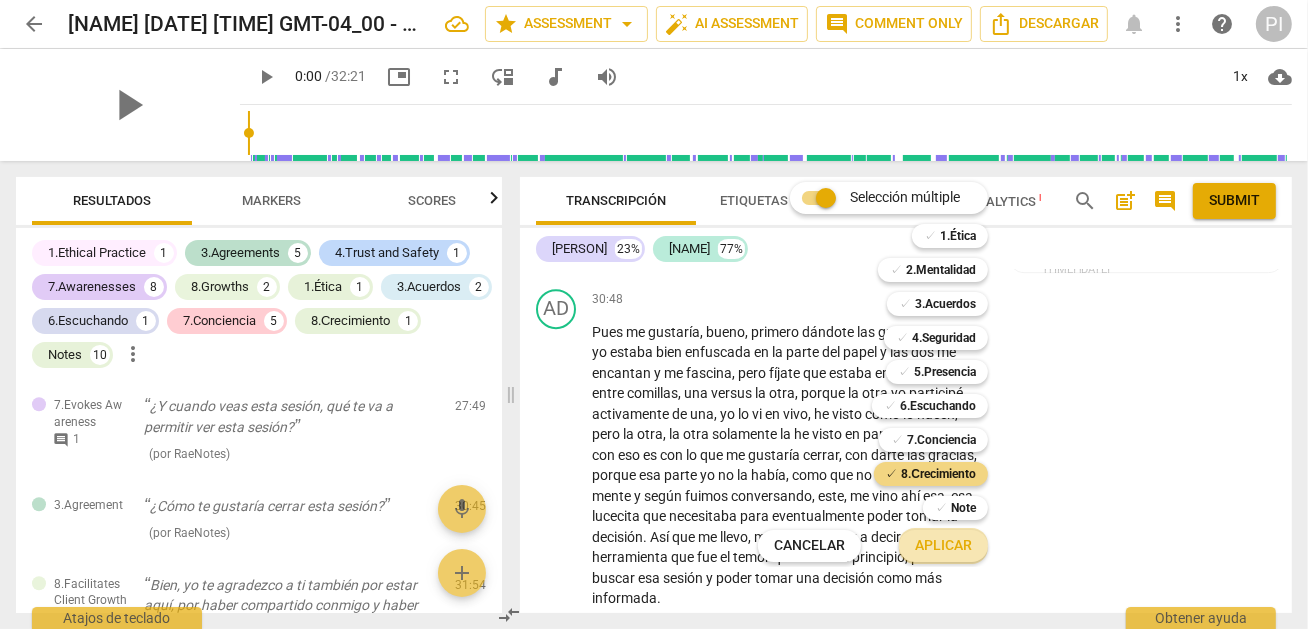 click on "Aplicar" at bounding box center [943, 546] 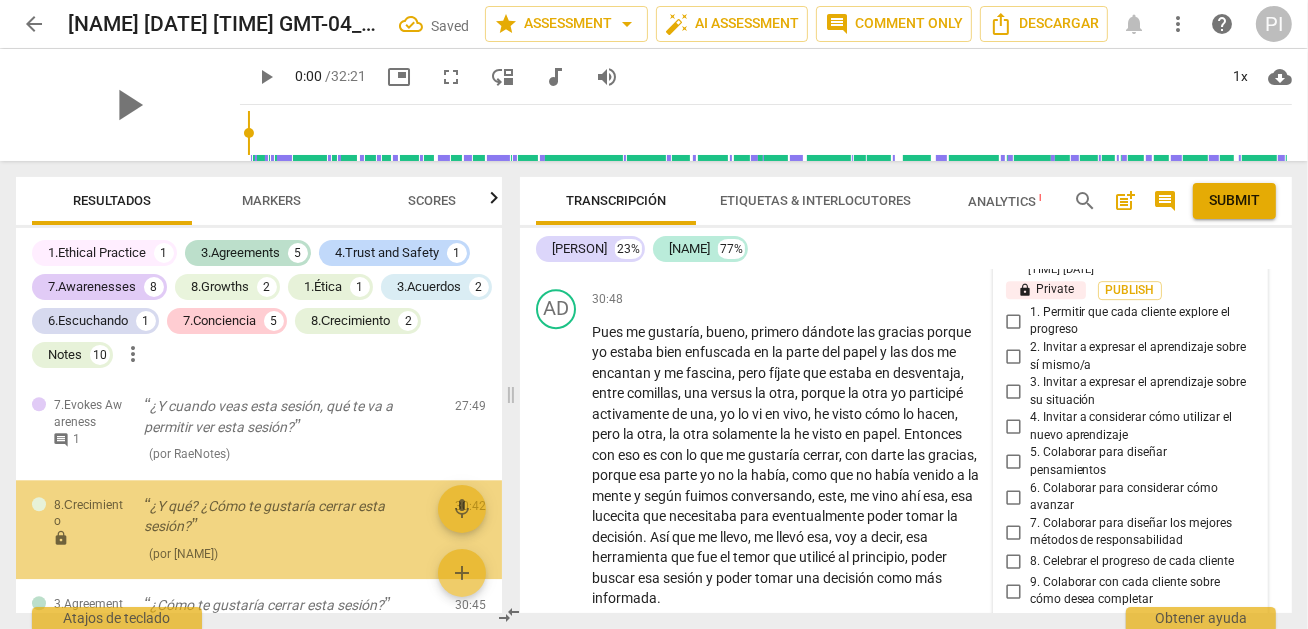 scroll, scrollTop: 11393, scrollLeft: 0, axis: vertical 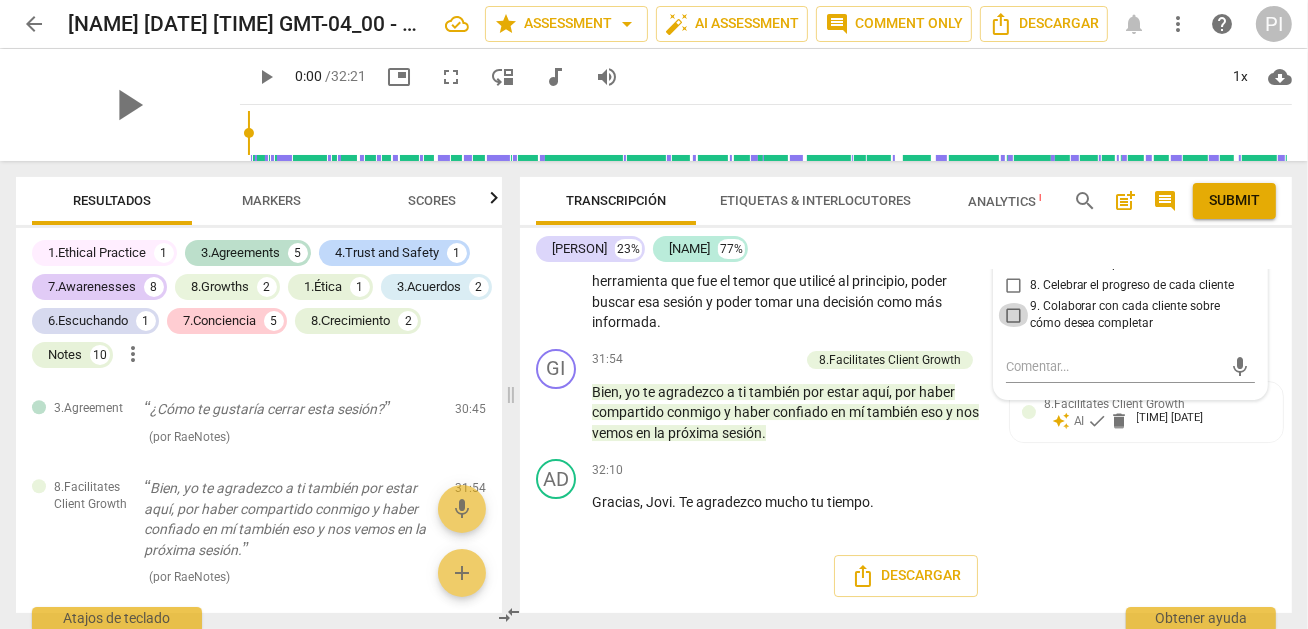 click on "9. Colaborar con cada cliente sobre cómo desea completar" at bounding box center [1014, 315] 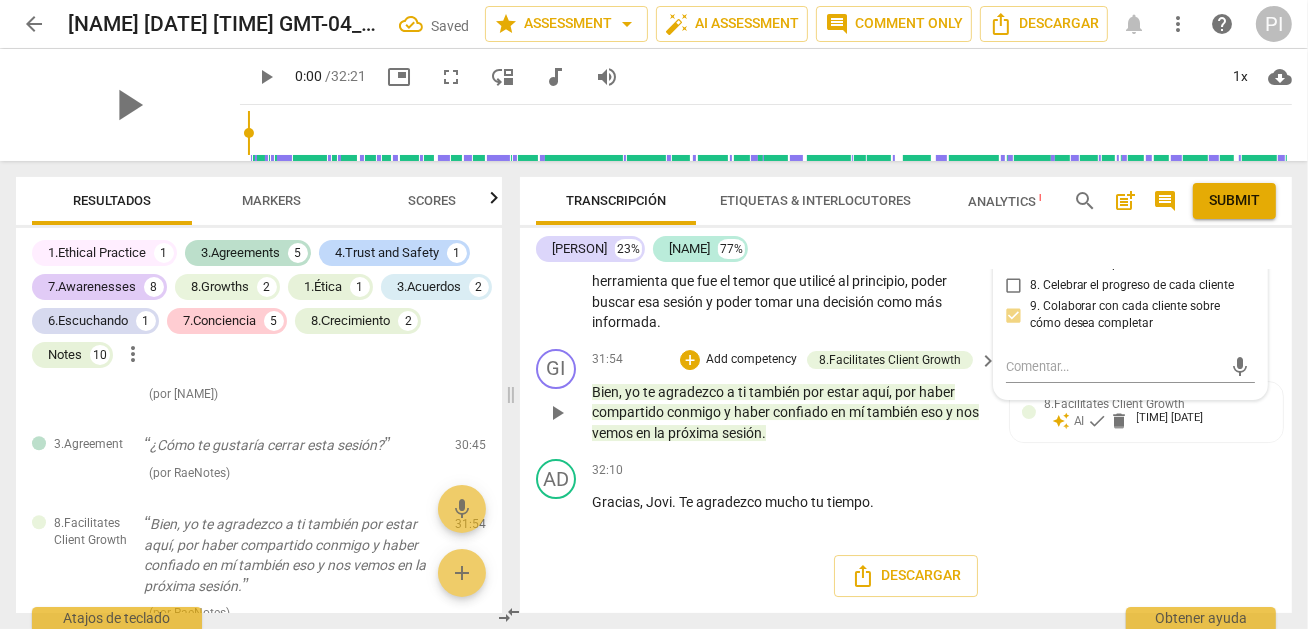 click on "Bien , yo te agradezco a ti también por estar aquí , por haber compartido conmigo y haber confiado en mí también eso y nos vemos en la próxima sesión ." at bounding box center [789, 413] 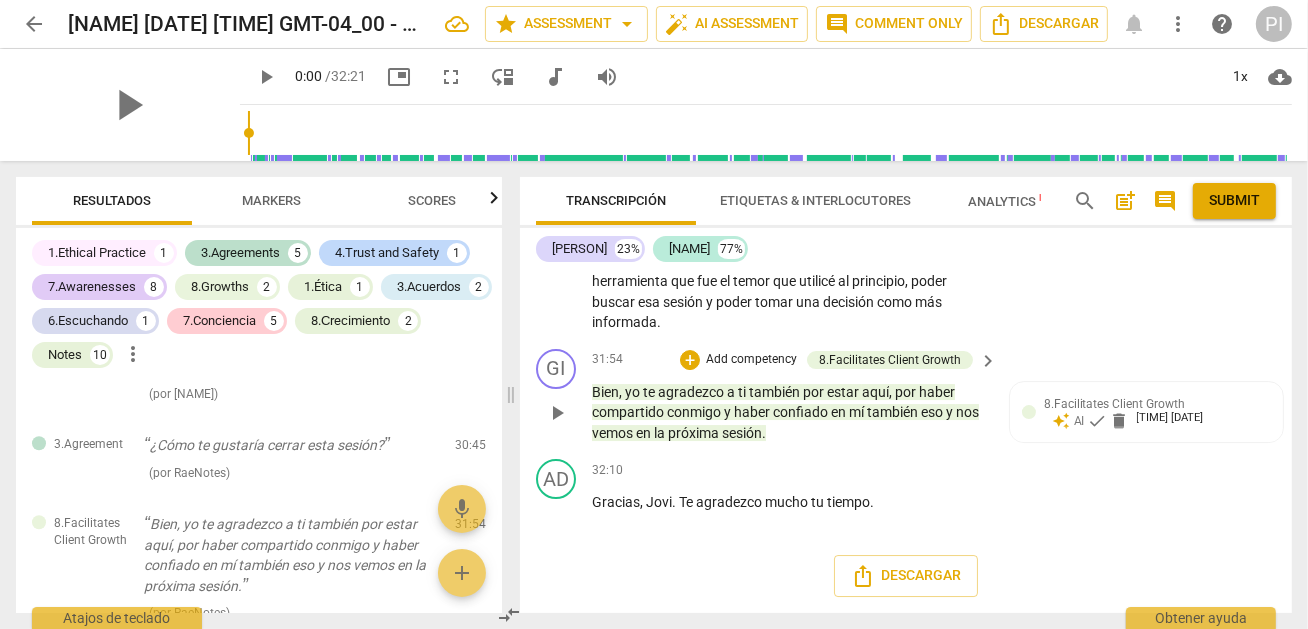 scroll, scrollTop: 11476, scrollLeft: 0, axis: vertical 